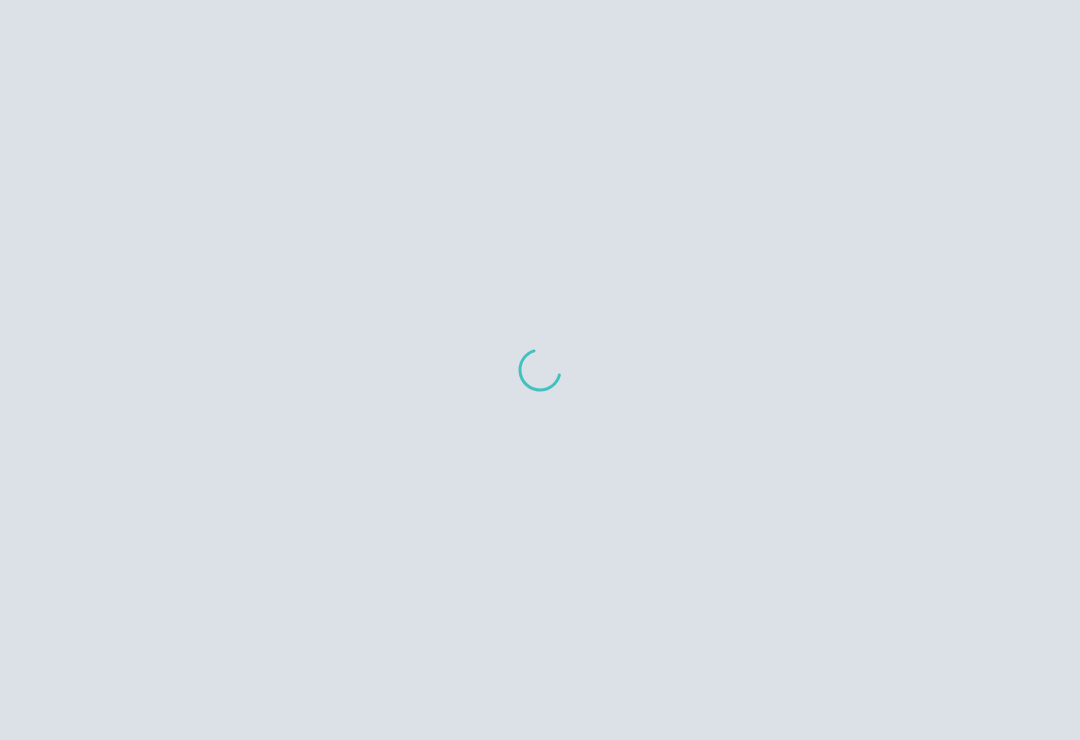 scroll, scrollTop: 0, scrollLeft: 0, axis: both 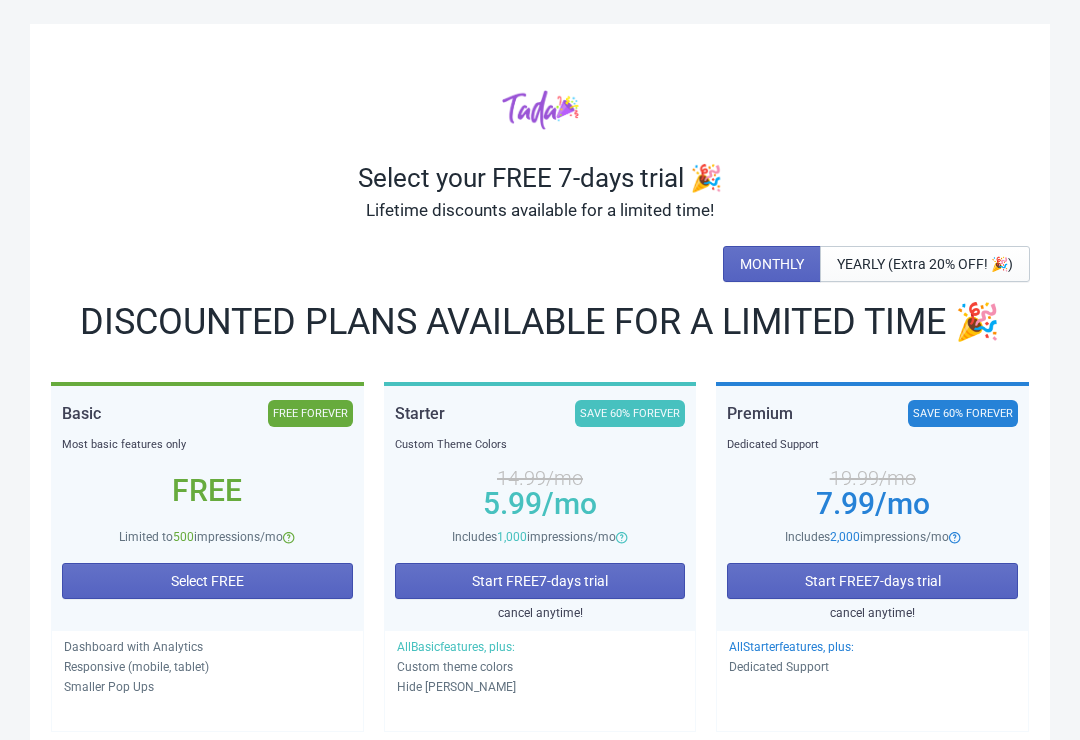 click on "Select FREE" at bounding box center [207, 581] 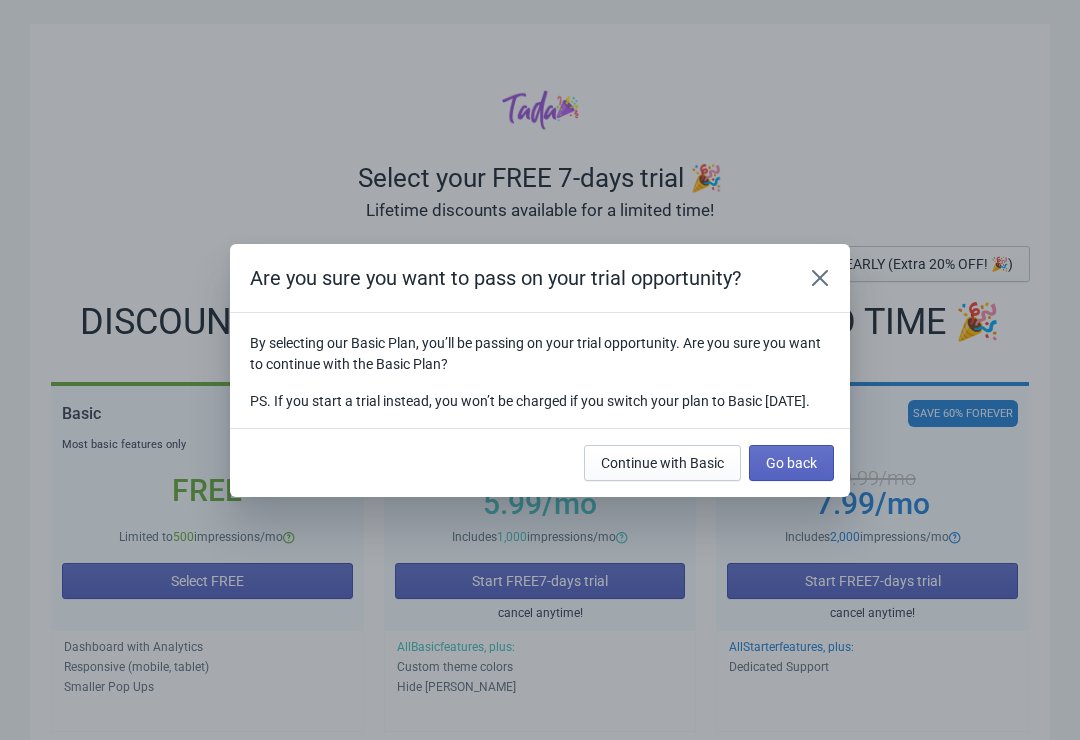 click on "Continue with Basic" at bounding box center (662, 463) 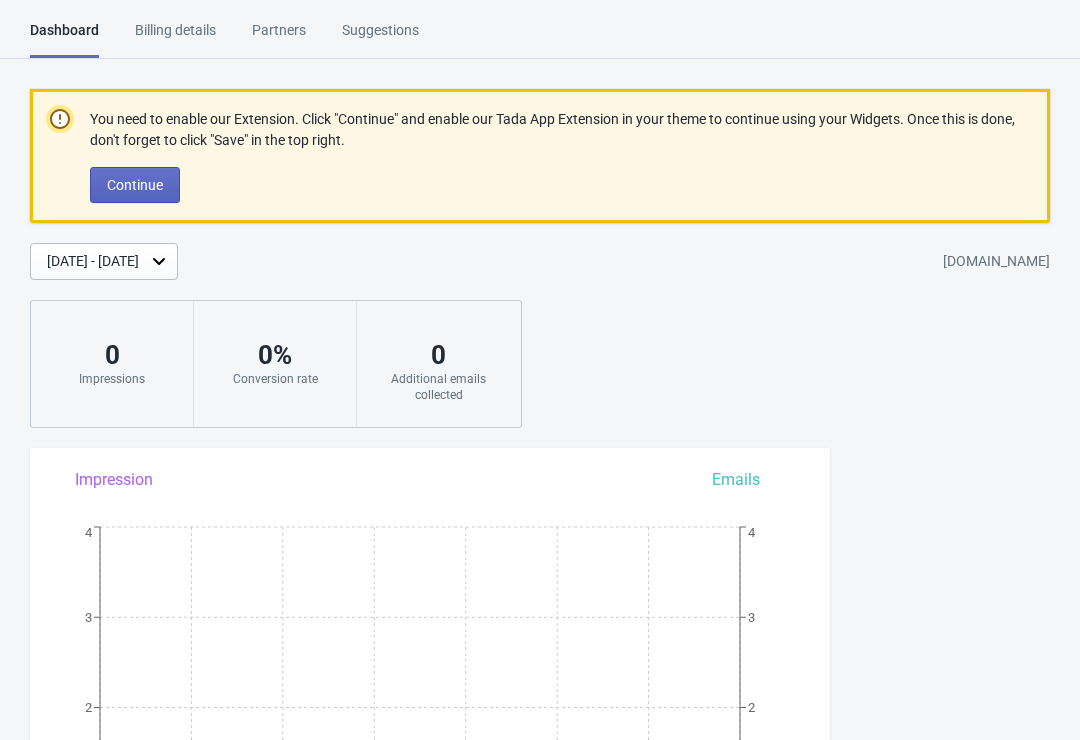 click on "Continue" at bounding box center (135, 185) 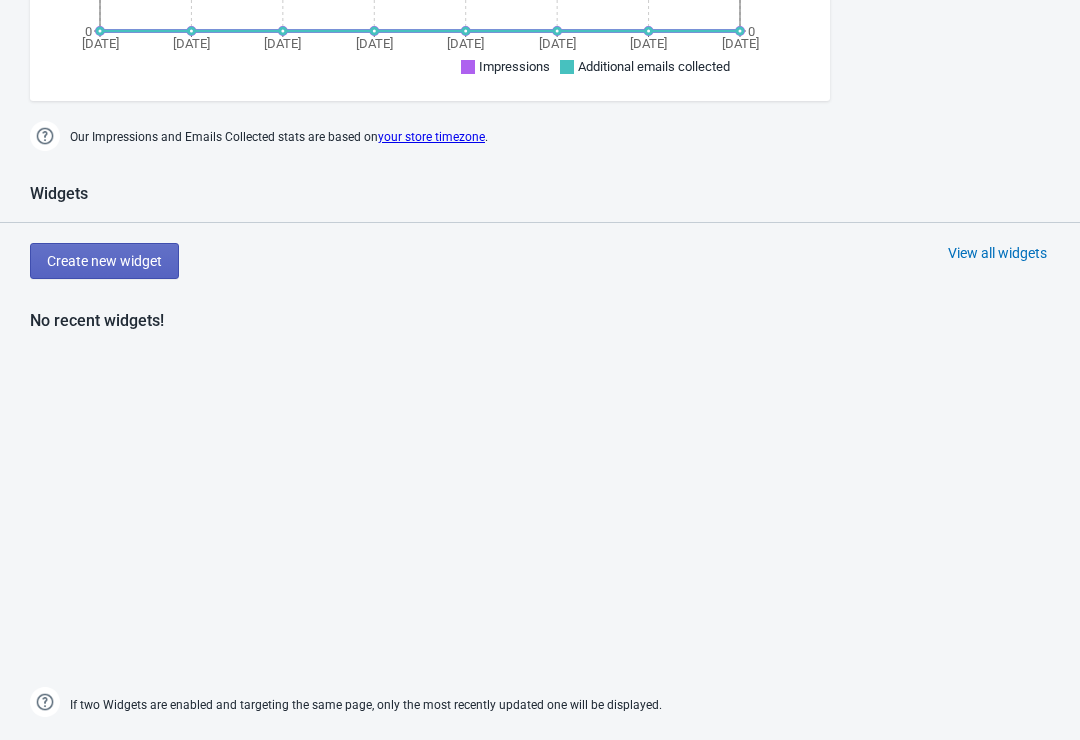 scroll, scrollTop: 861, scrollLeft: 0, axis: vertical 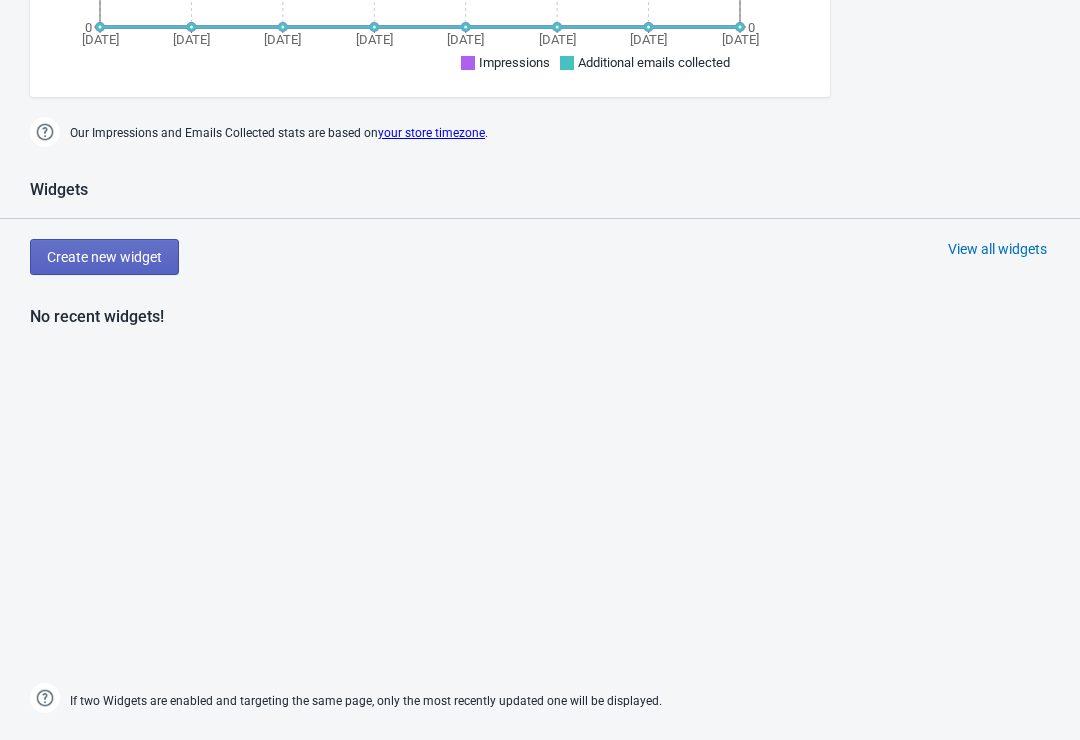 click on "Create new widget" at bounding box center [104, 257] 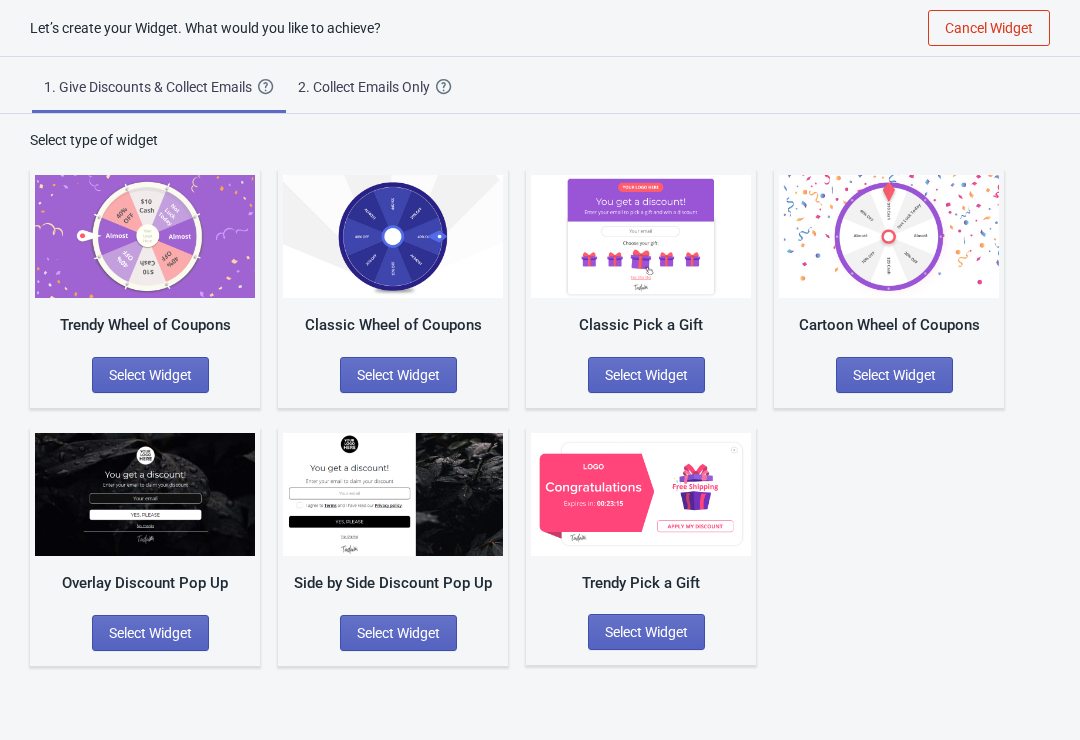 click on "Select Widget" at bounding box center (894, 375) 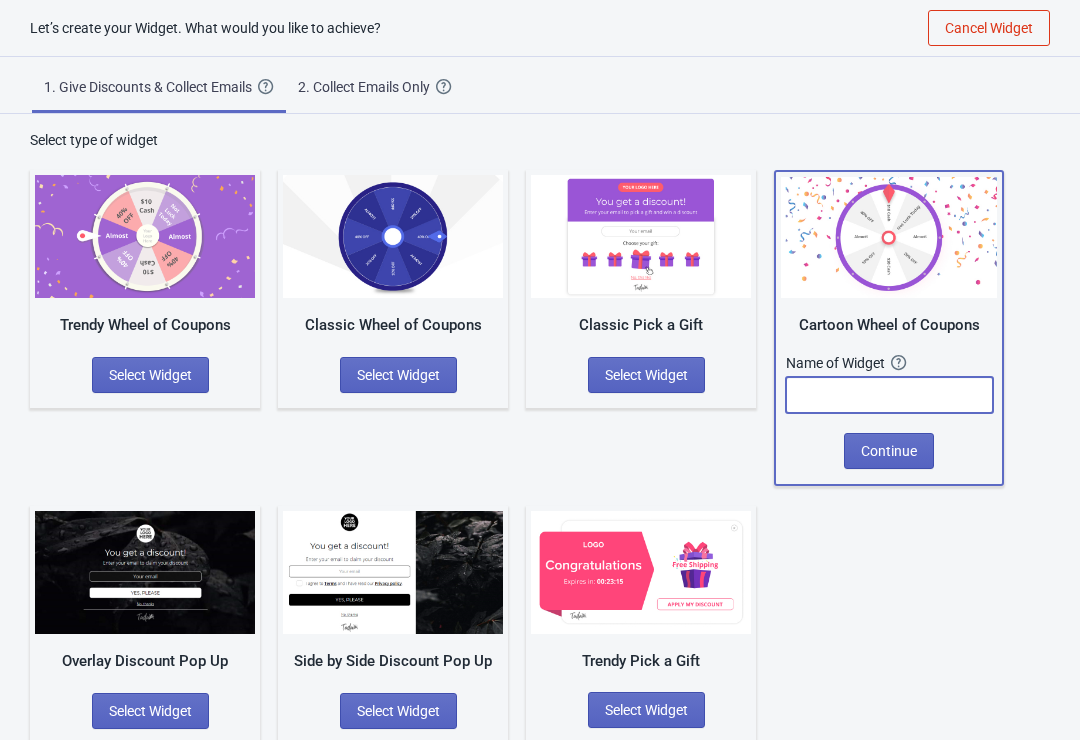 click at bounding box center [889, 395] 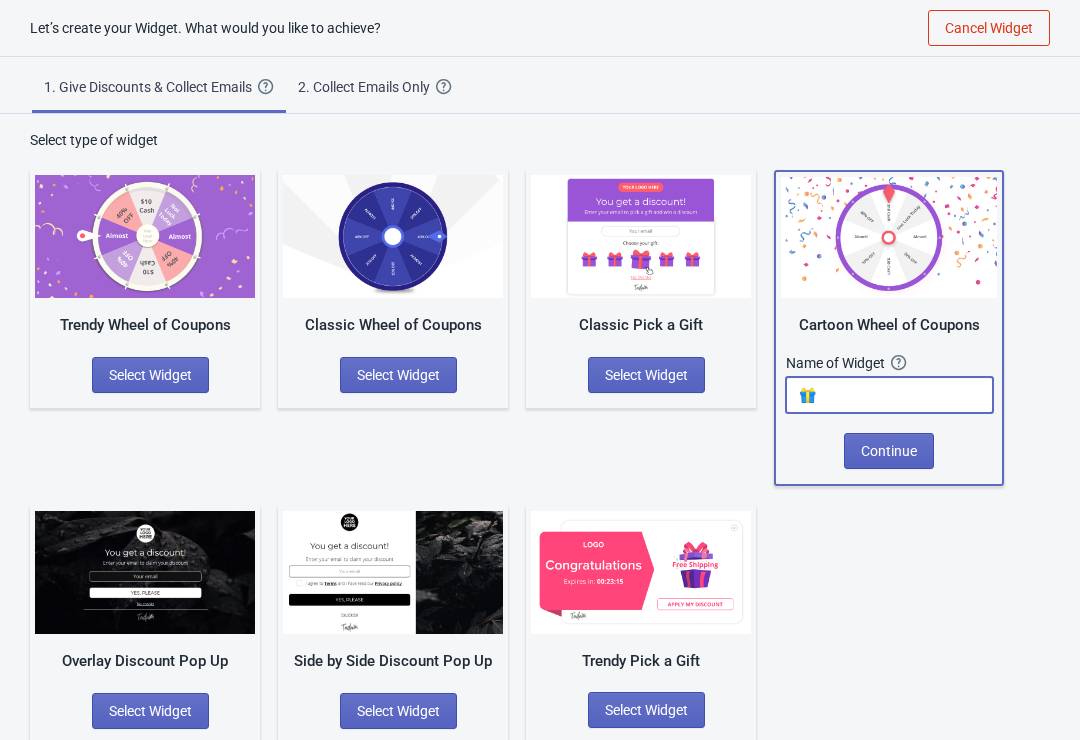 click on "🎁" at bounding box center (889, 395) 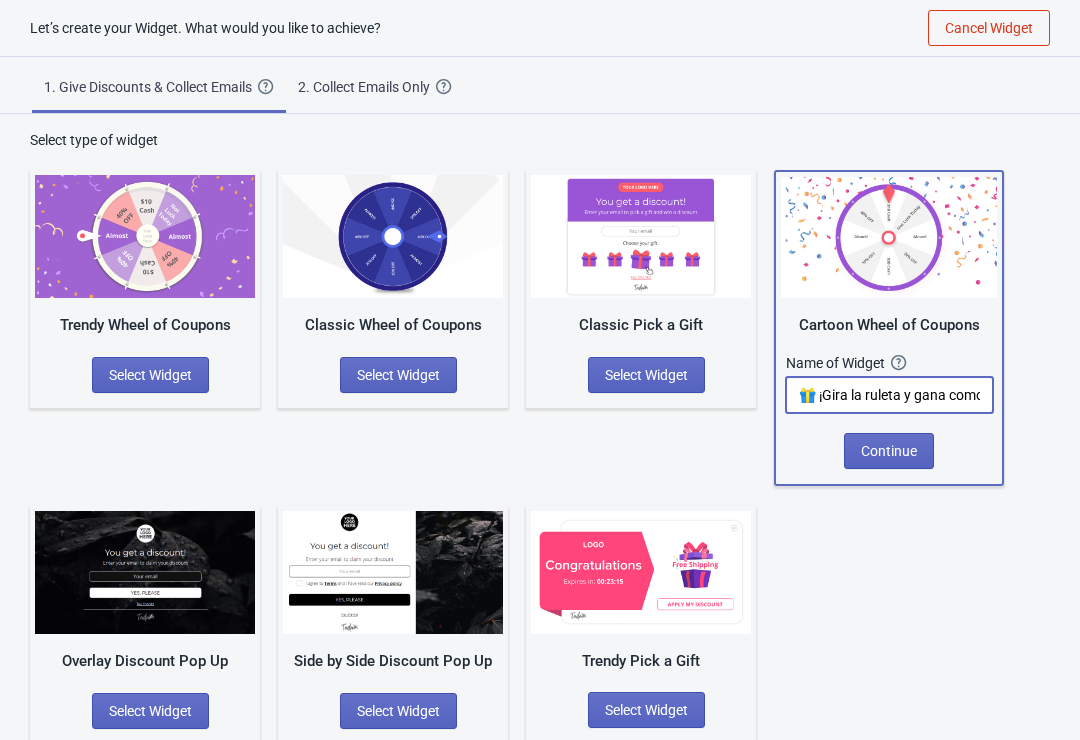 type on "🎁 ¡Gira la ruleta y gana como una leyenda! 🎁" 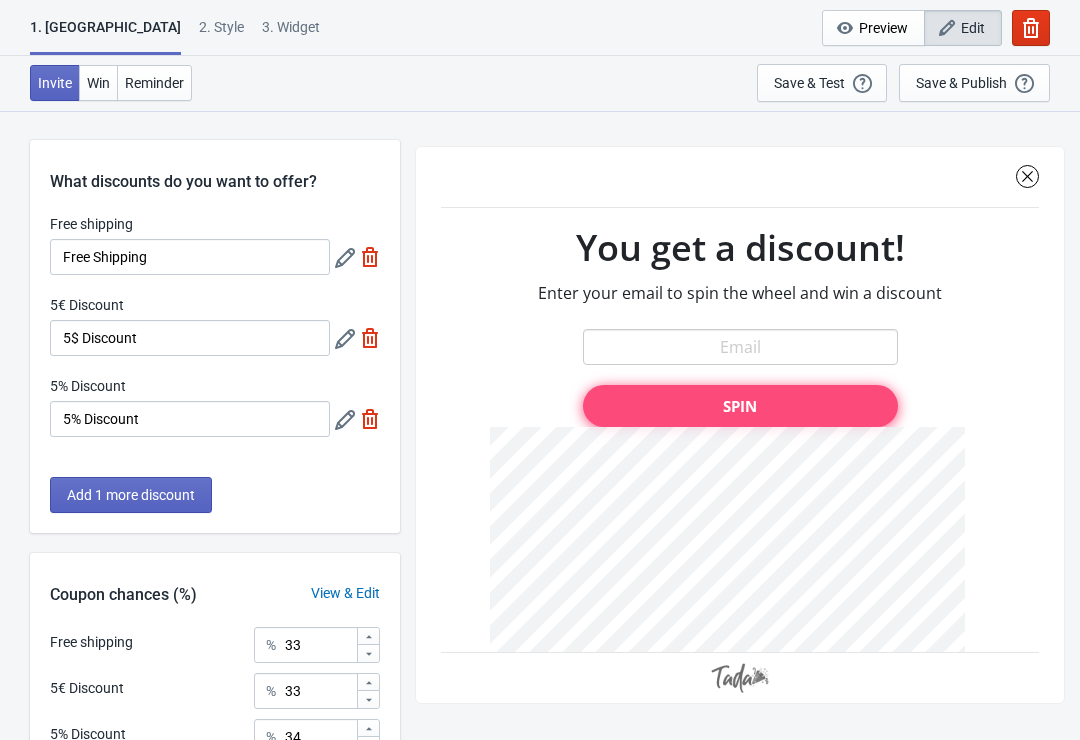 scroll, scrollTop: 0, scrollLeft: 0, axis: both 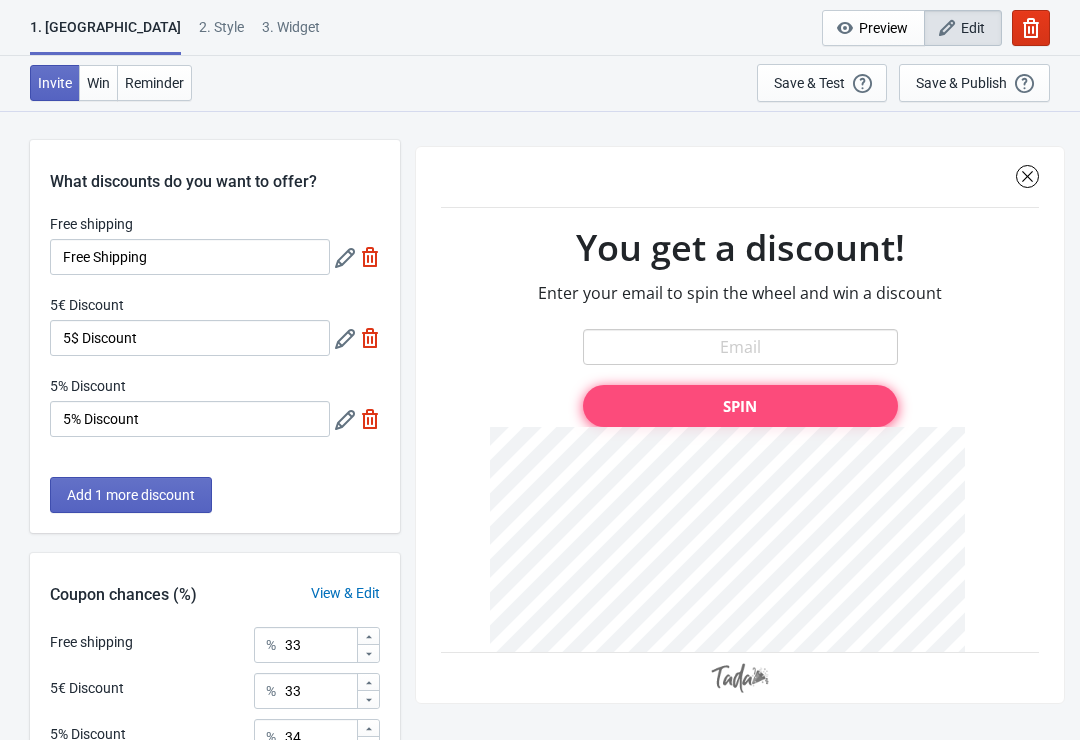 click at bounding box center (740, 425) 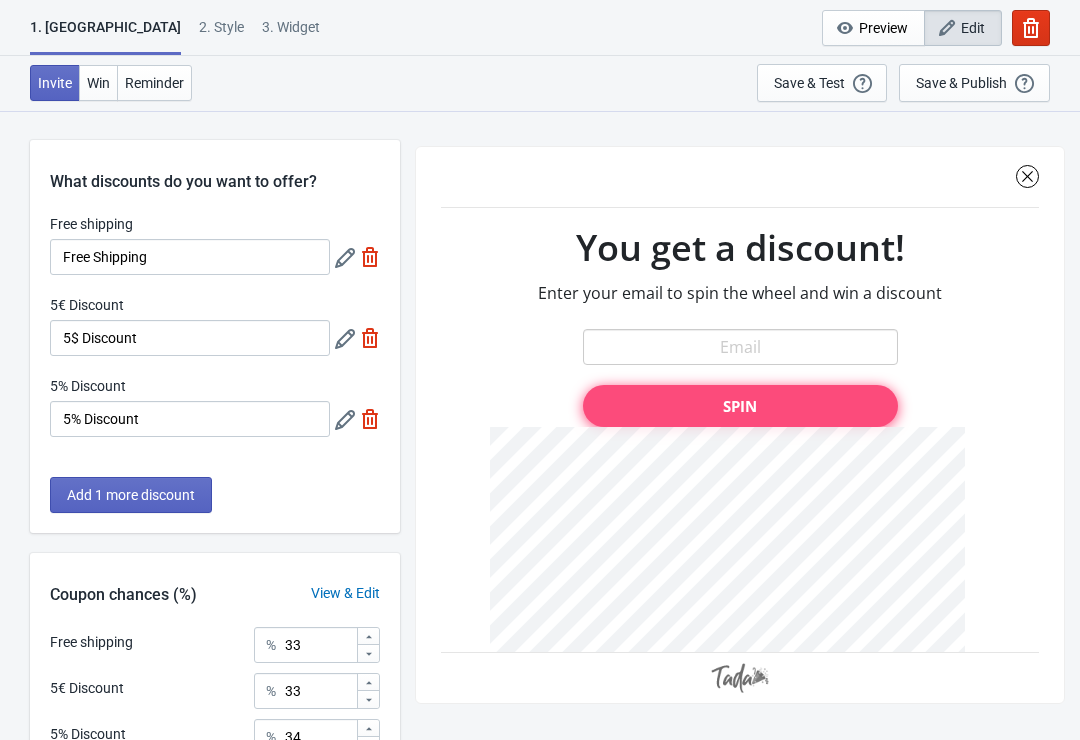 click on "Edit" at bounding box center [973, 28] 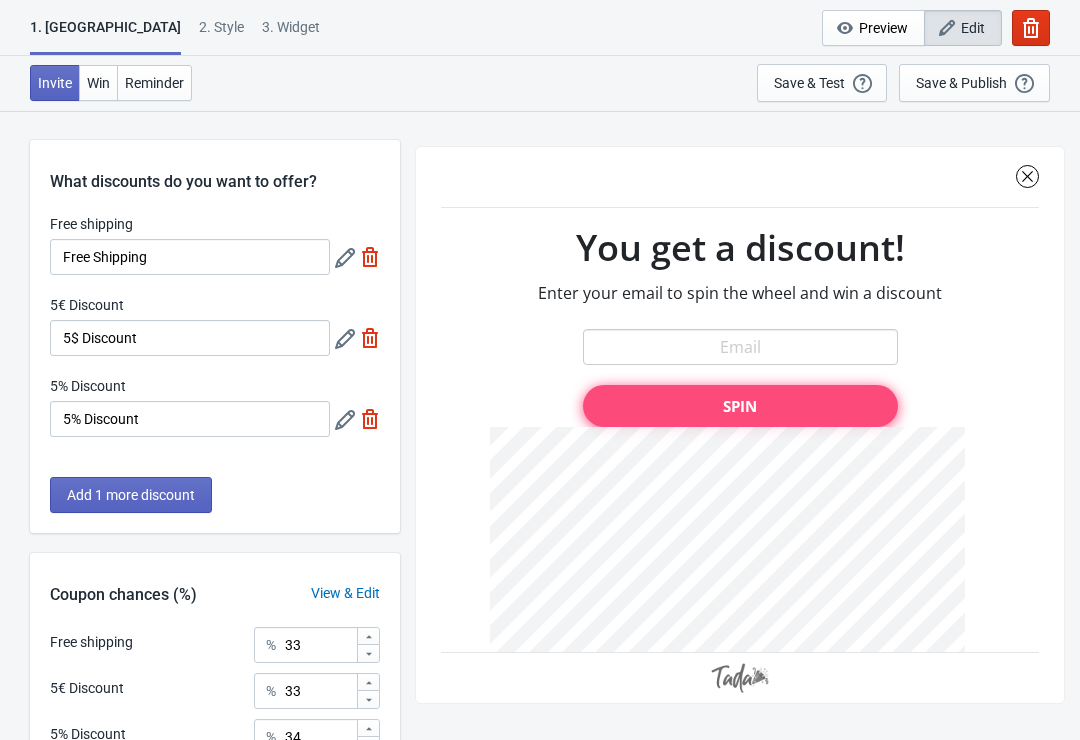 click on "Win" at bounding box center (98, 83) 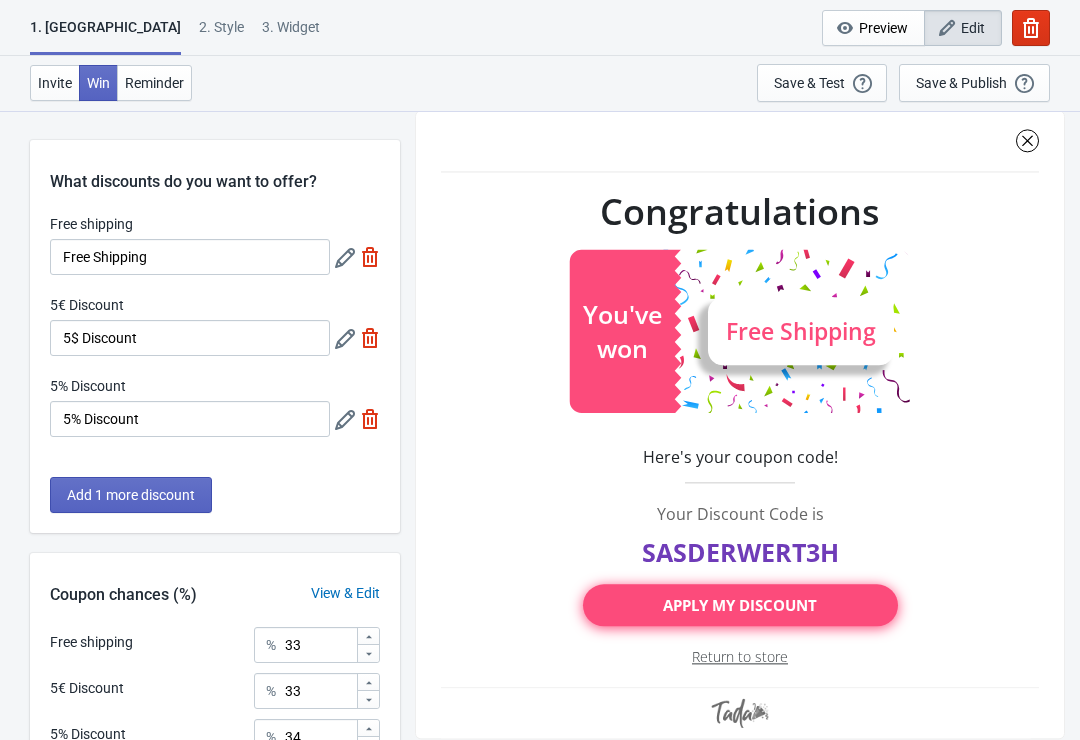 click on "Reminder" at bounding box center [154, 83] 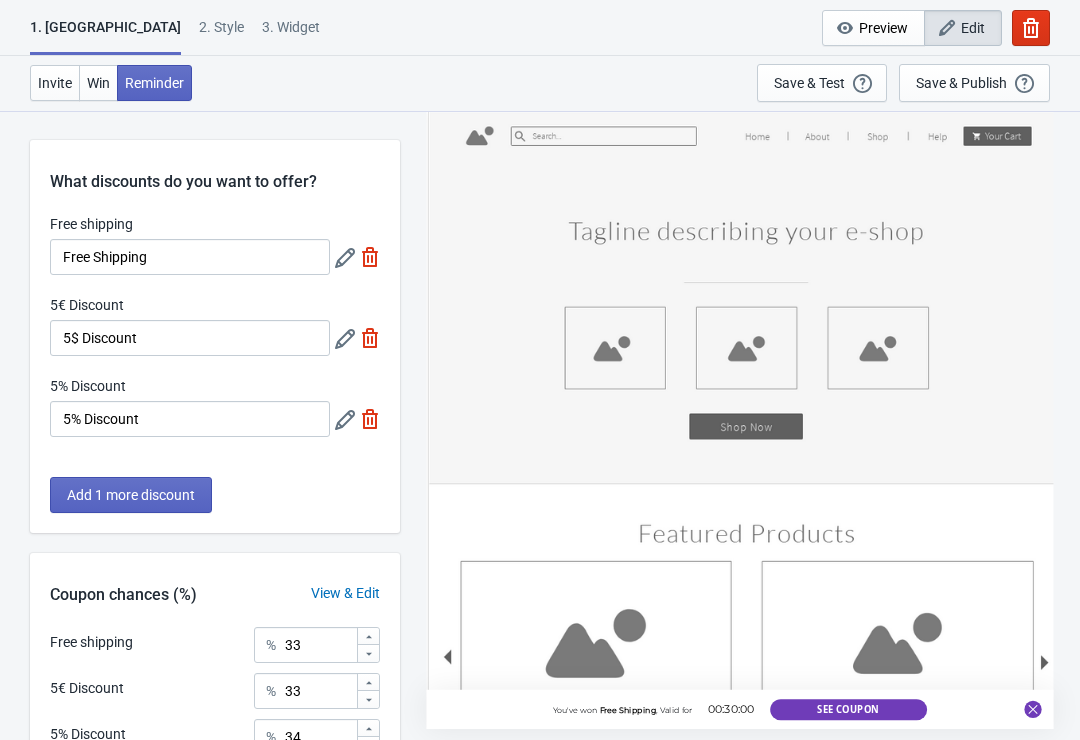 click on "Invite" at bounding box center [55, 83] 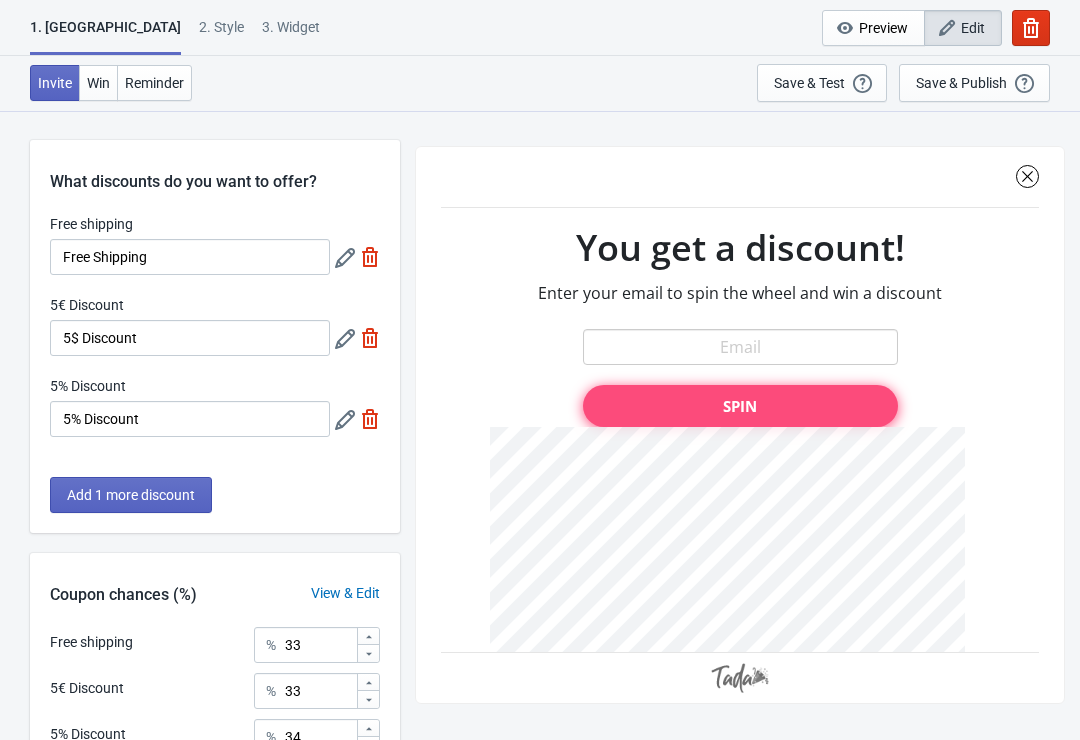 scroll, scrollTop: 0, scrollLeft: 0, axis: both 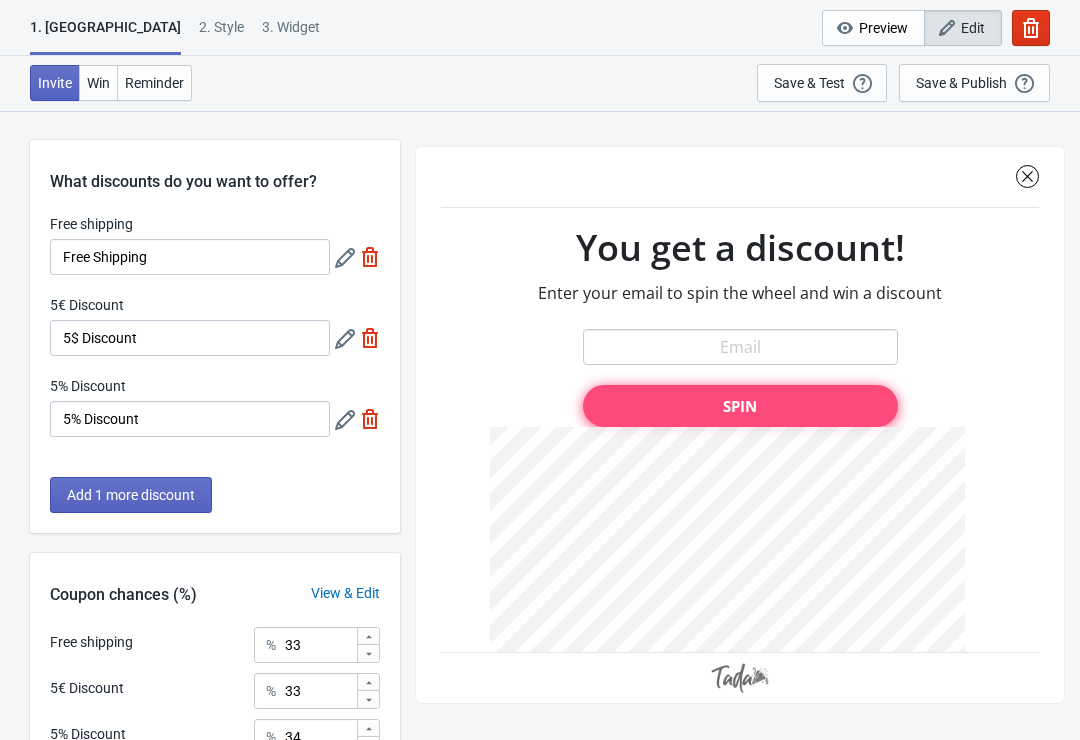 click on "Add 1 more discount" at bounding box center (131, 495) 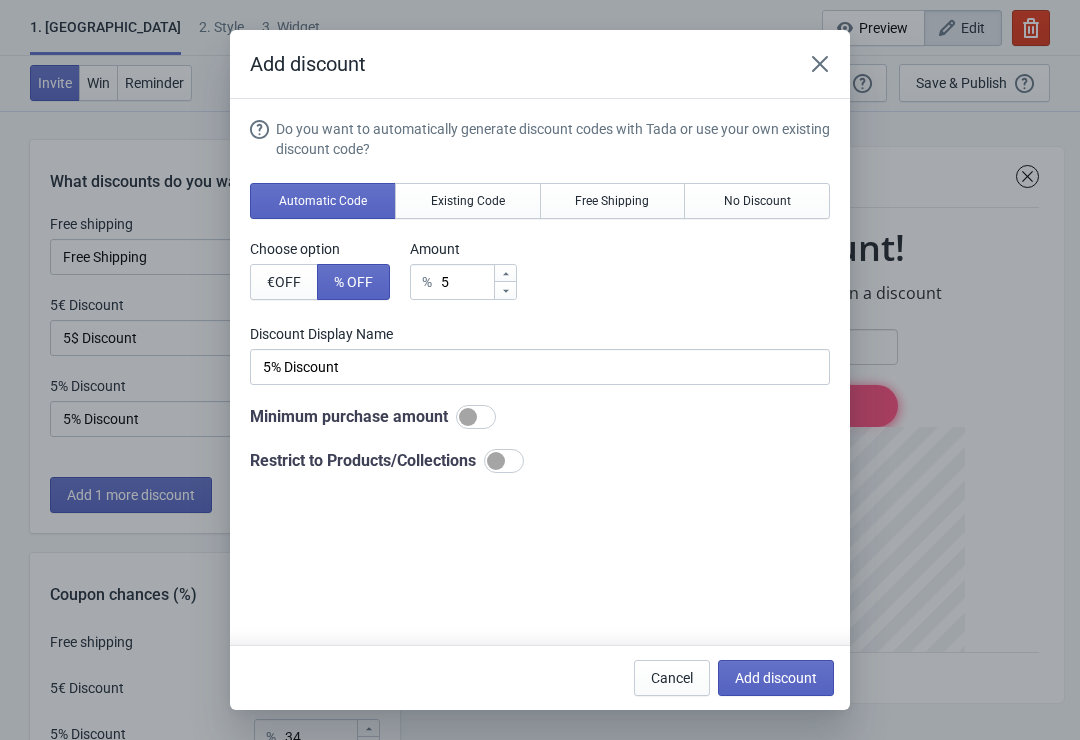 click on "Add discount" at bounding box center (776, 678) 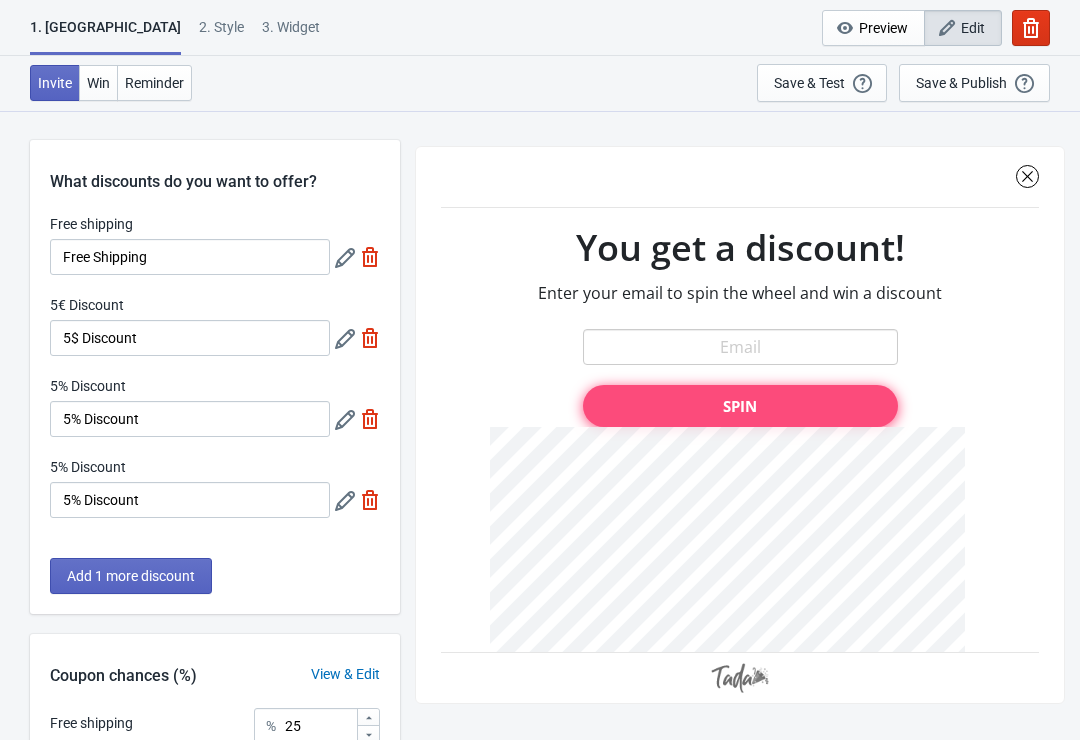 type on "25" 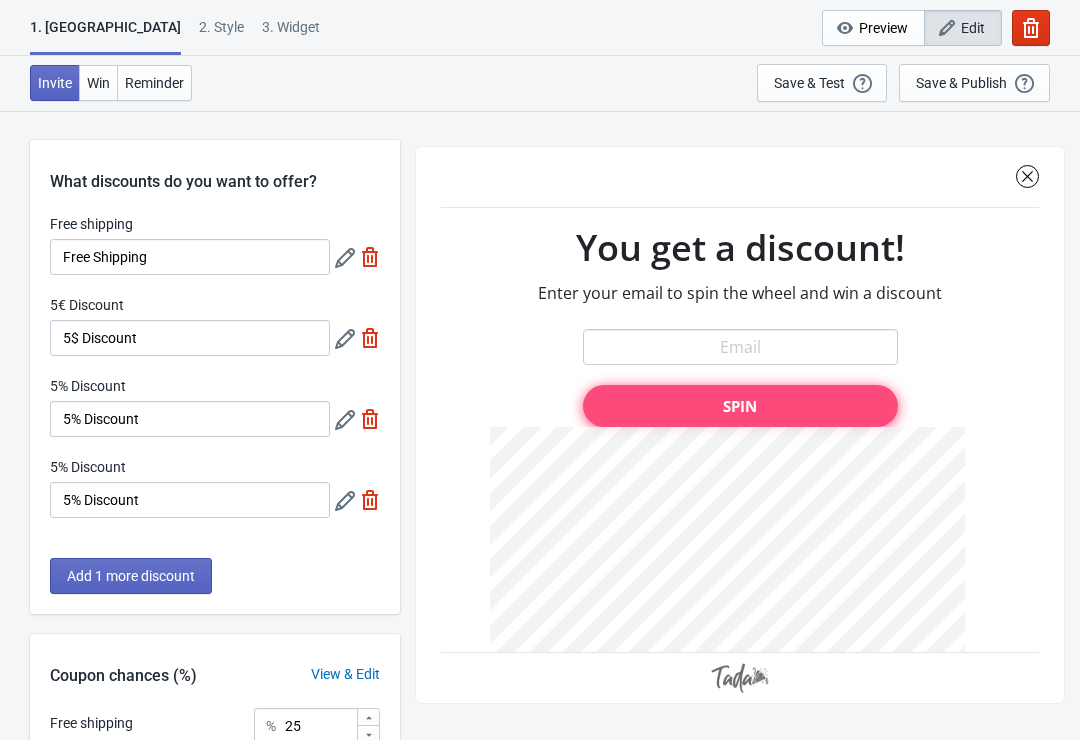 type on "25" 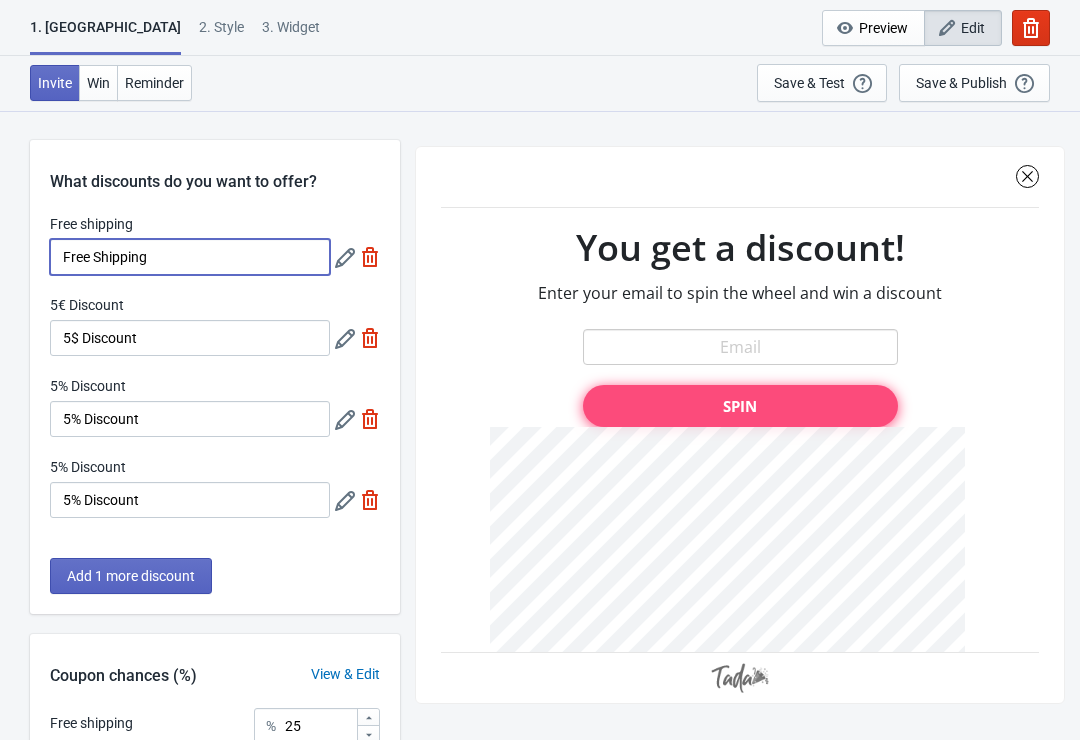 click on "Free Shipping" at bounding box center (190, 257) 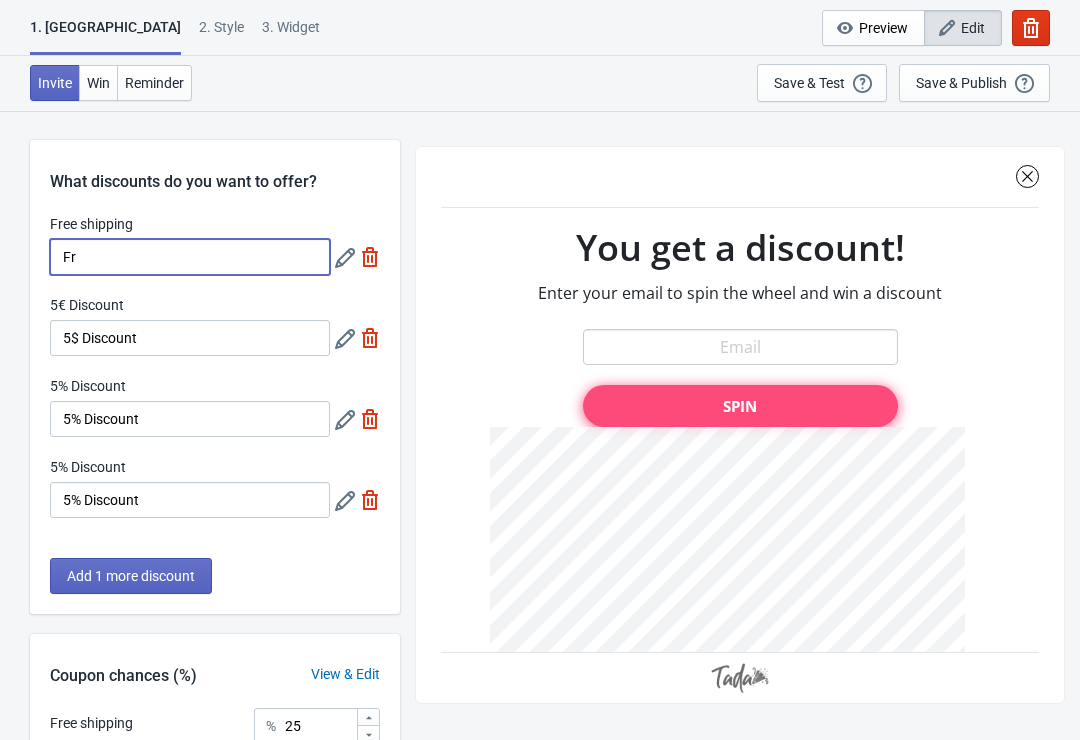 type on "F" 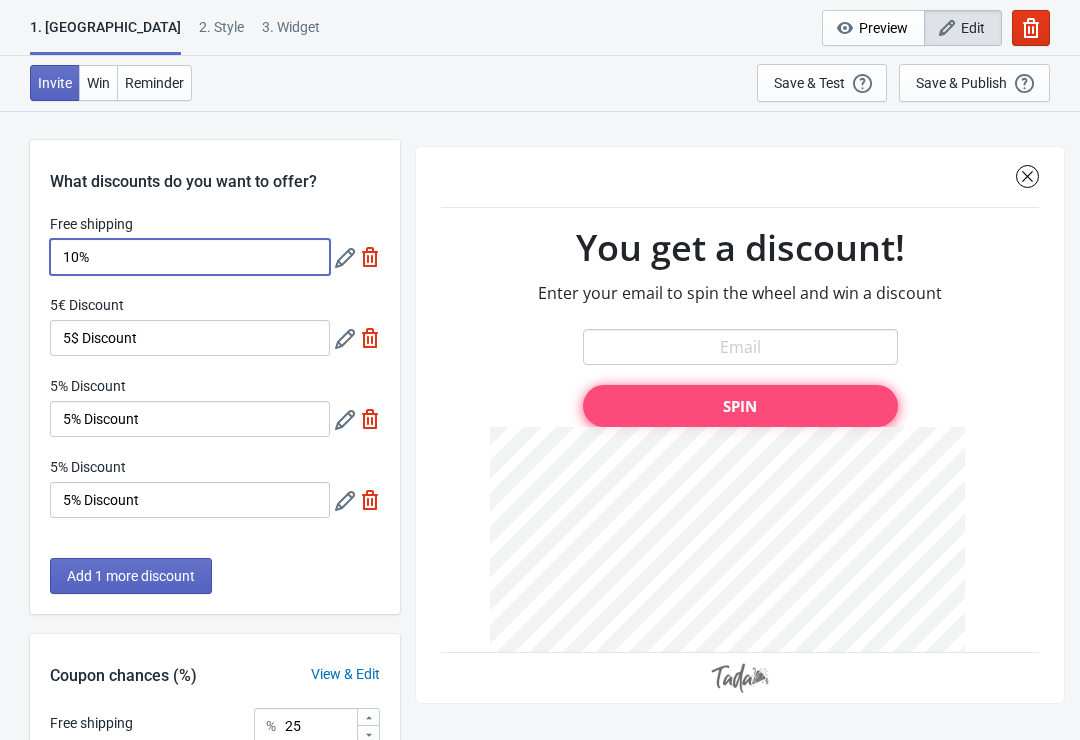 type on "10%" 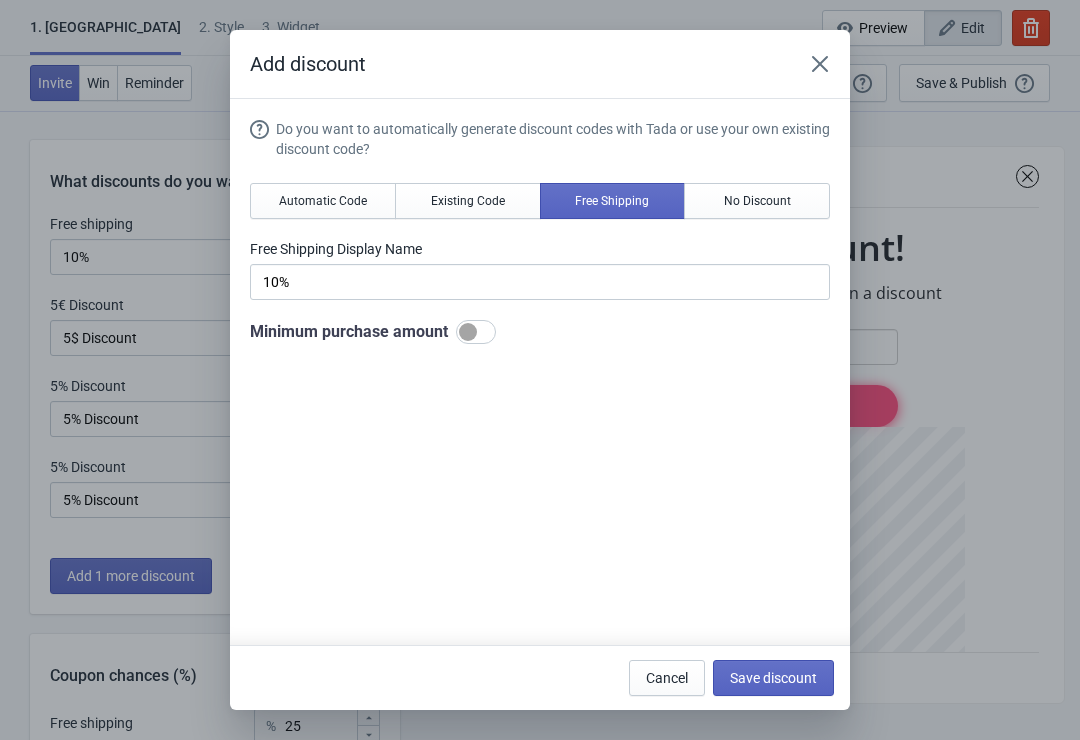 click on "Automatic Code" at bounding box center (323, 201) 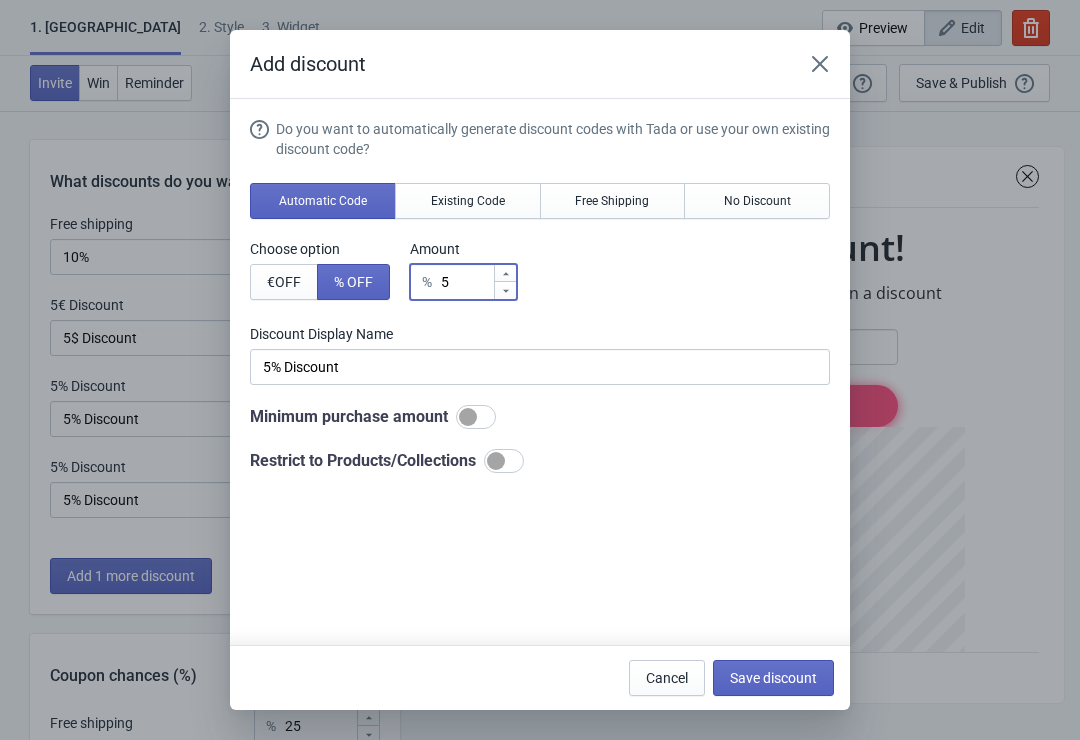 click on "5" at bounding box center [466, 282] 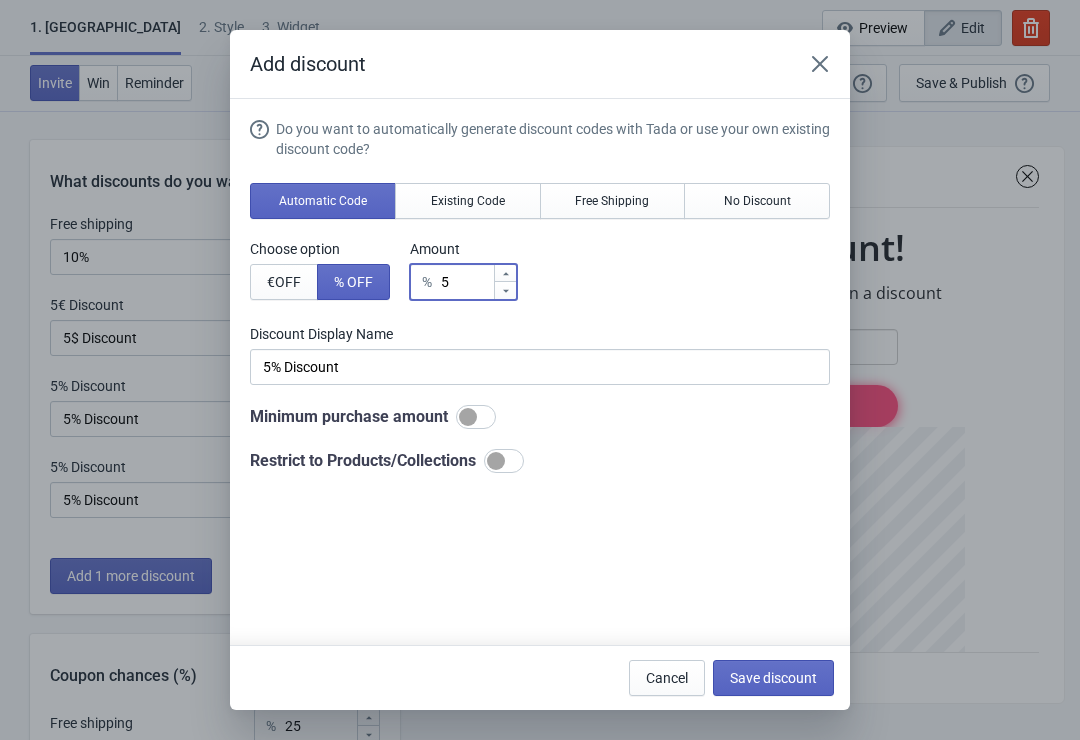 type 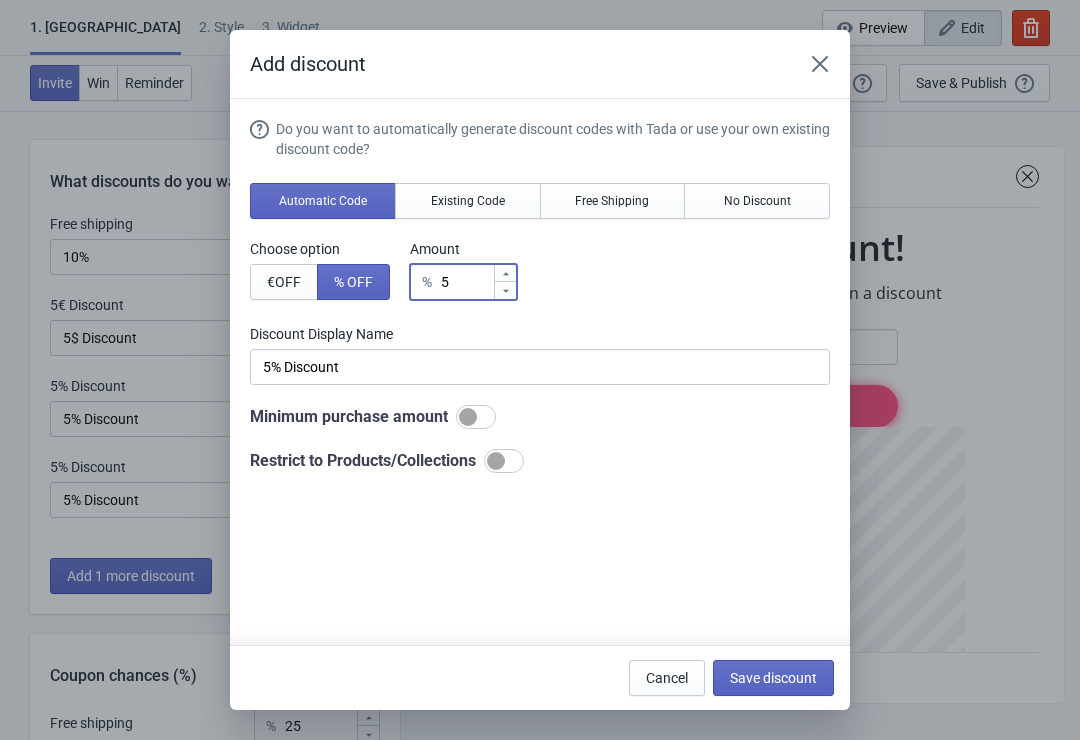 type on "% Discount" 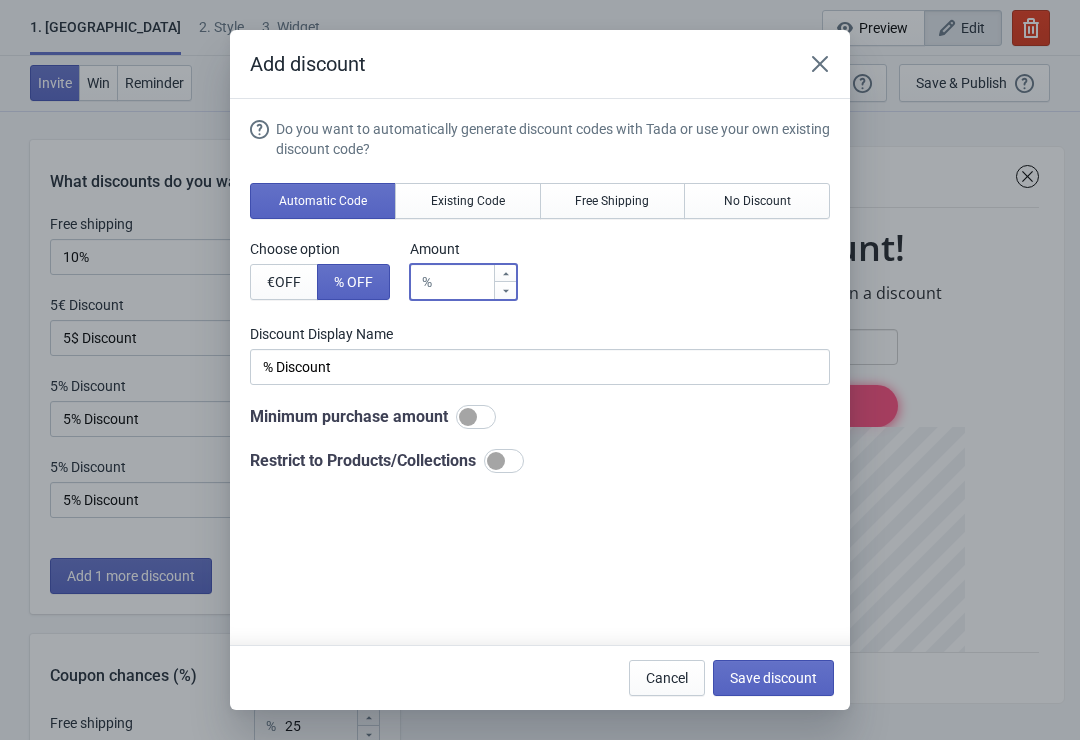 type on "1" 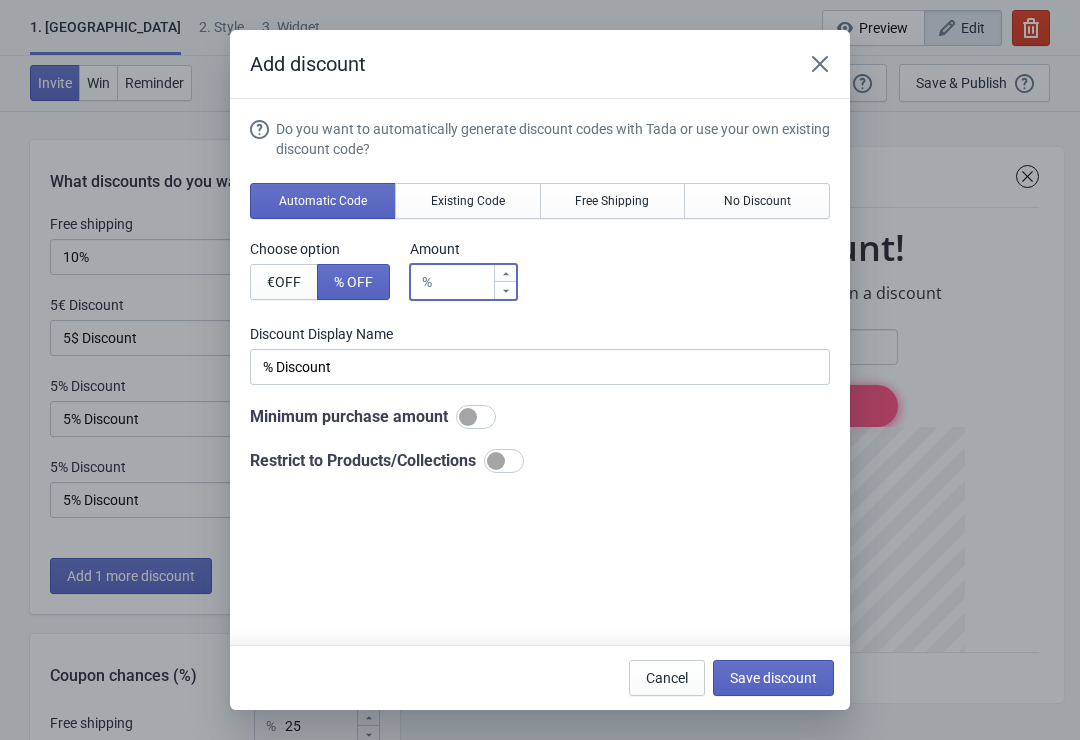 type on "1% Discount" 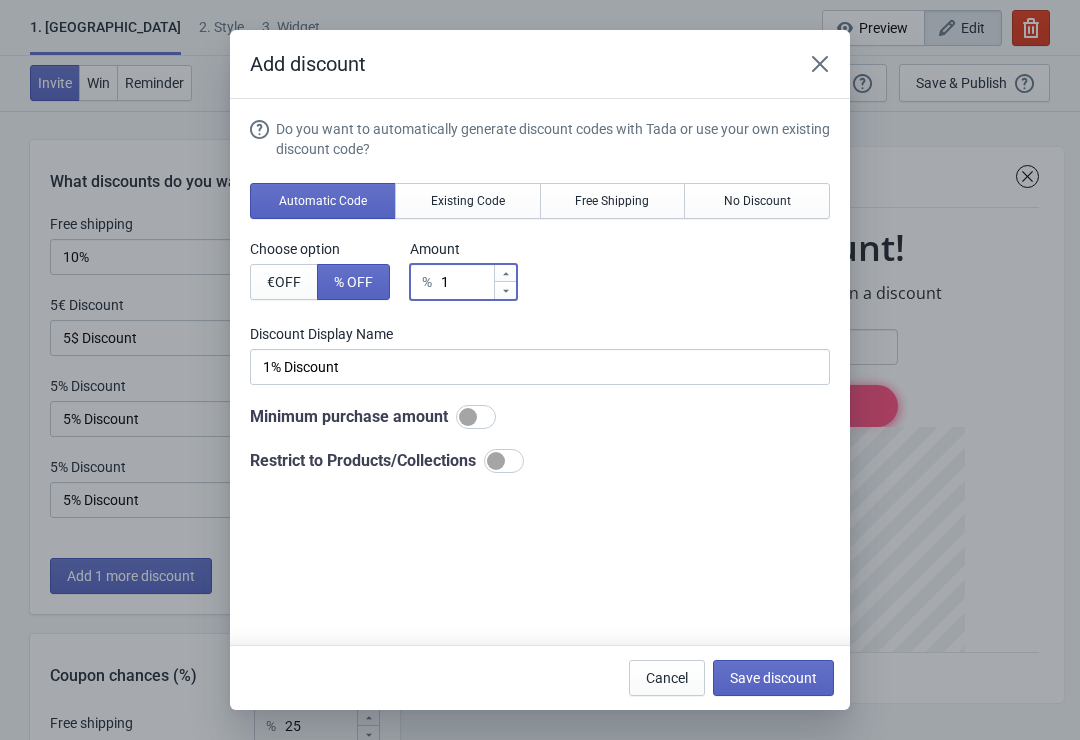 type on "10" 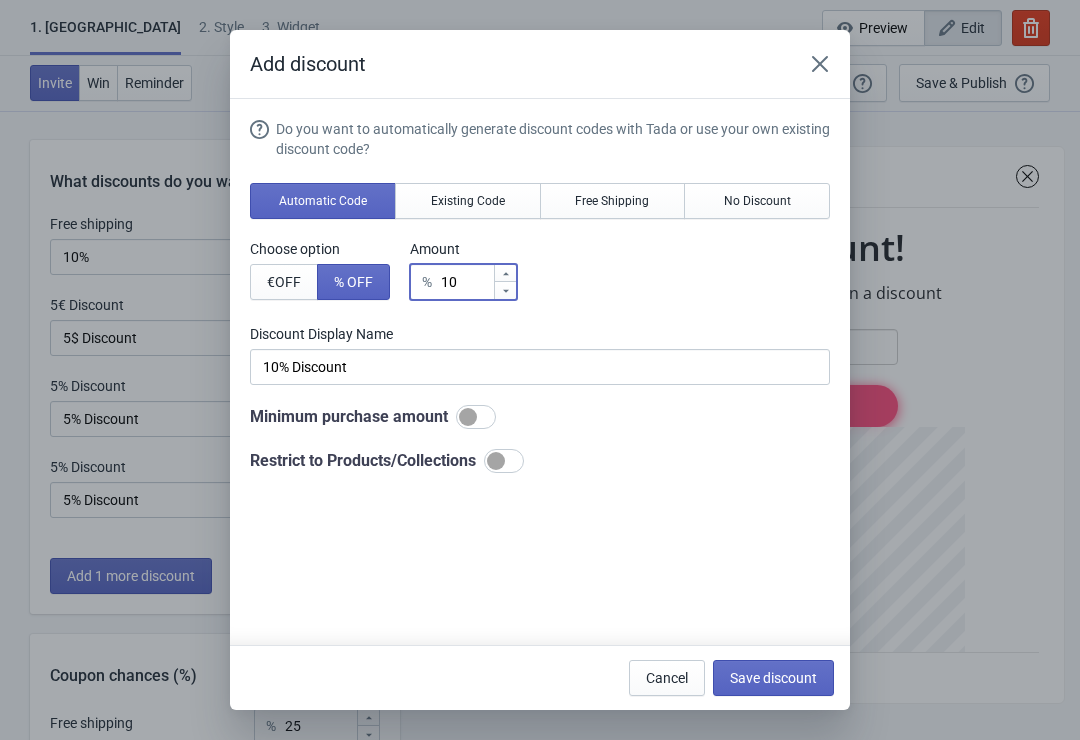 type on "10" 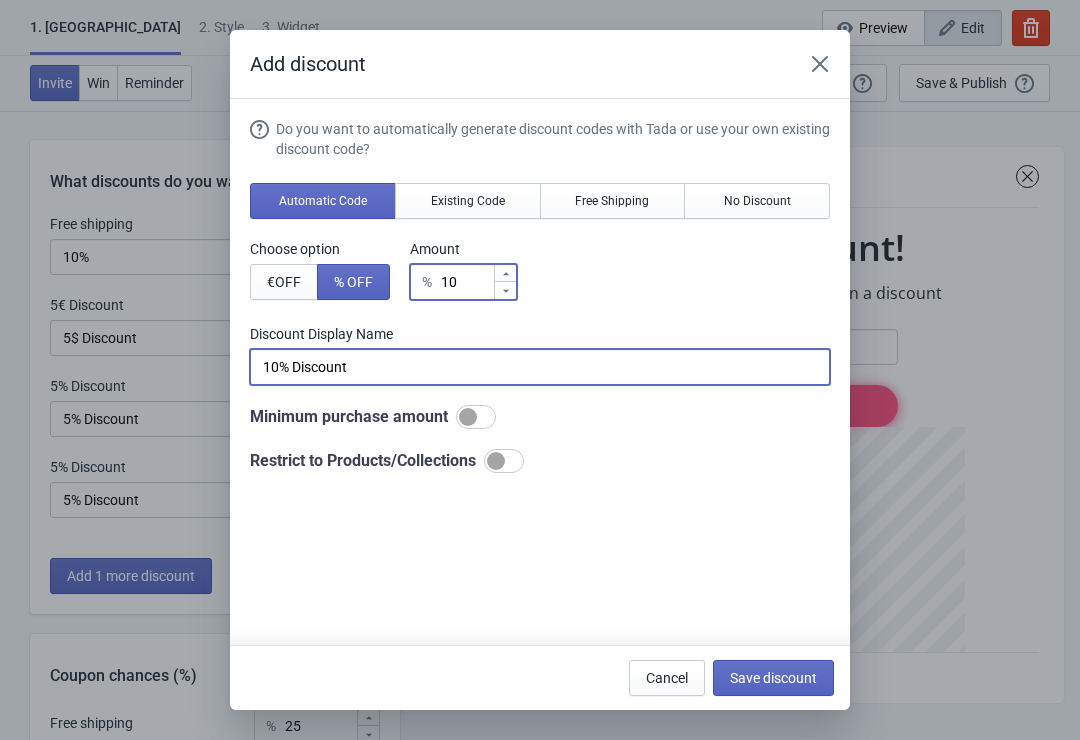 click on "10% Discount" at bounding box center [540, 367] 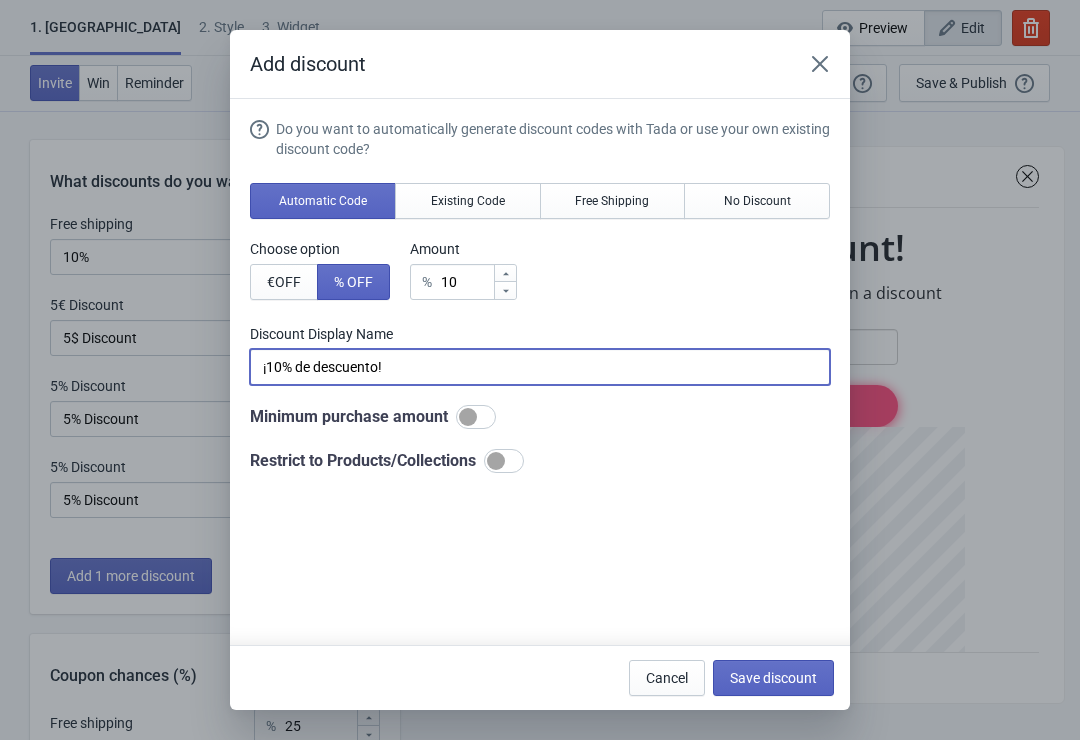 type on "¡10% de descuento!" 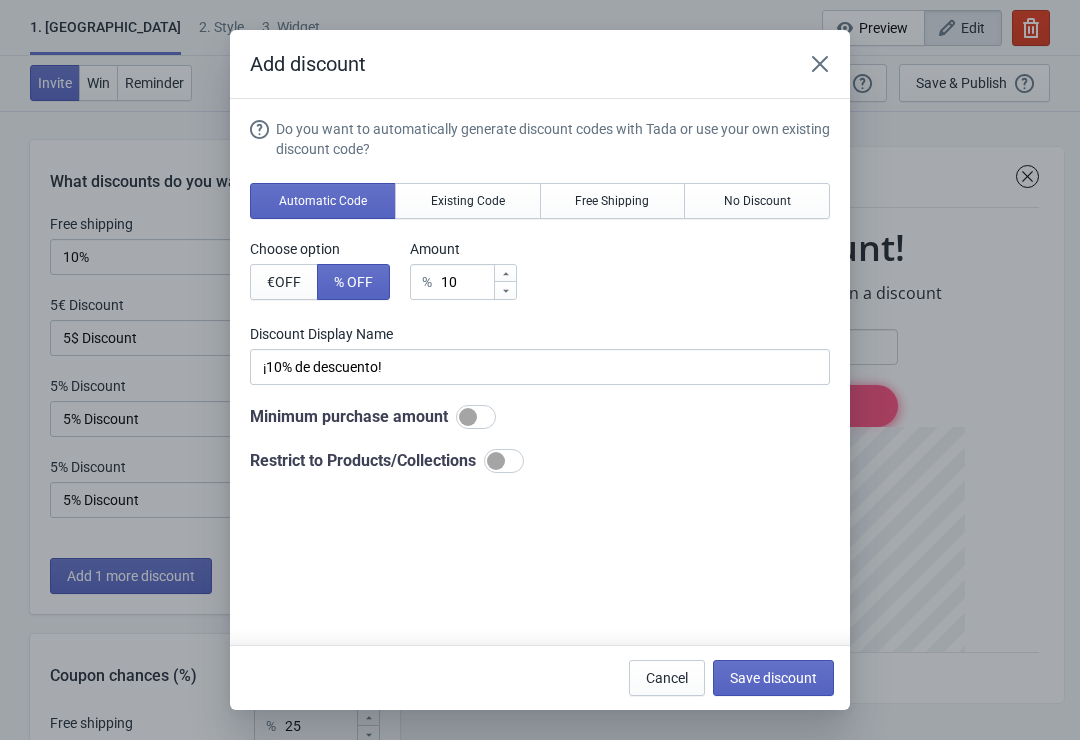 click on "Save discount" at bounding box center (773, 678) 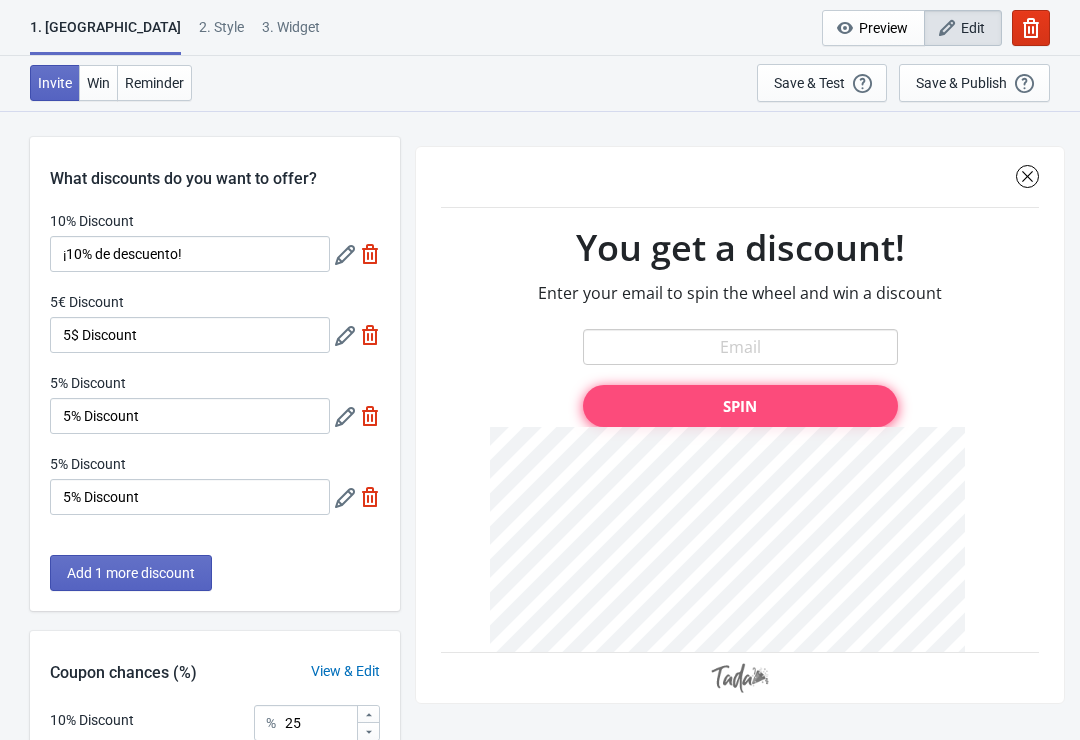 scroll, scrollTop: 1, scrollLeft: 0, axis: vertical 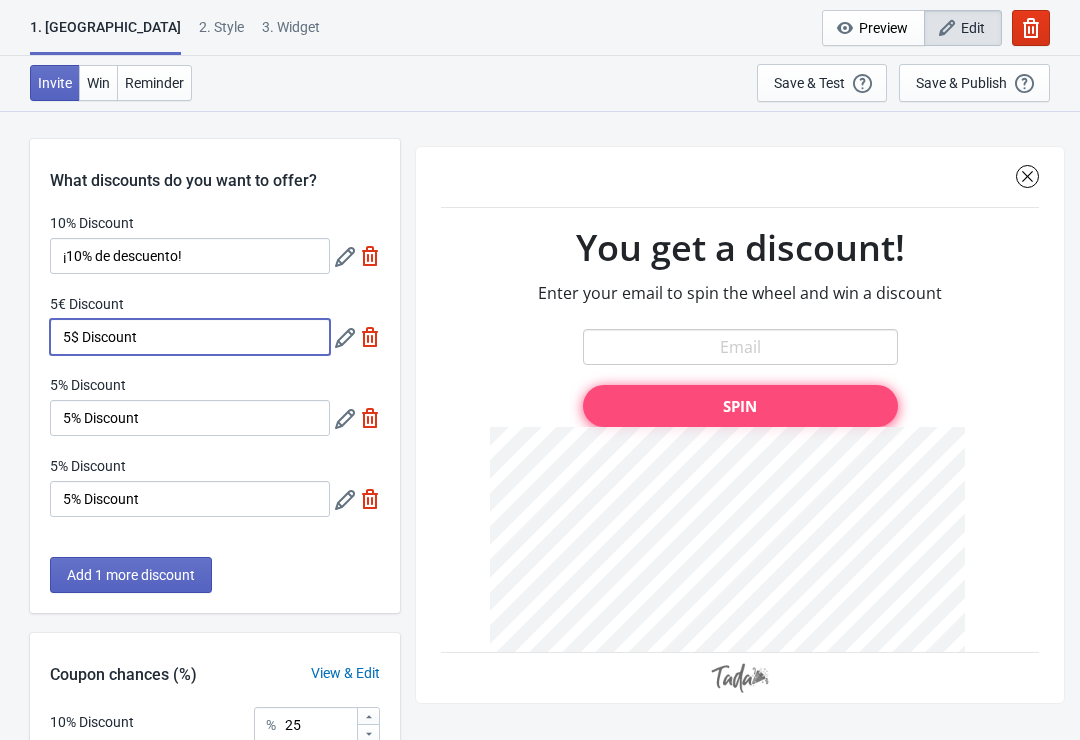 click on "5$ Discount" at bounding box center (190, 337) 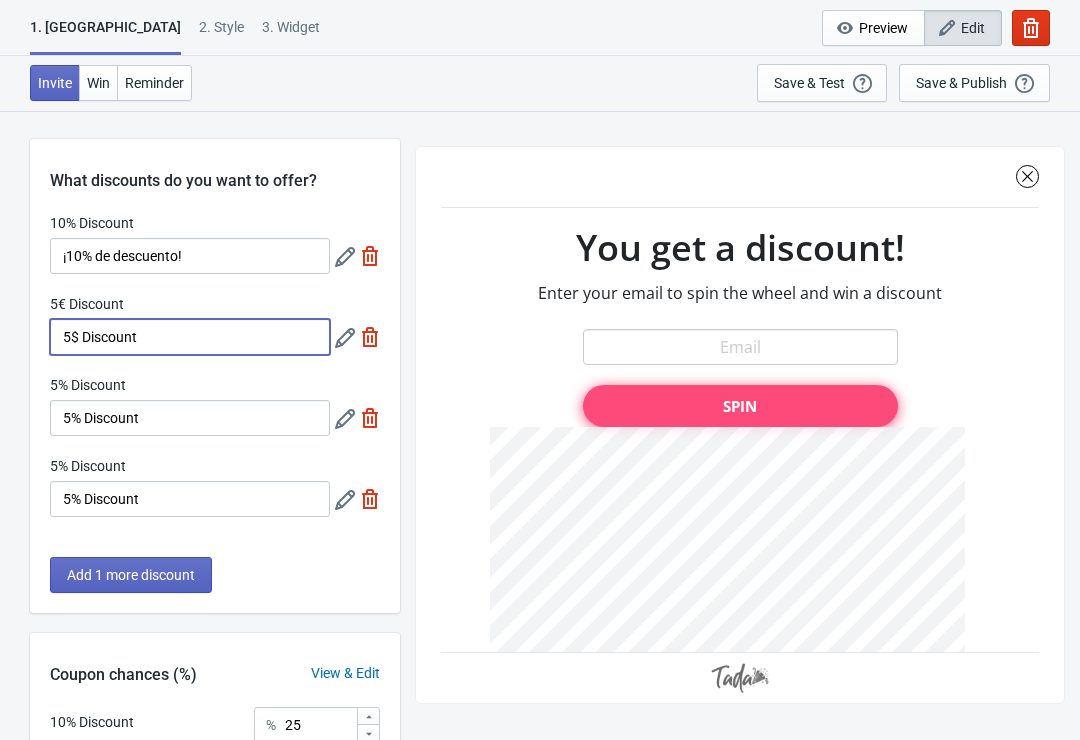 click on "5$ Discount" at bounding box center [190, 337] 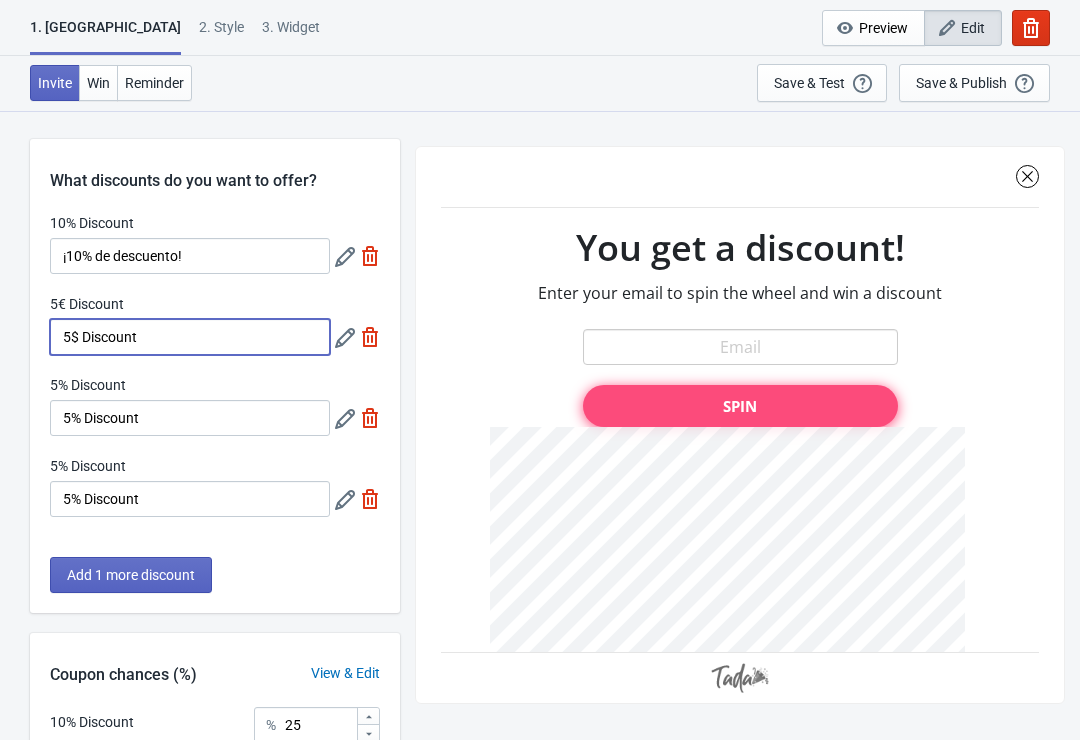click 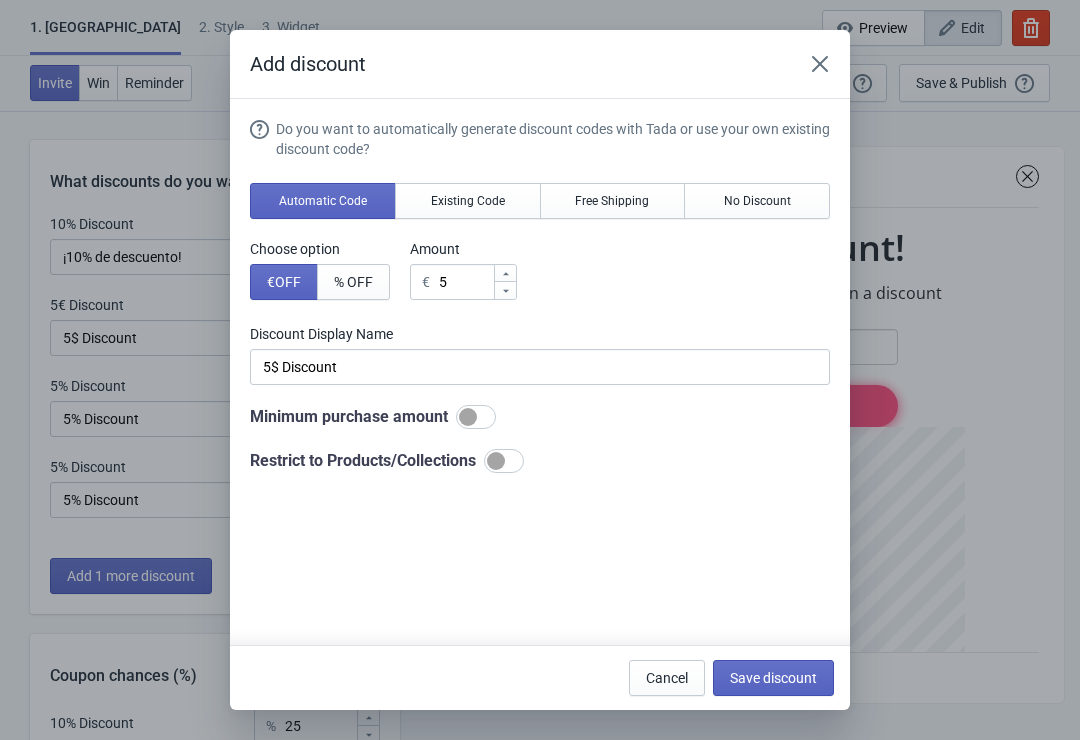 scroll, scrollTop: 0, scrollLeft: 0, axis: both 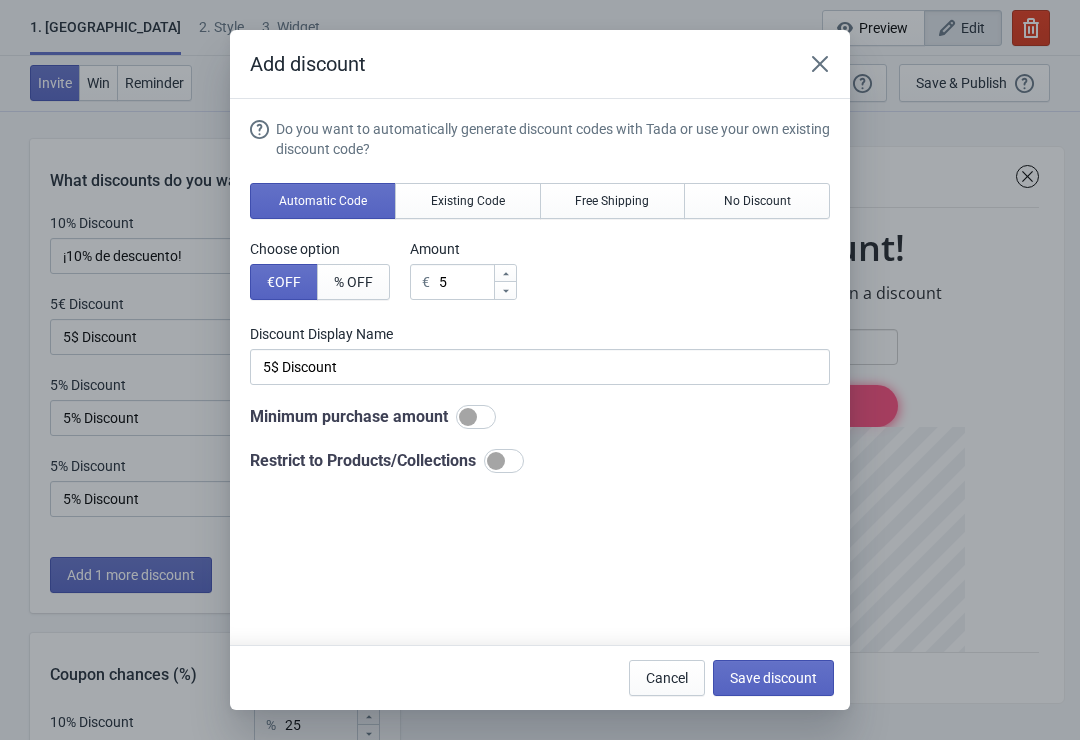 click on "Free Shipping" at bounding box center [612, 201] 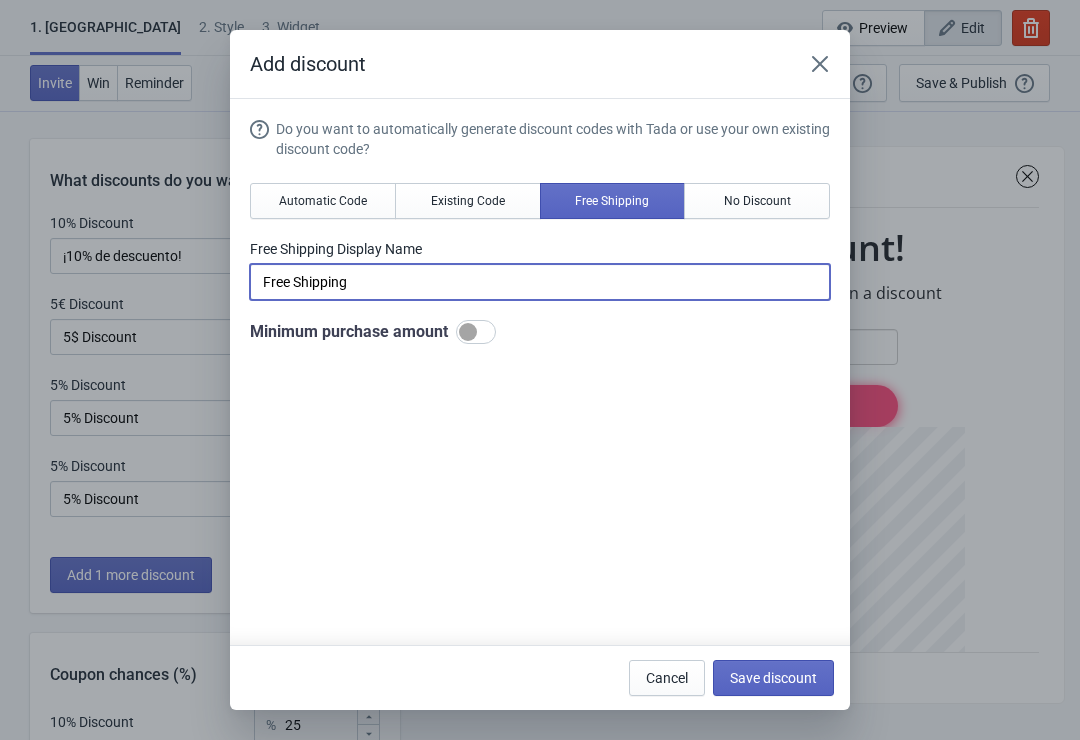 click on "Free Shipping" at bounding box center [540, 282] 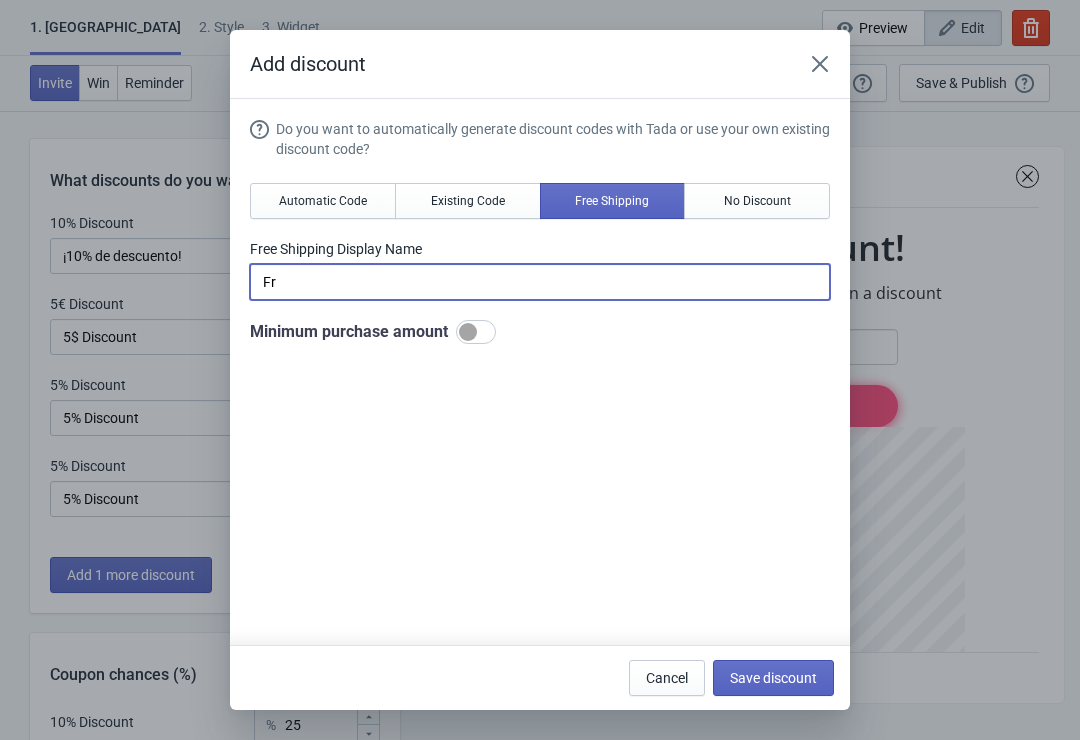 type on "F" 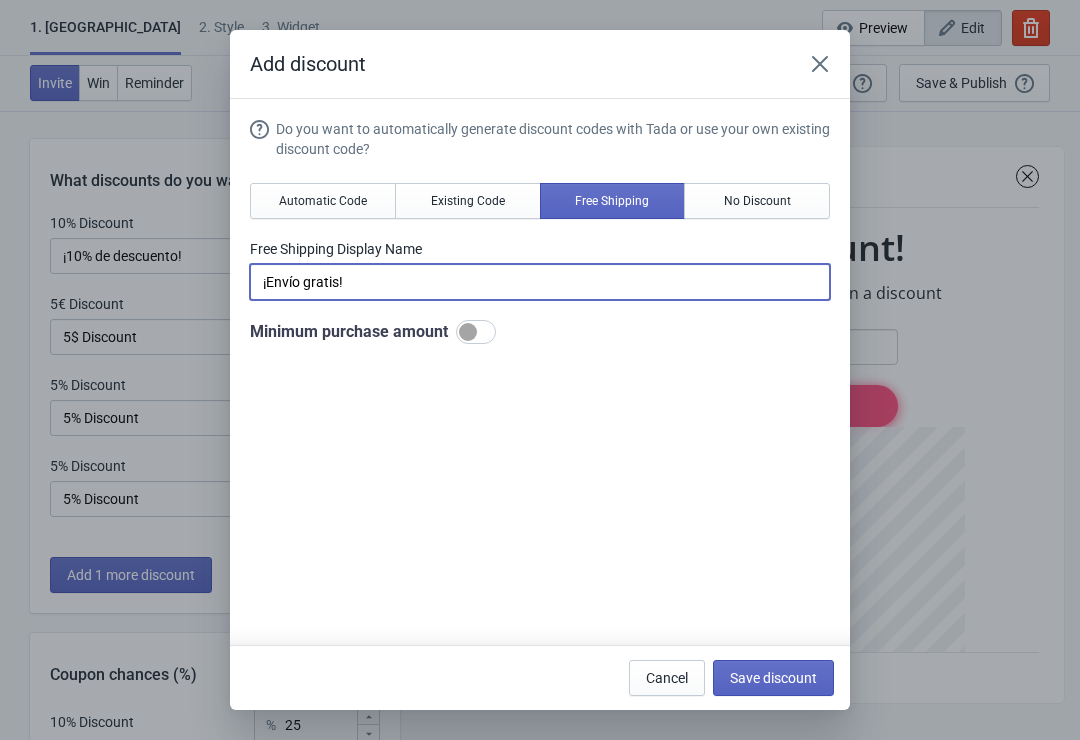 type on "¡Envío gratis!" 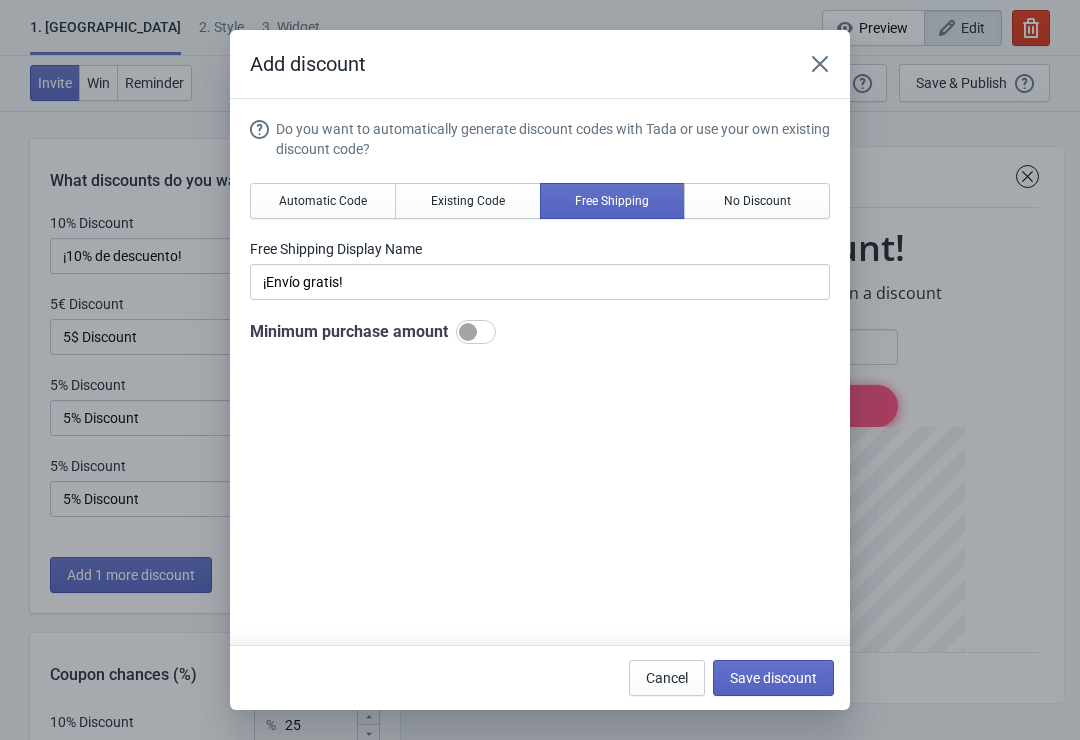 click on "Save discount" at bounding box center [773, 678] 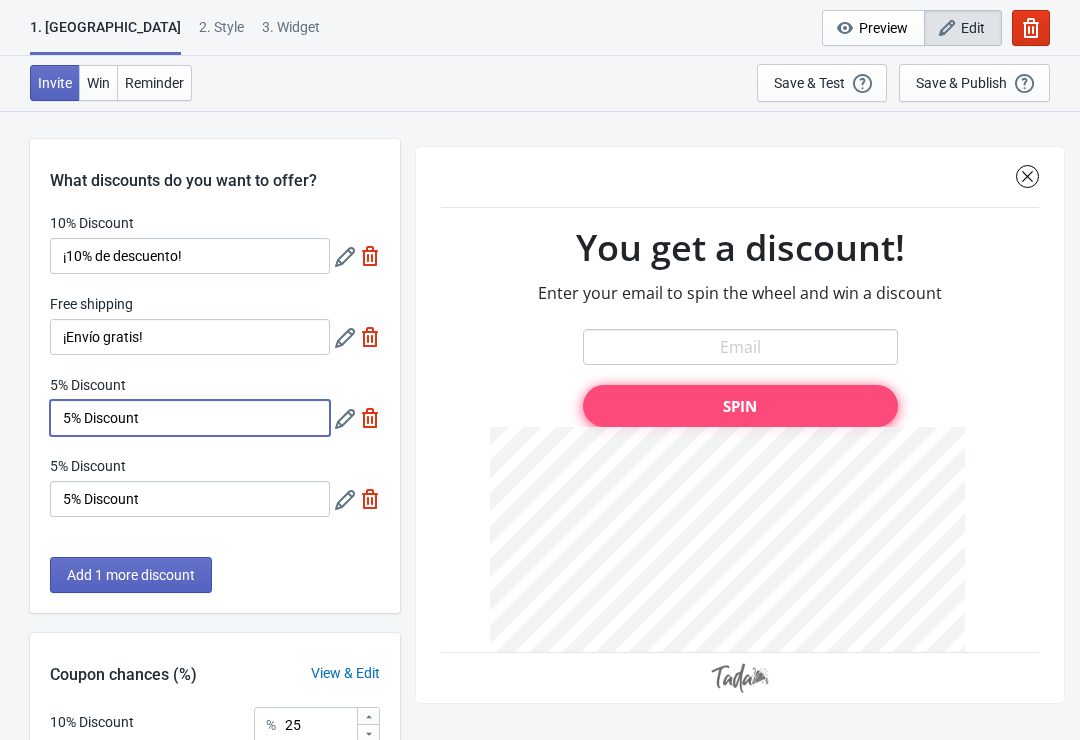 click on "5% Discount" at bounding box center [190, 418] 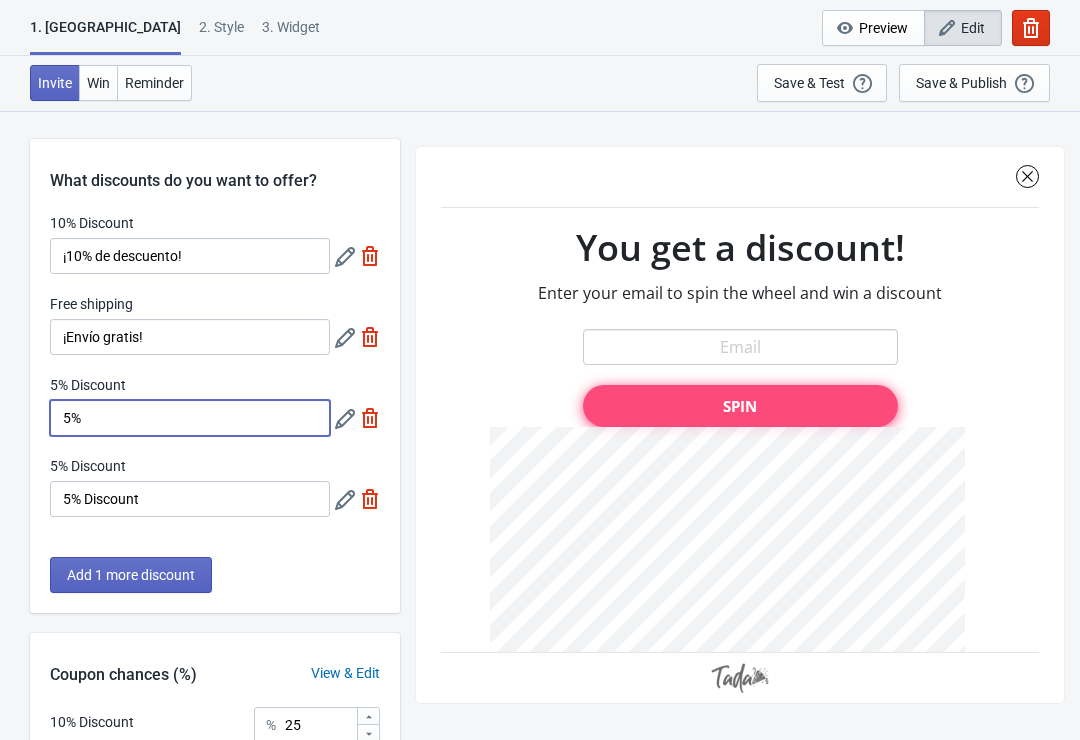 type on "5" 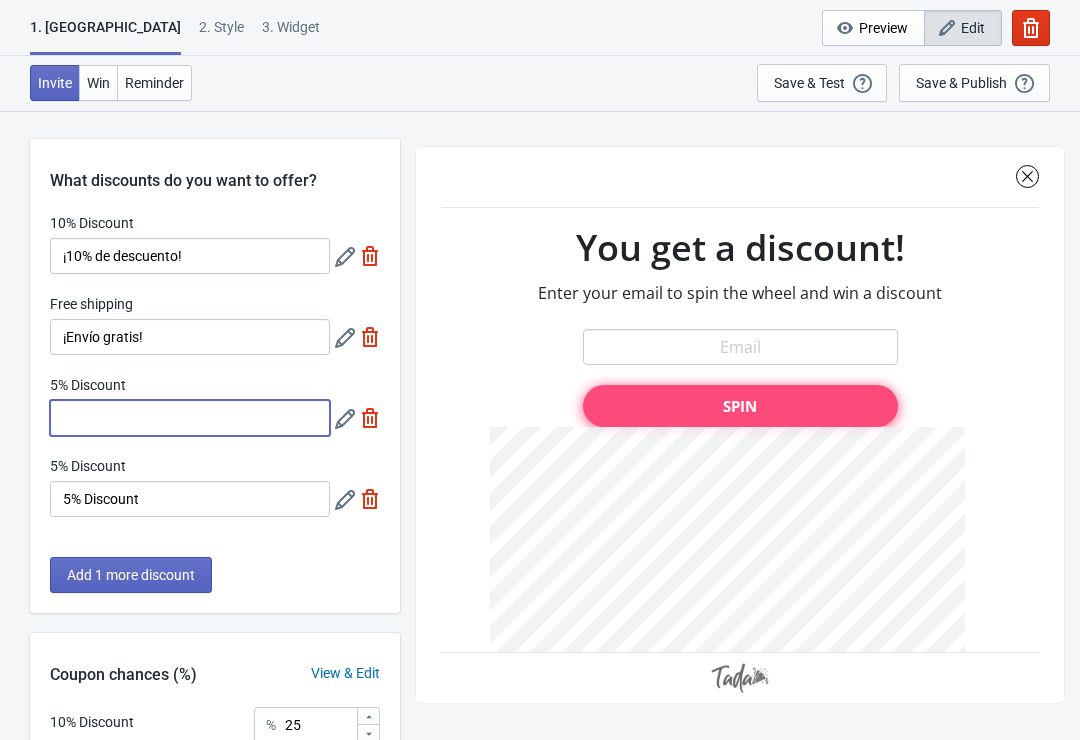 type 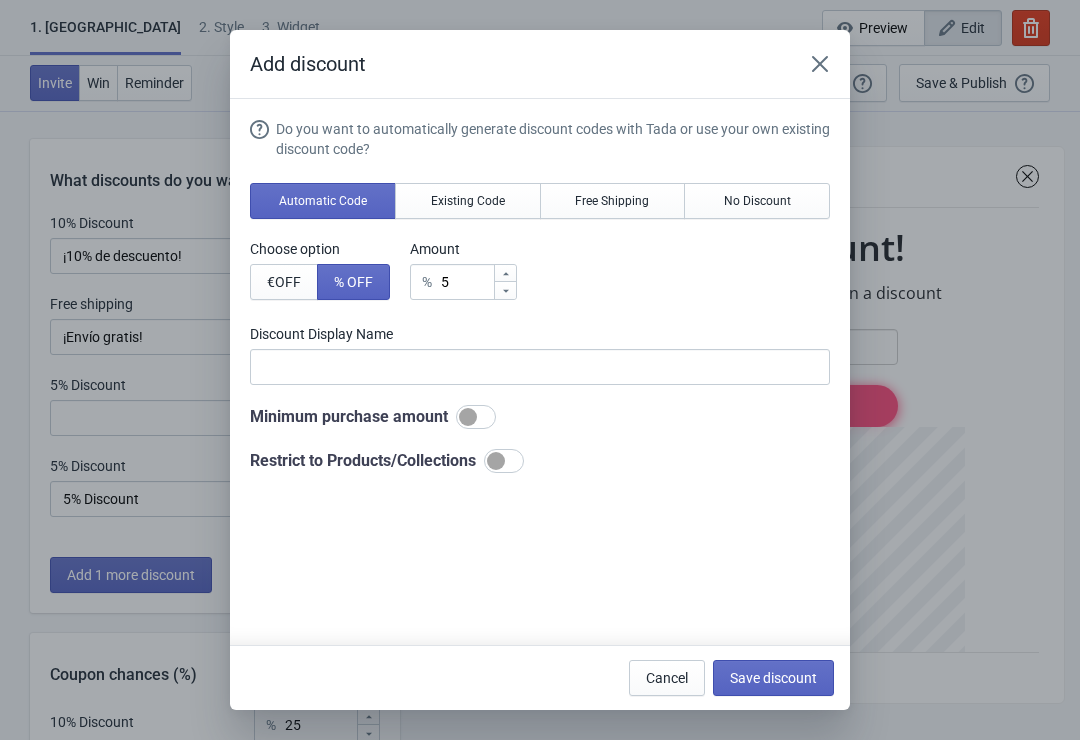 click on "Existing Code" at bounding box center (468, 201) 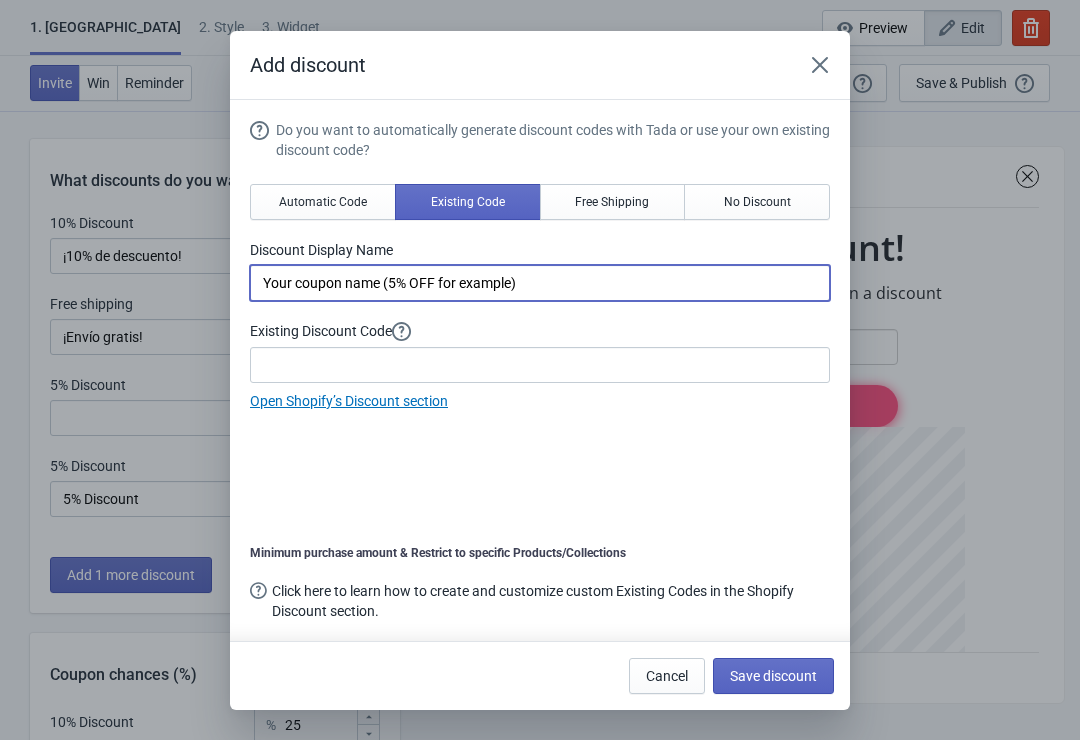 click on "Your coupon name (5% OFF for example)" at bounding box center (540, 283) 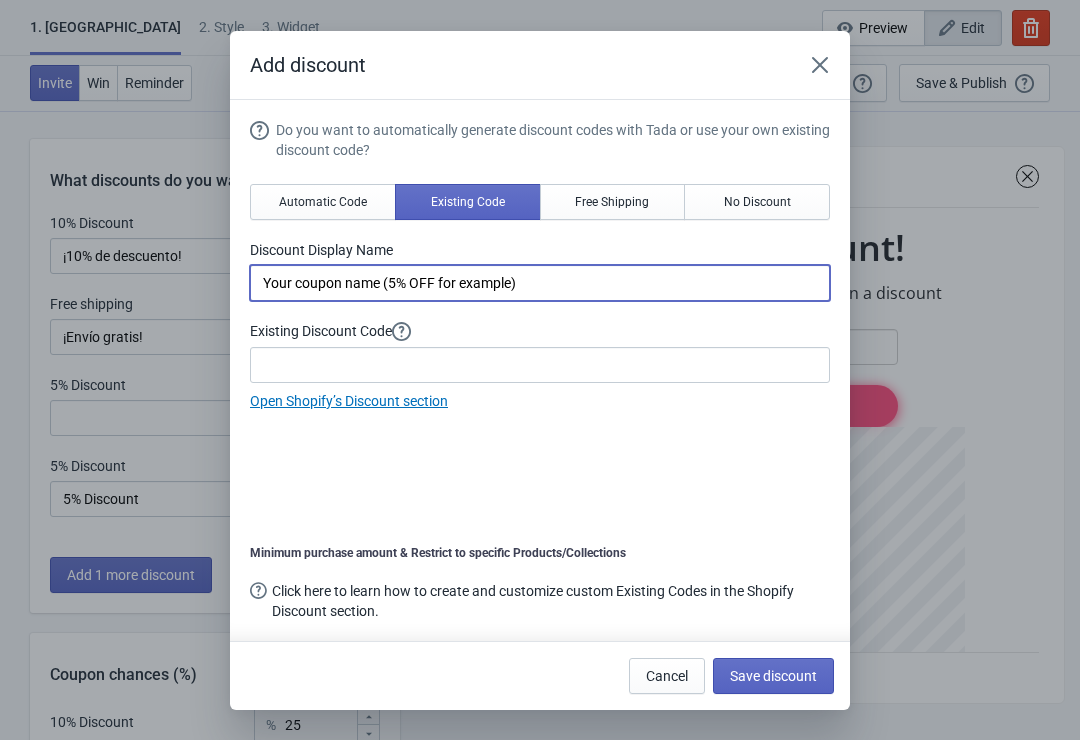 click on "Do you want to automatically generate discount codes with Tada or use your own existing discount code?  Automatic Code Existing Code Free Shipping No Discount Discount Display Name Your coupon name (5% OFF for example) Existing Discount Code  Open Shopify’s Discount section Minimum purchase amount & Restrict to specific Products/Collections Click here to learn how to create and customize custom Existing Codes in the Shopify Discount section." at bounding box center (540, 372) 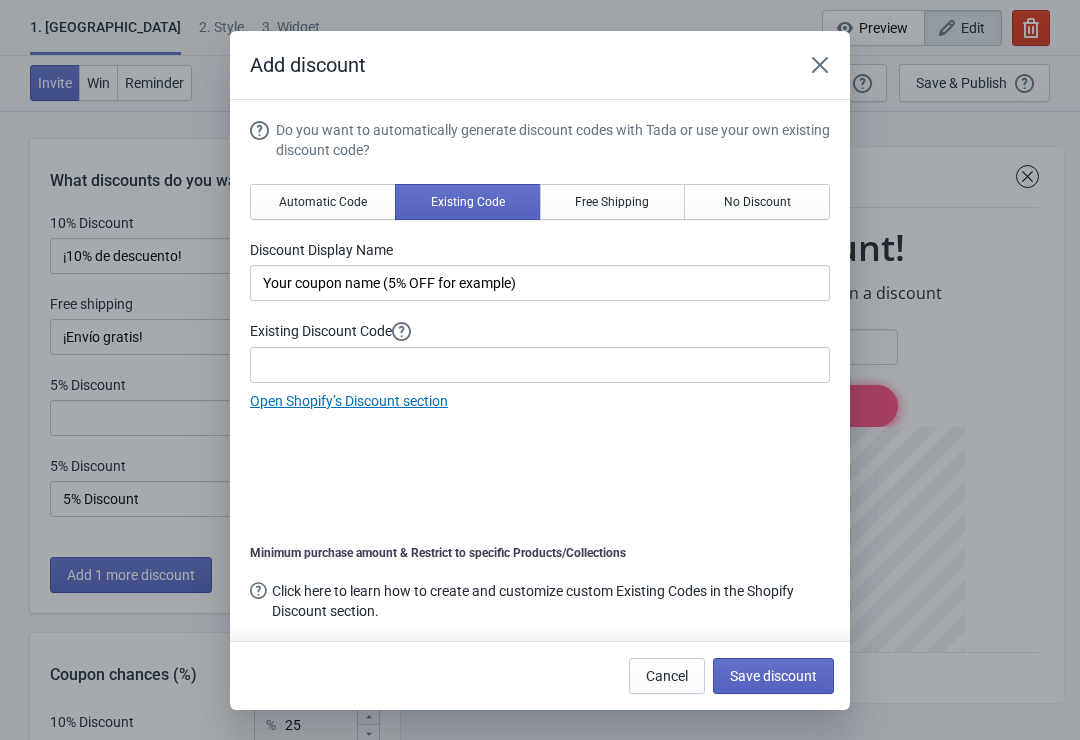 click on "Automatic Code" at bounding box center [323, 202] 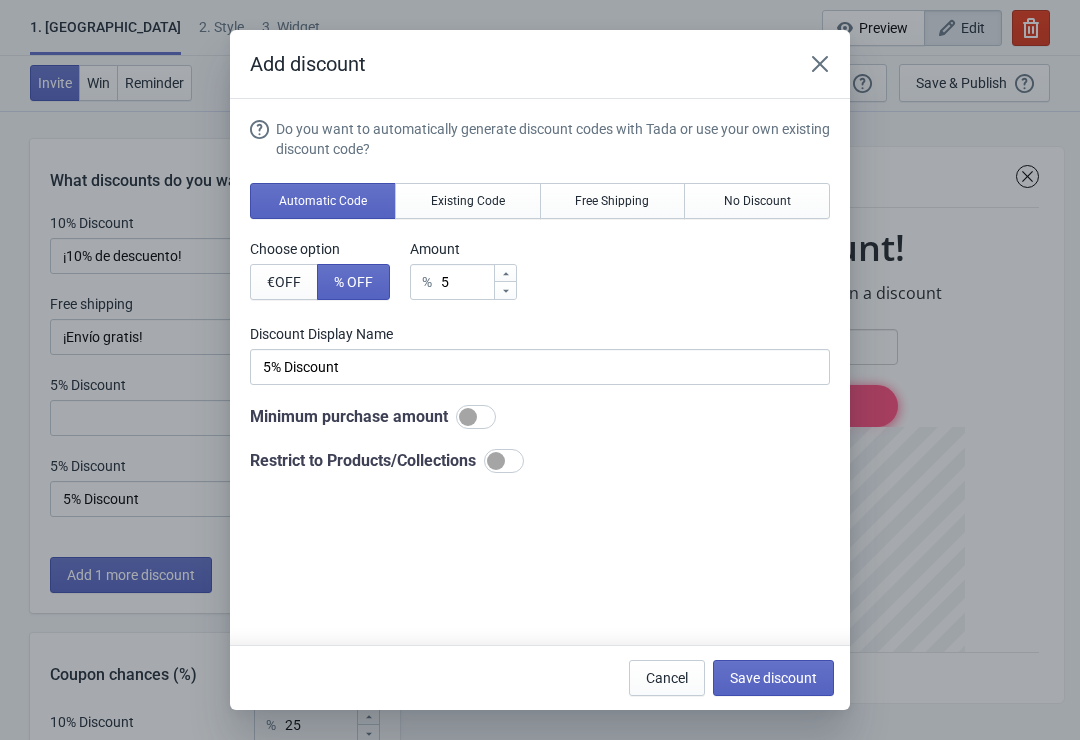 click on "€  OFF" at bounding box center [284, 282] 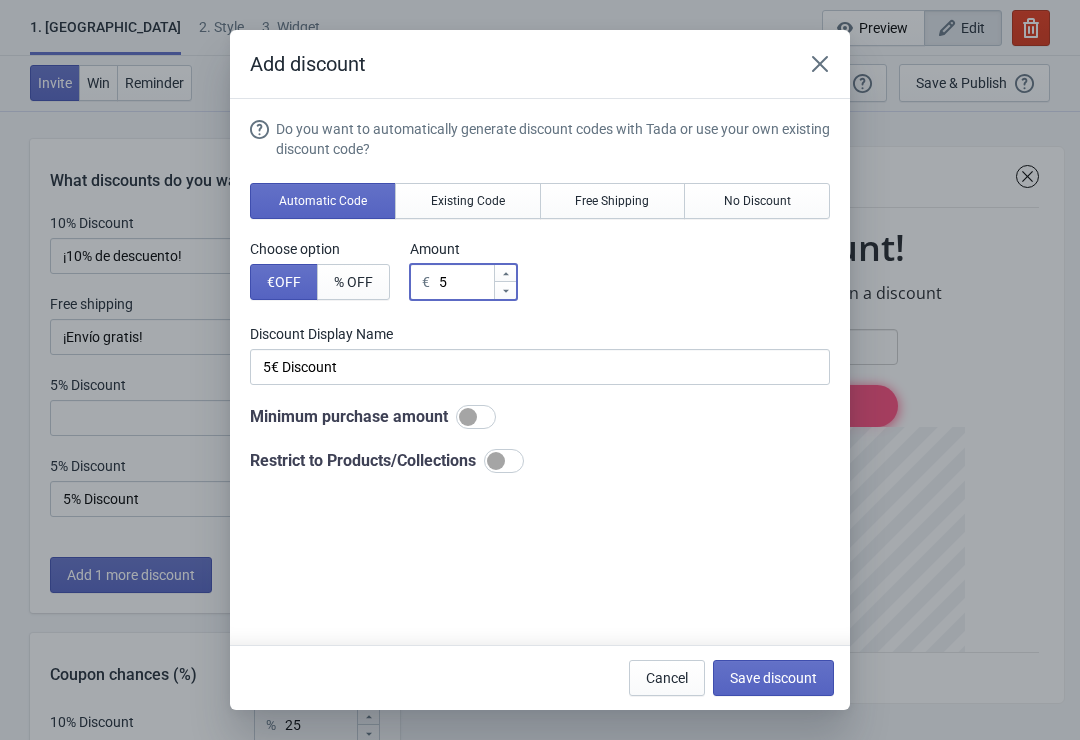 click on "5" at bounding box center (465, 282) 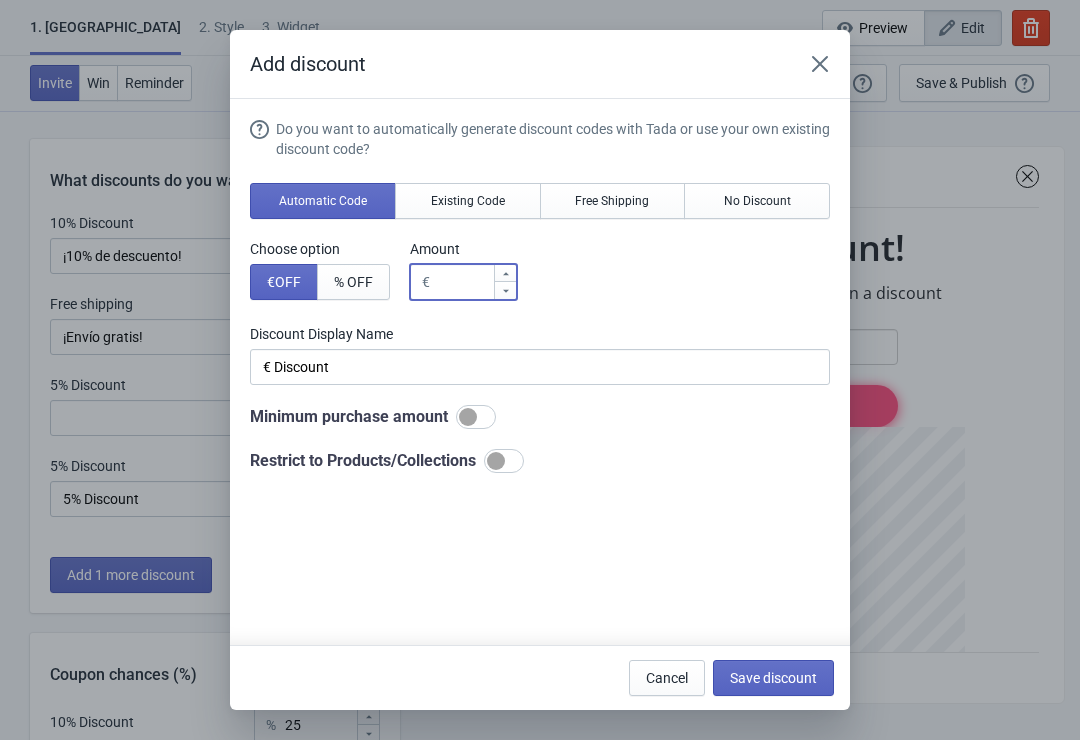 type on "2" 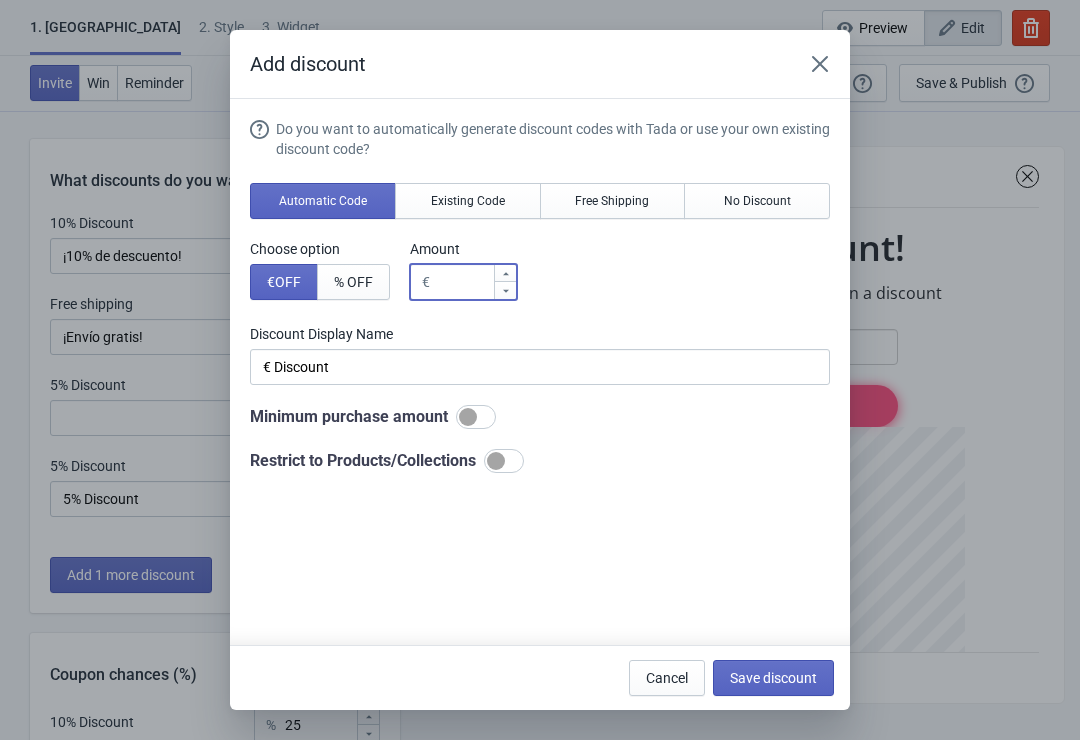 type on "2€ Discount" 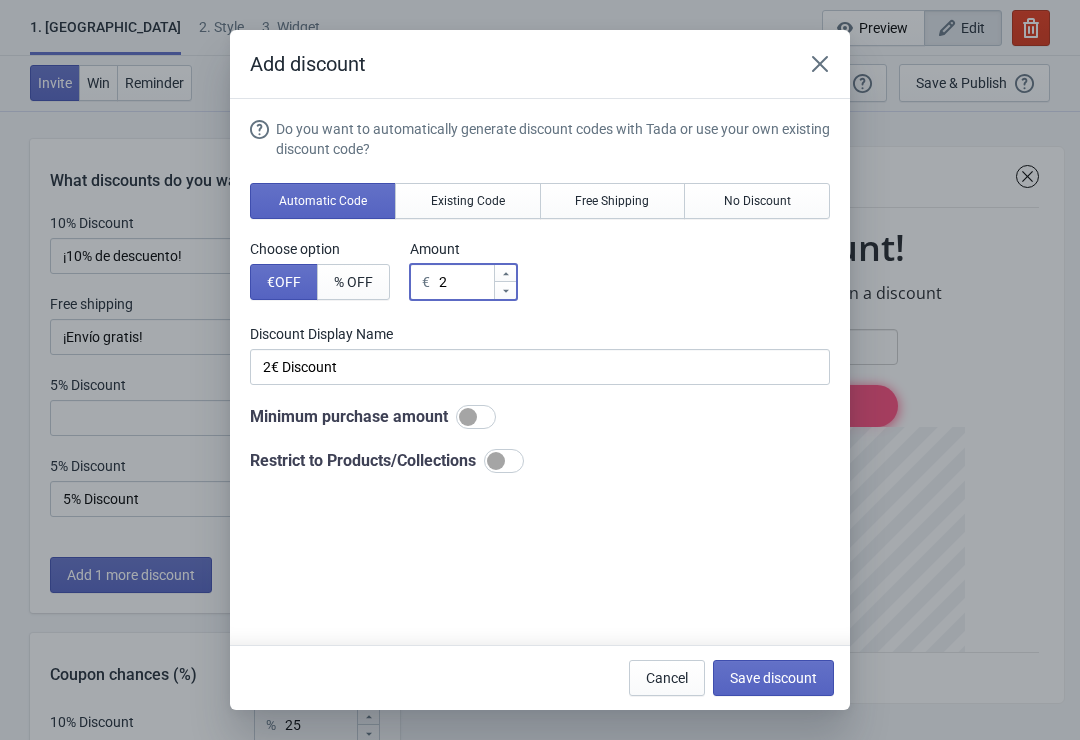 type on "24" 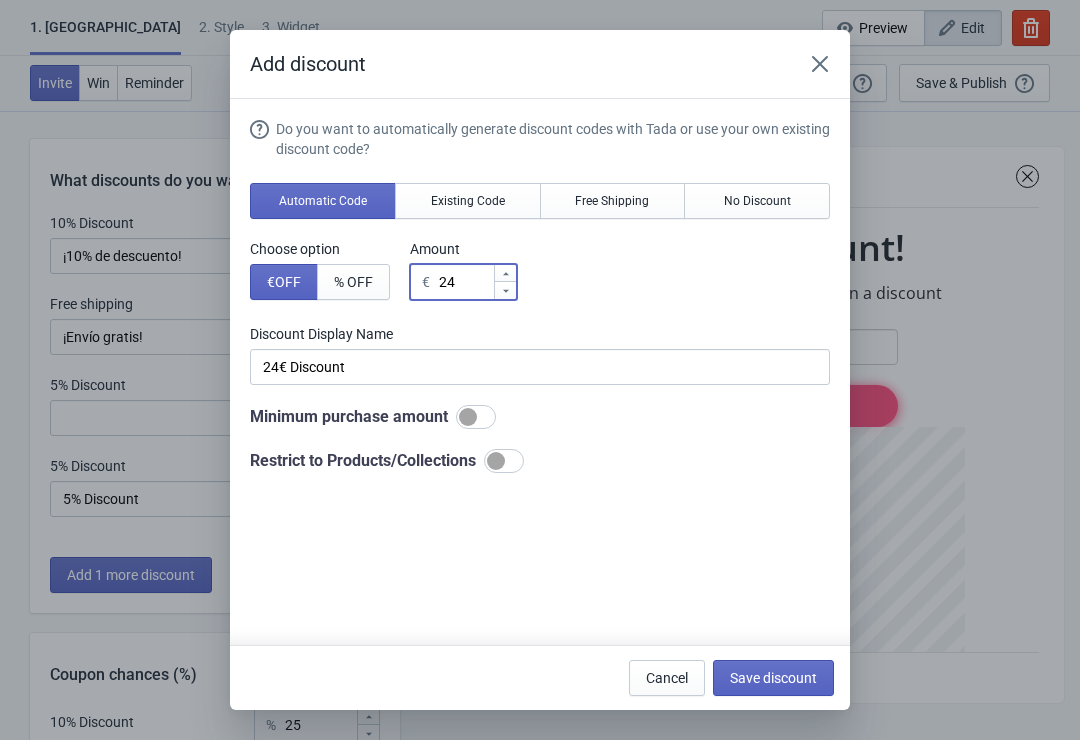 type 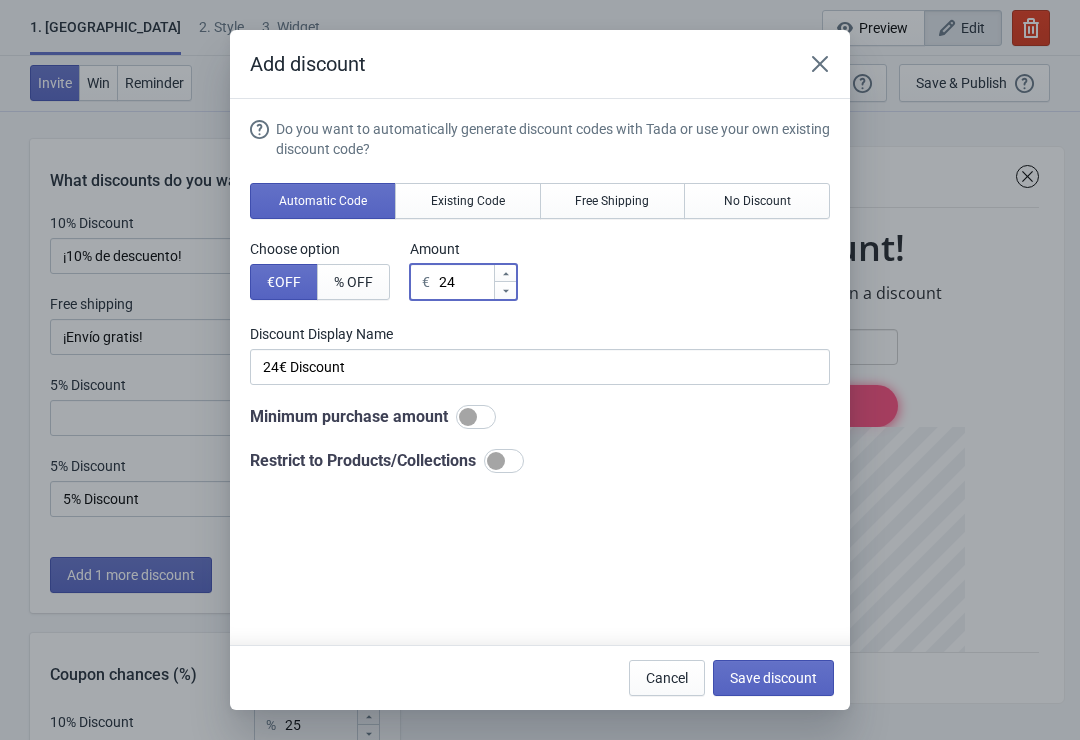 type on "€ Discount" 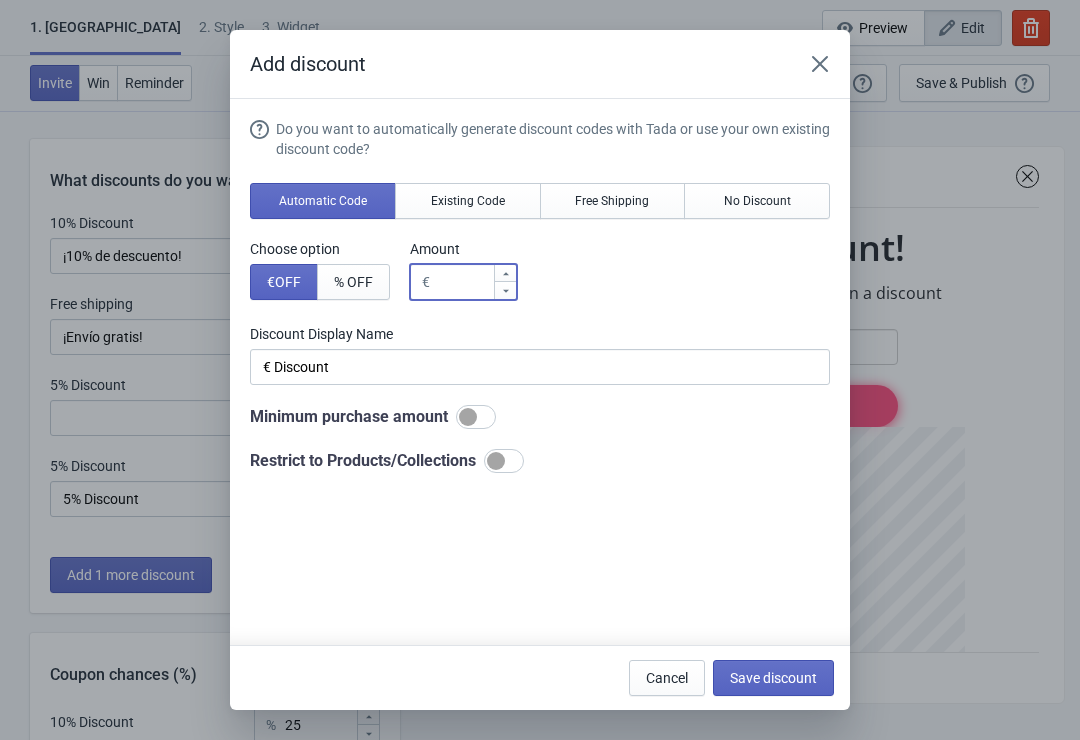 type on "24.9" 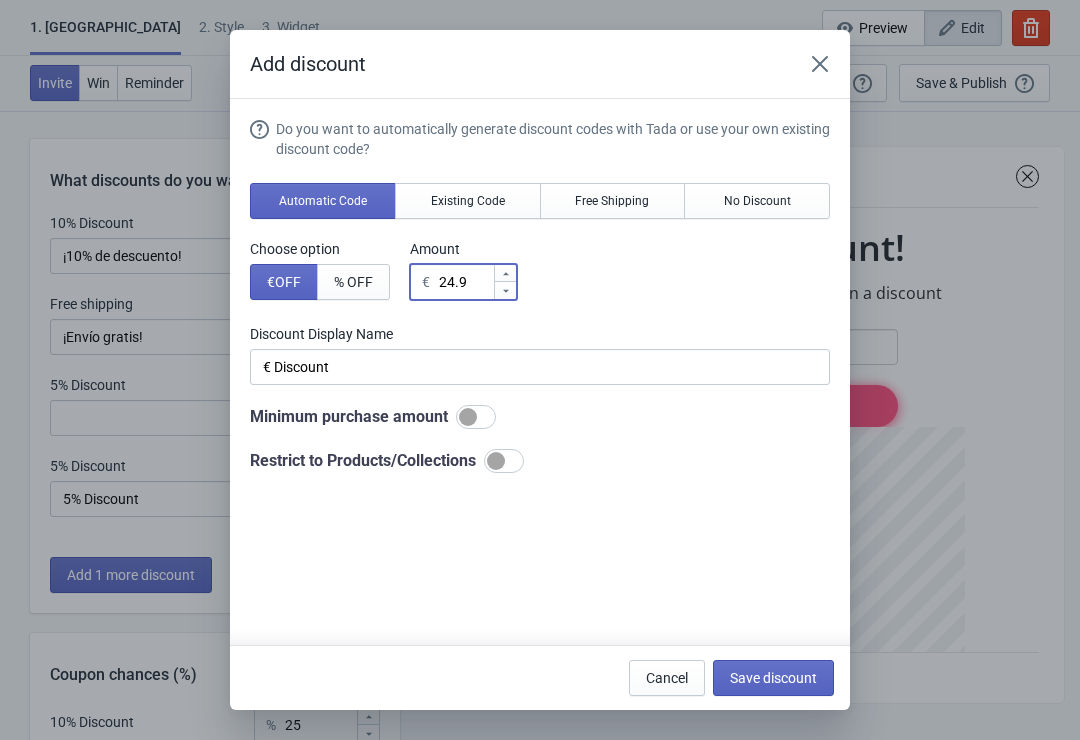 type on "24.9€ Discount" 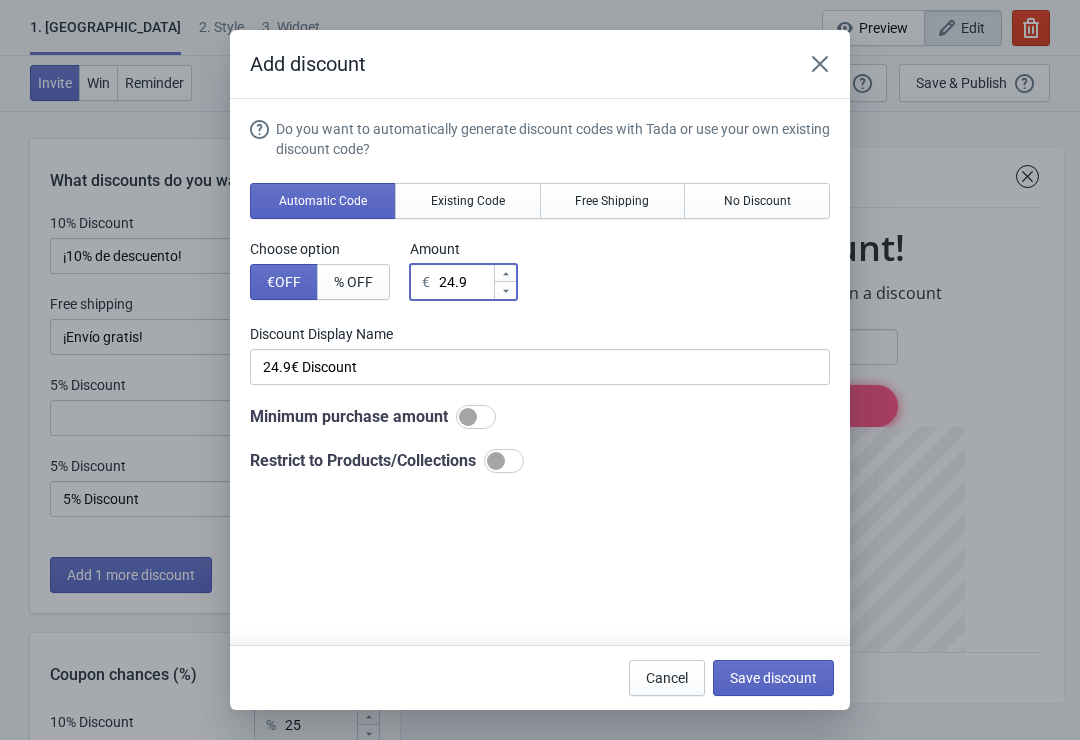 type on "24.99" 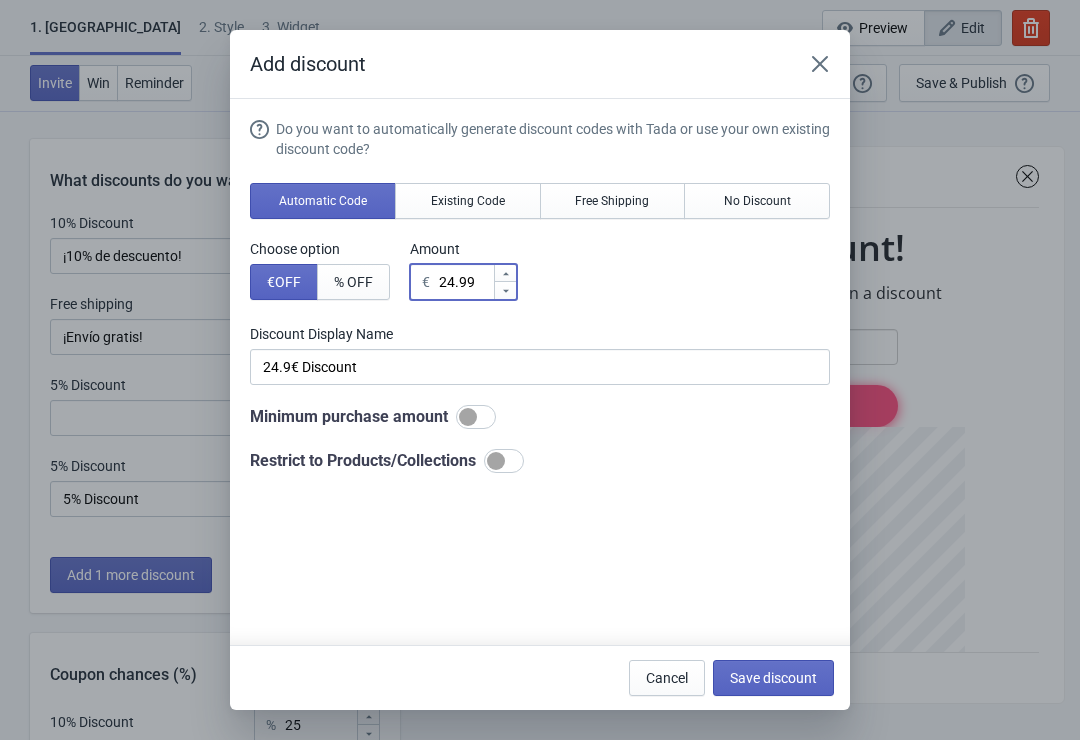 type on "24.99€ Discount" 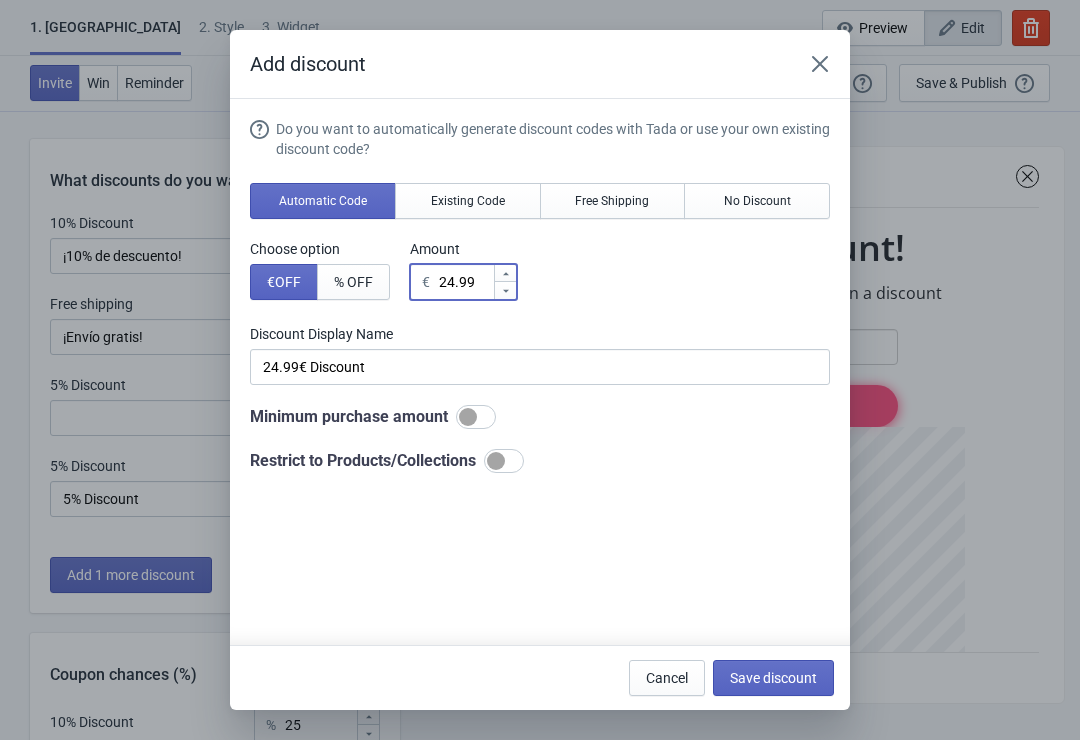 type on "24.99" 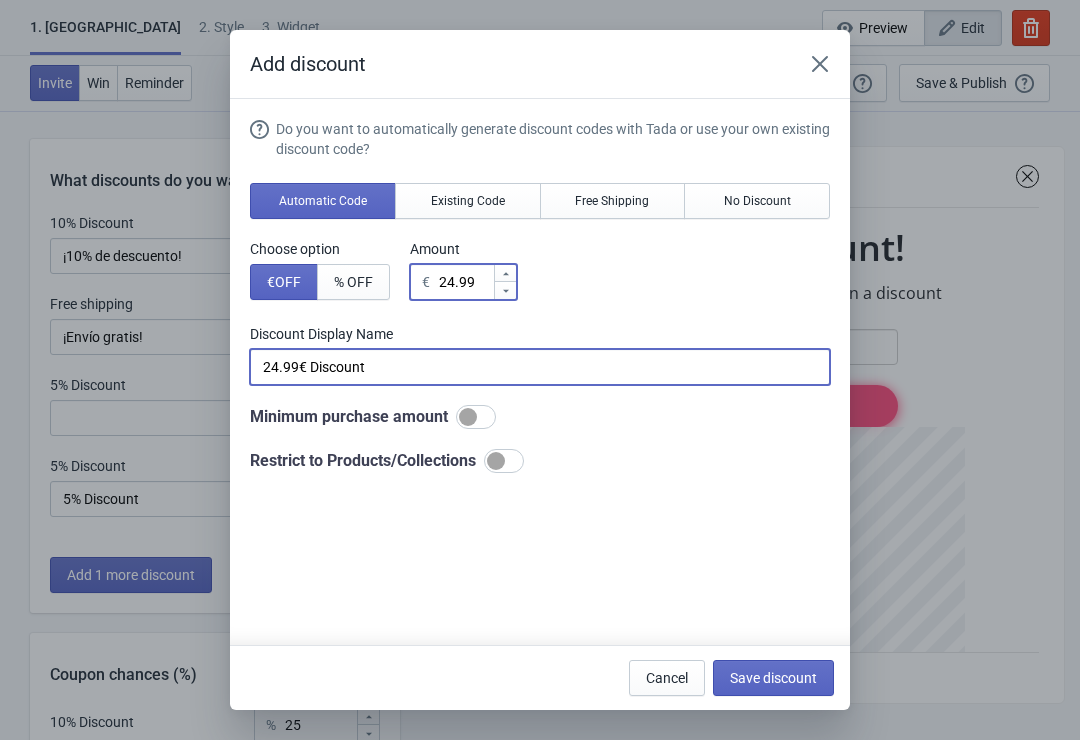 click on "24.99€ Discount" at bounding box center [540, 367] 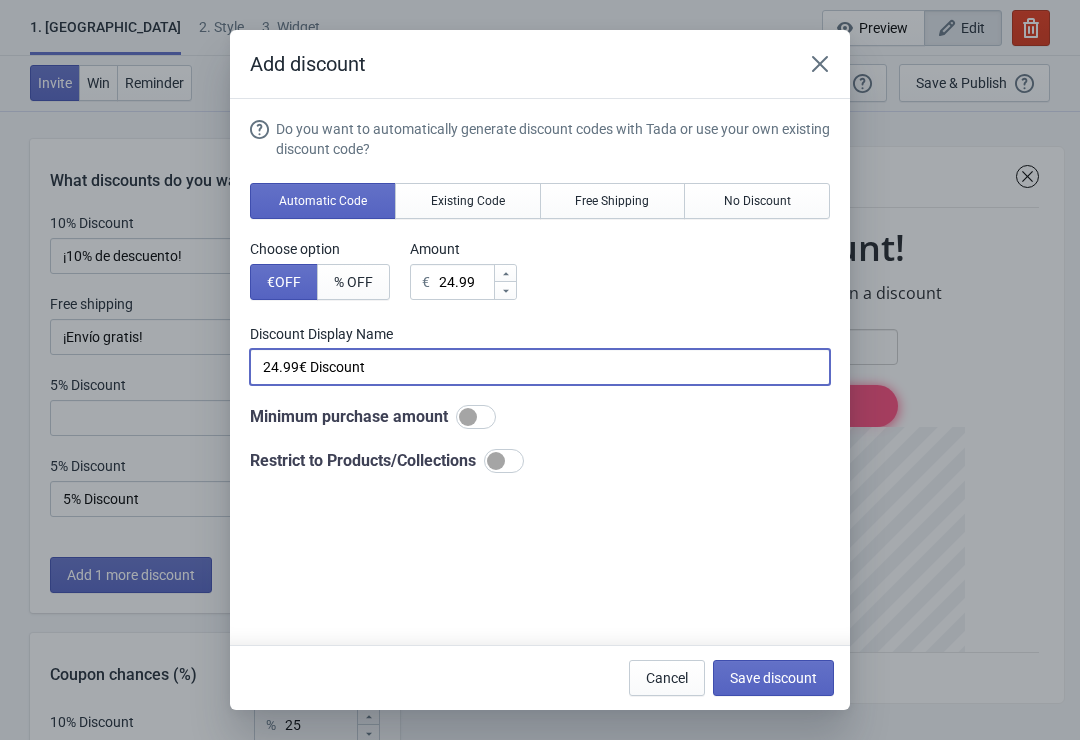 click on "24.99€ Discount" at bounding box center [540, 367] 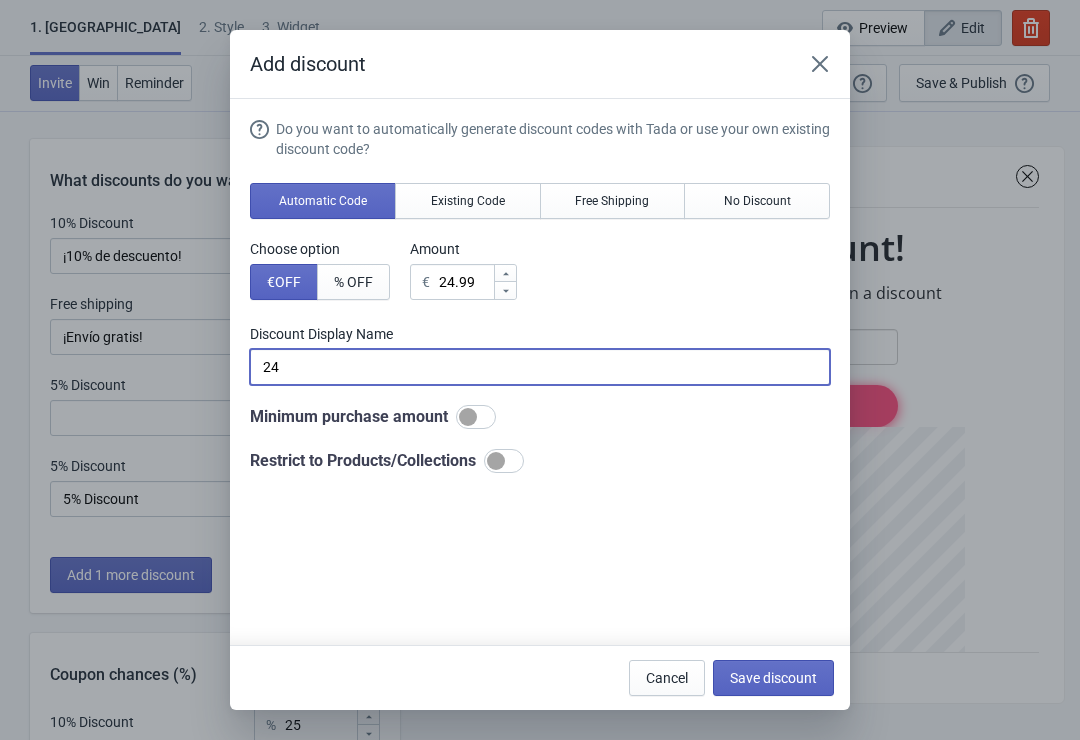 type on "2" 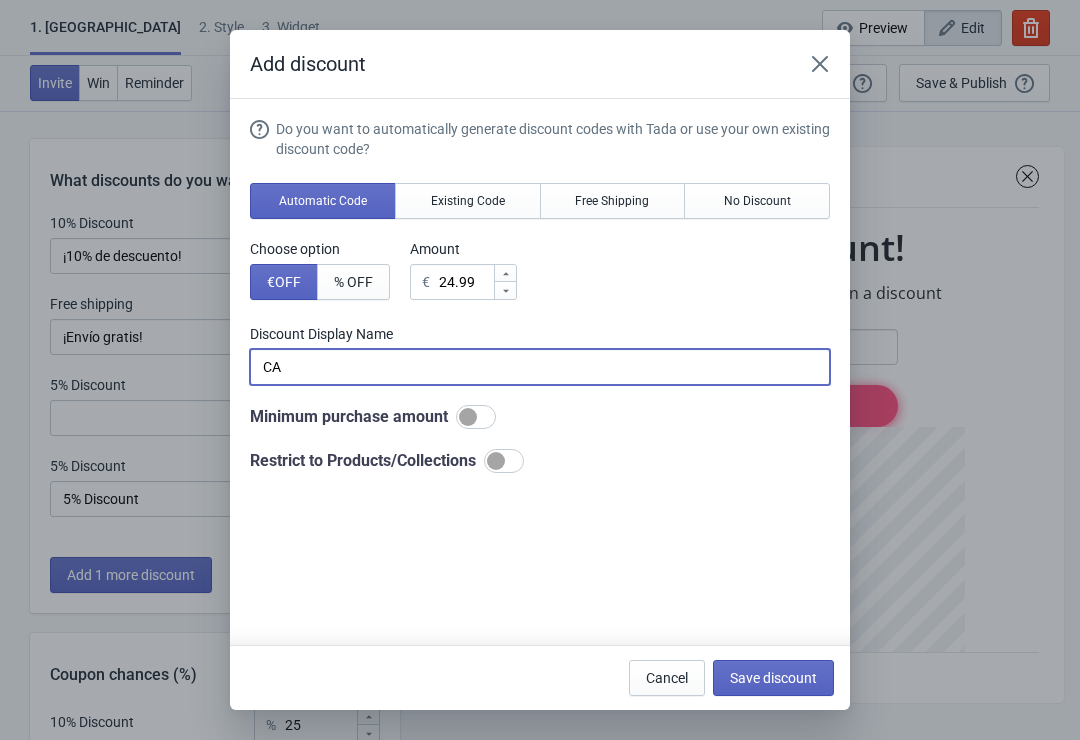 type on "C" 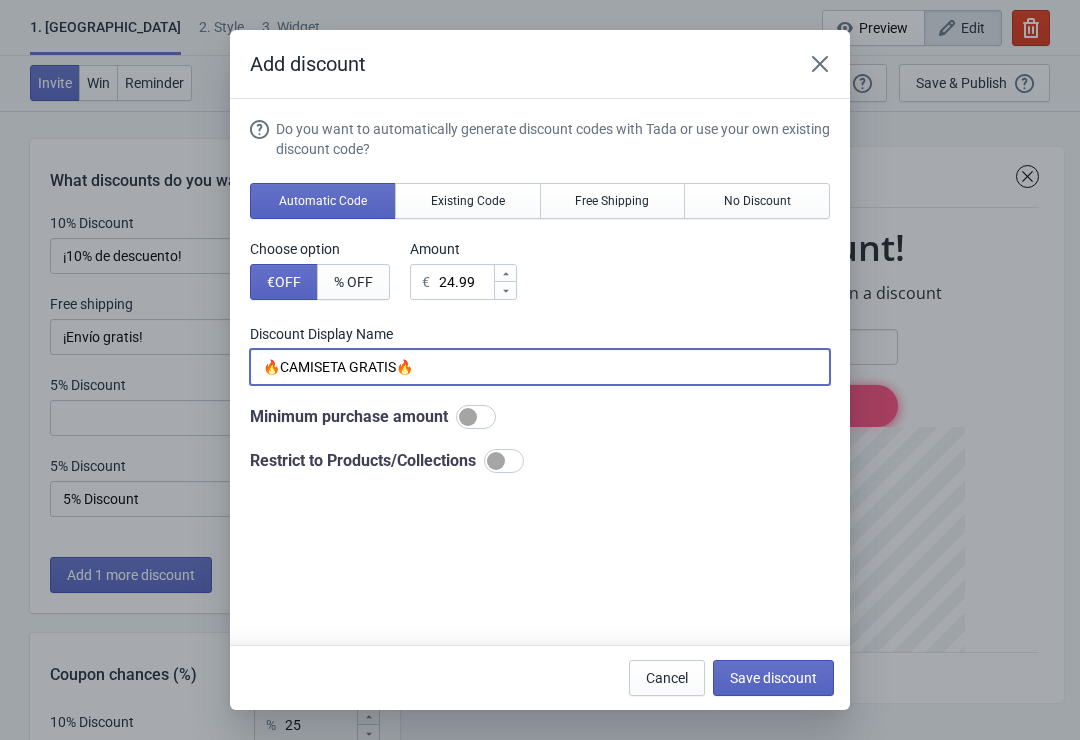 type on "🔥CAMISETA GRATIS🔥" 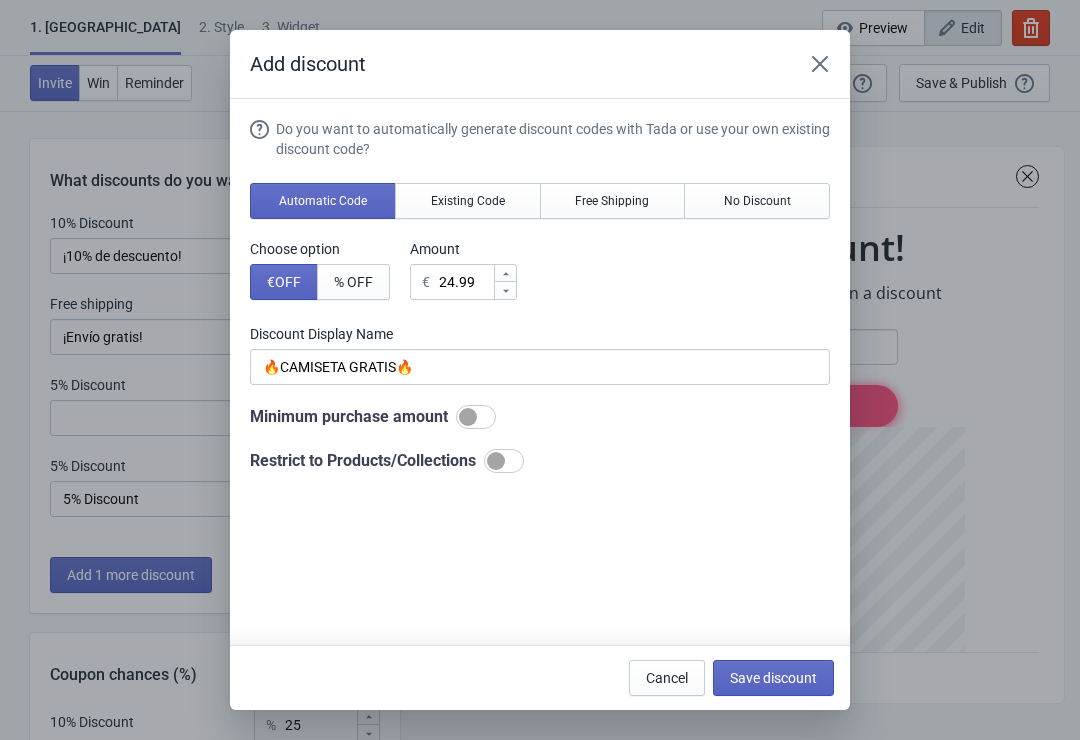 click on "Save discount" at bounding box center (773, 678) 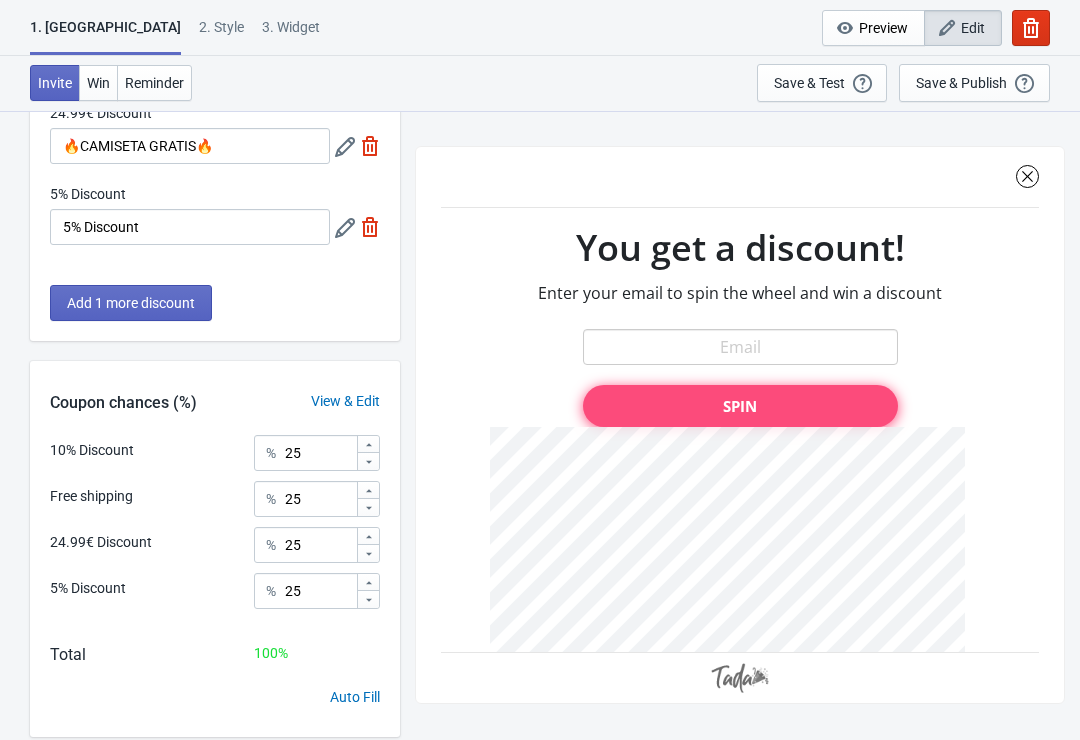 scroll, scrollTop: 274, scrollLeft: 0, axis: vertical 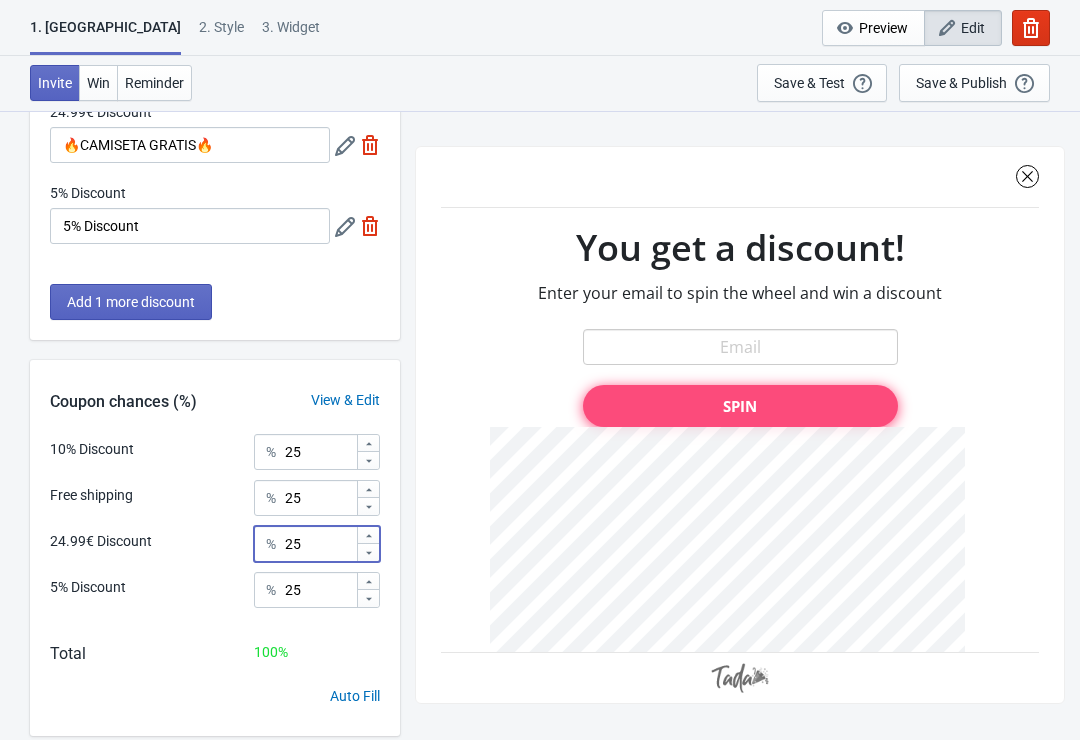 click on "25" at bounding box center (320, 544) 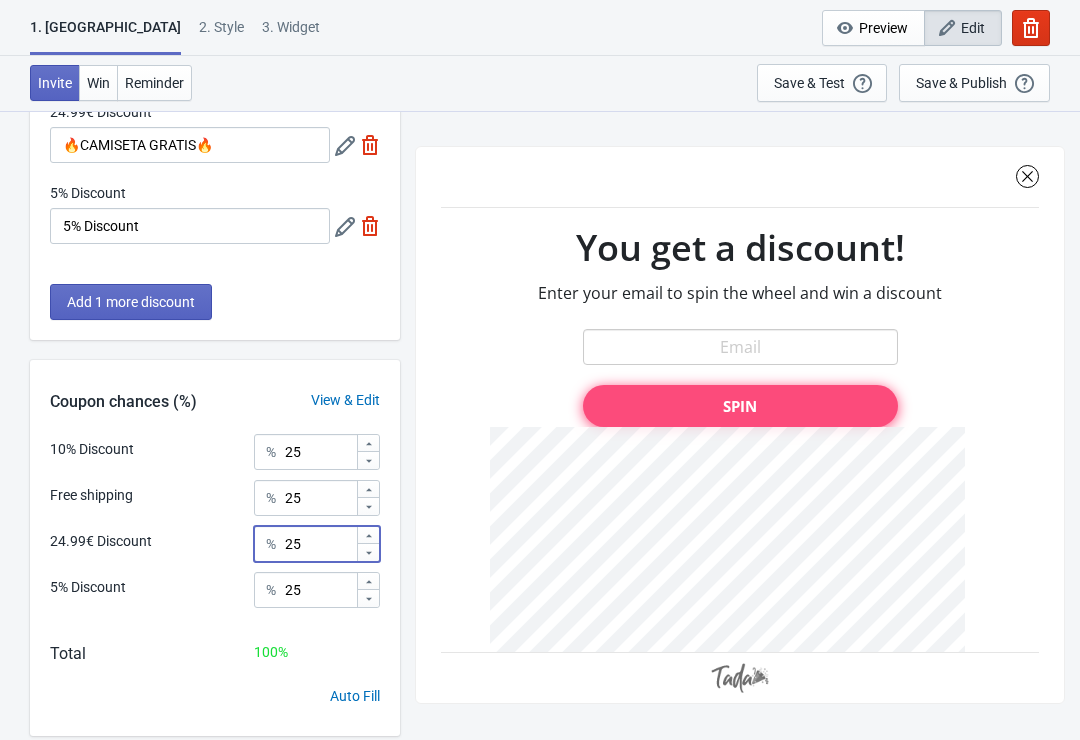 type on "2" 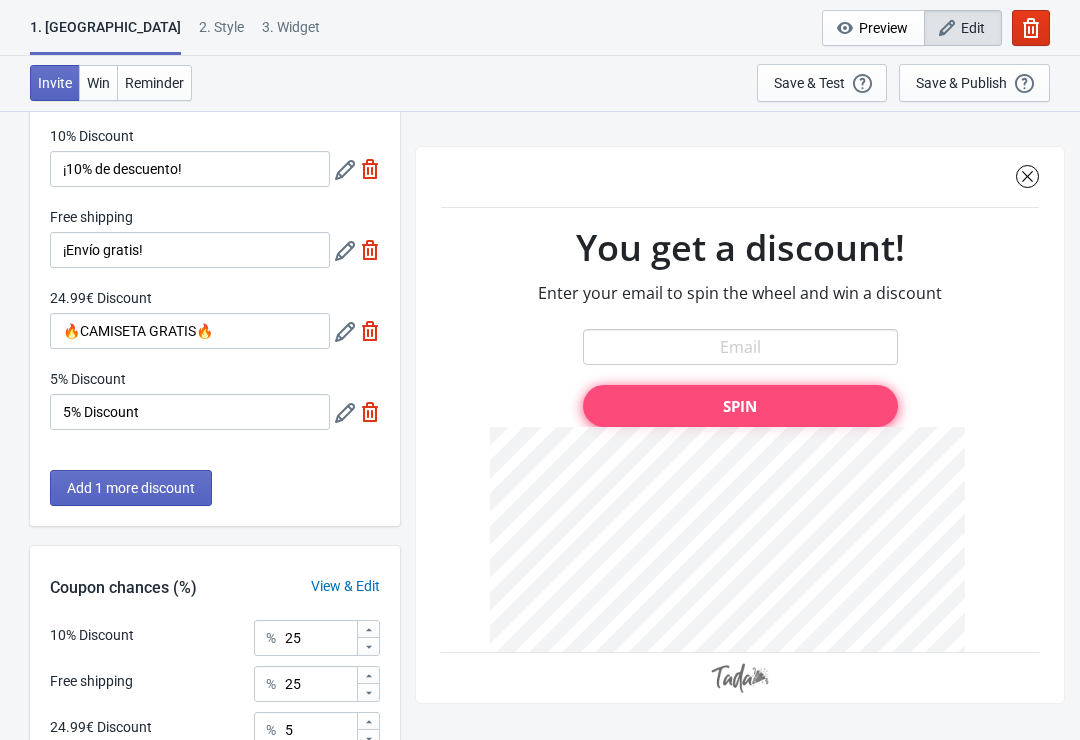 scroll, scrollTop: 41, scrollLeft: 0, axis: vertical 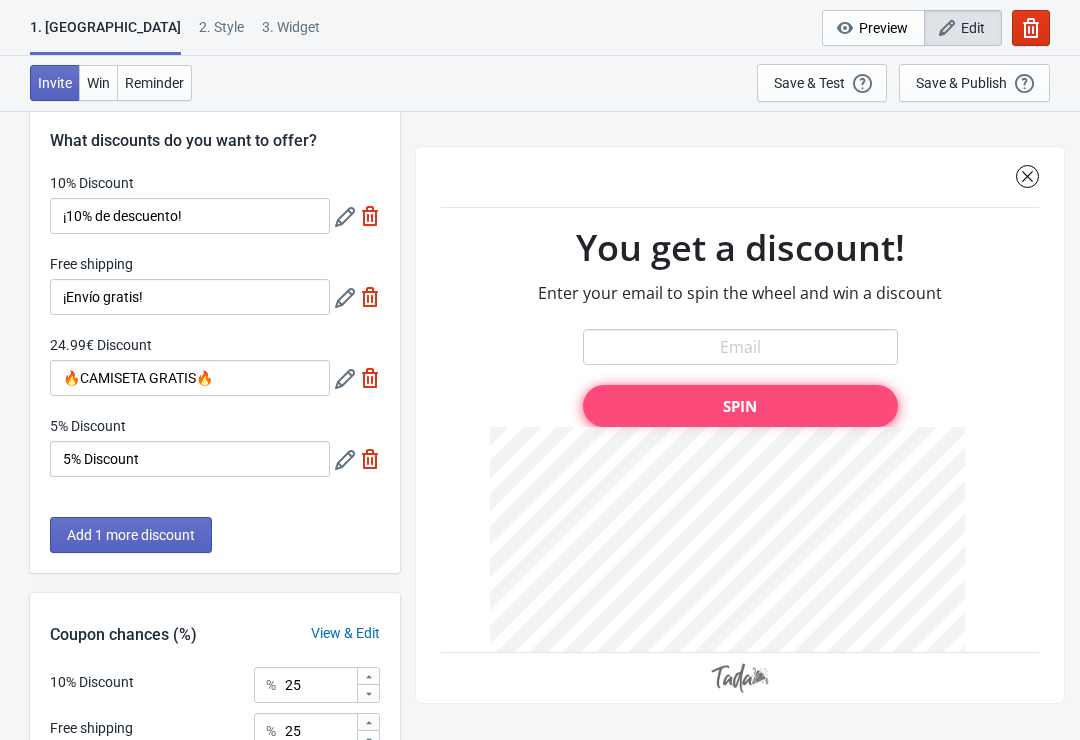type on "5" 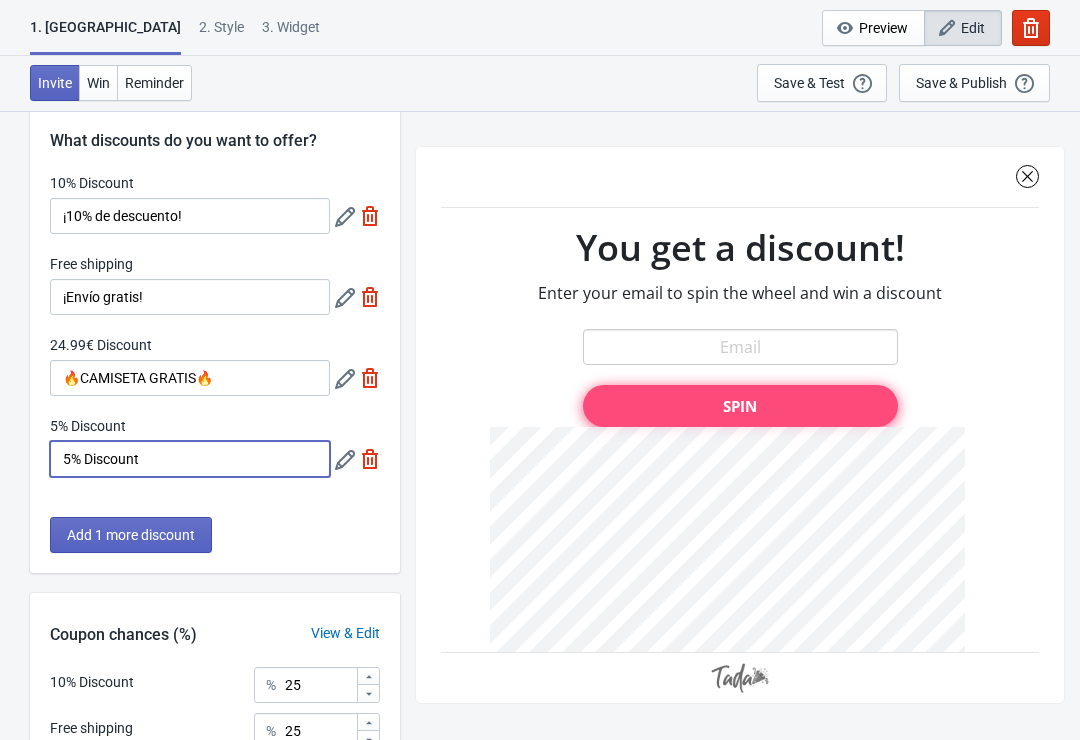 click on "5% Discount" at bounding box center (190, 459) 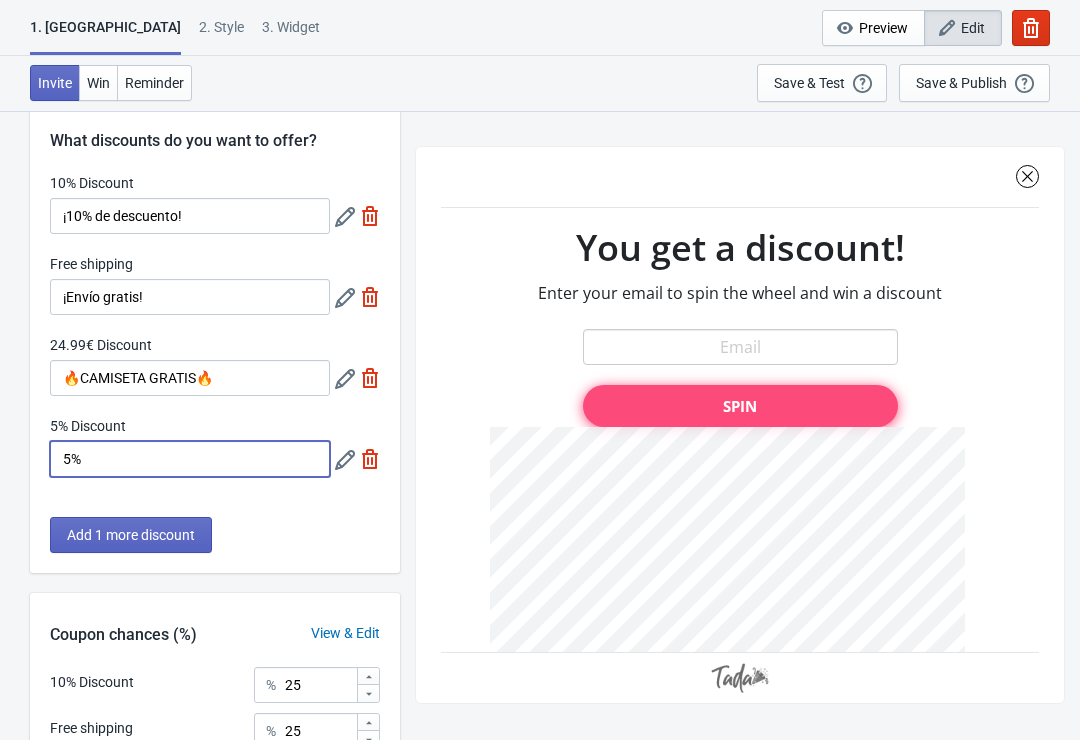 type on "5" 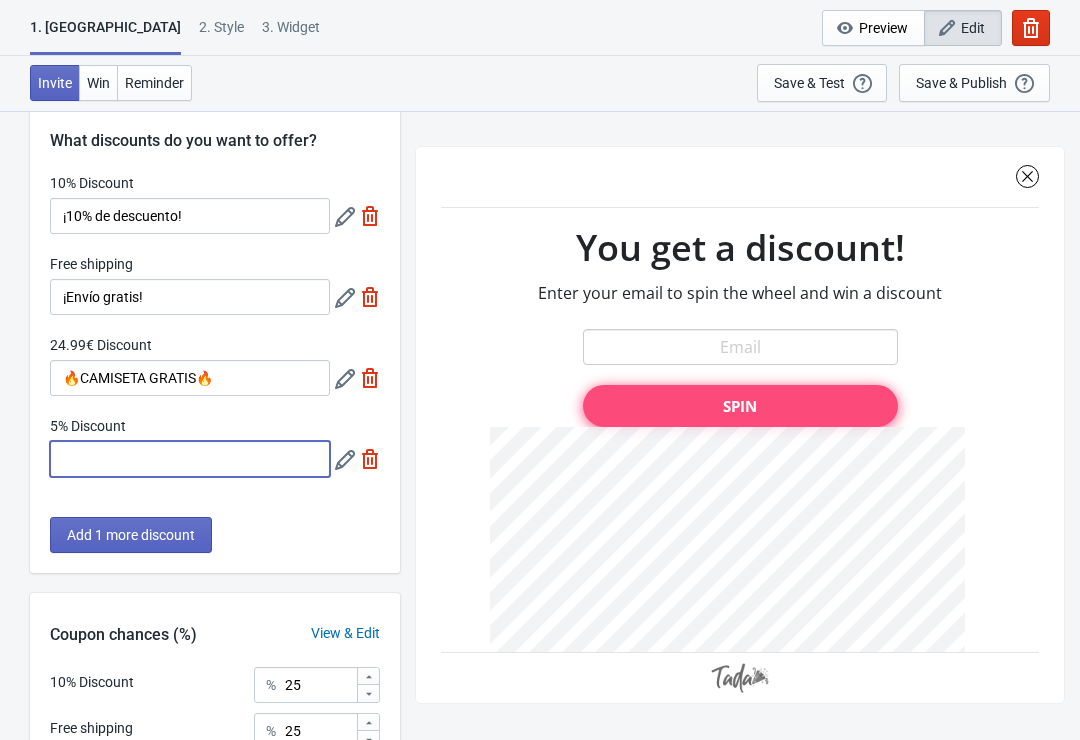 type 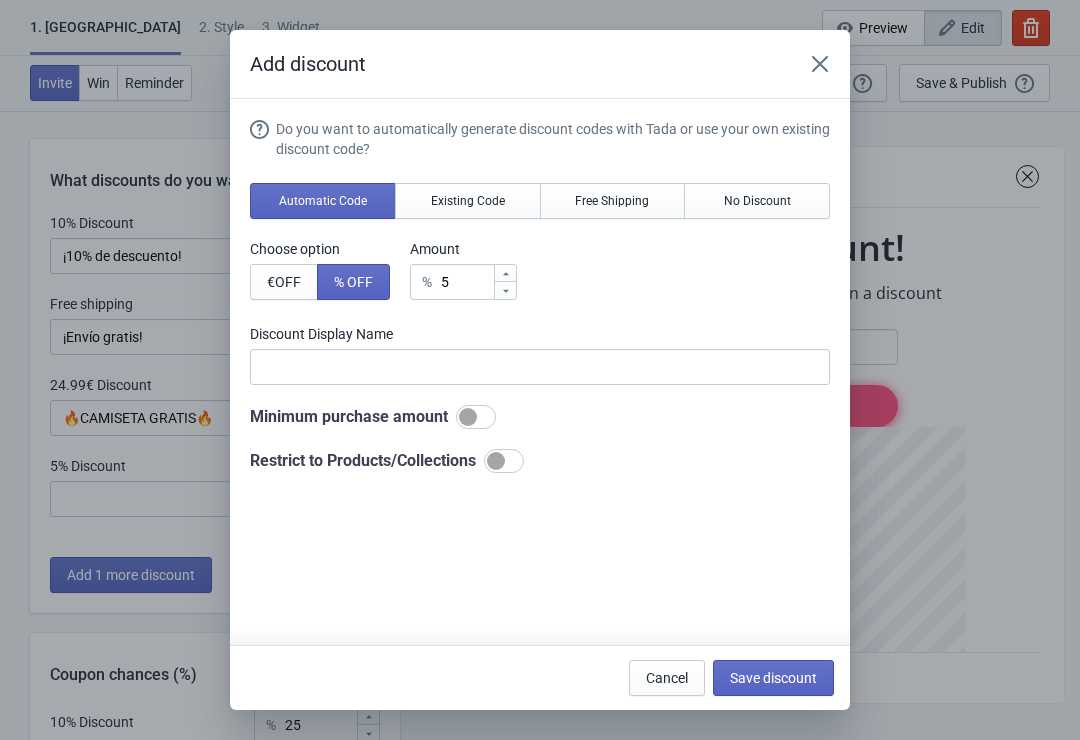 scroll, scrollTop: 0, scrollLeft: 0, axis: both 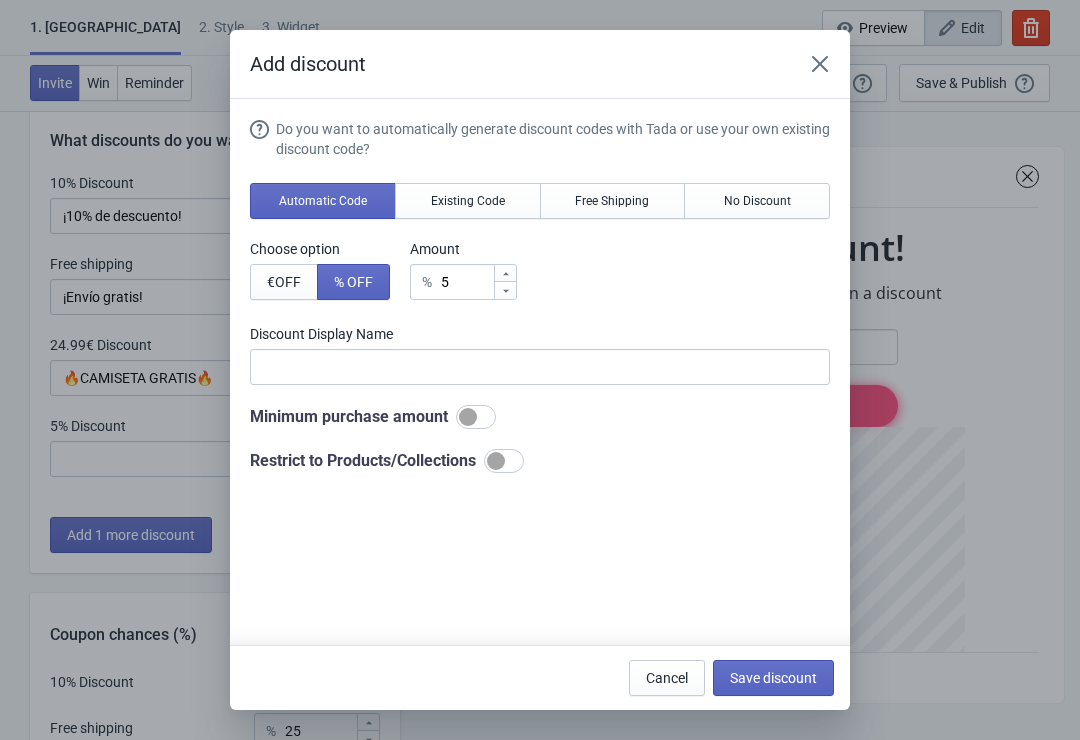 click 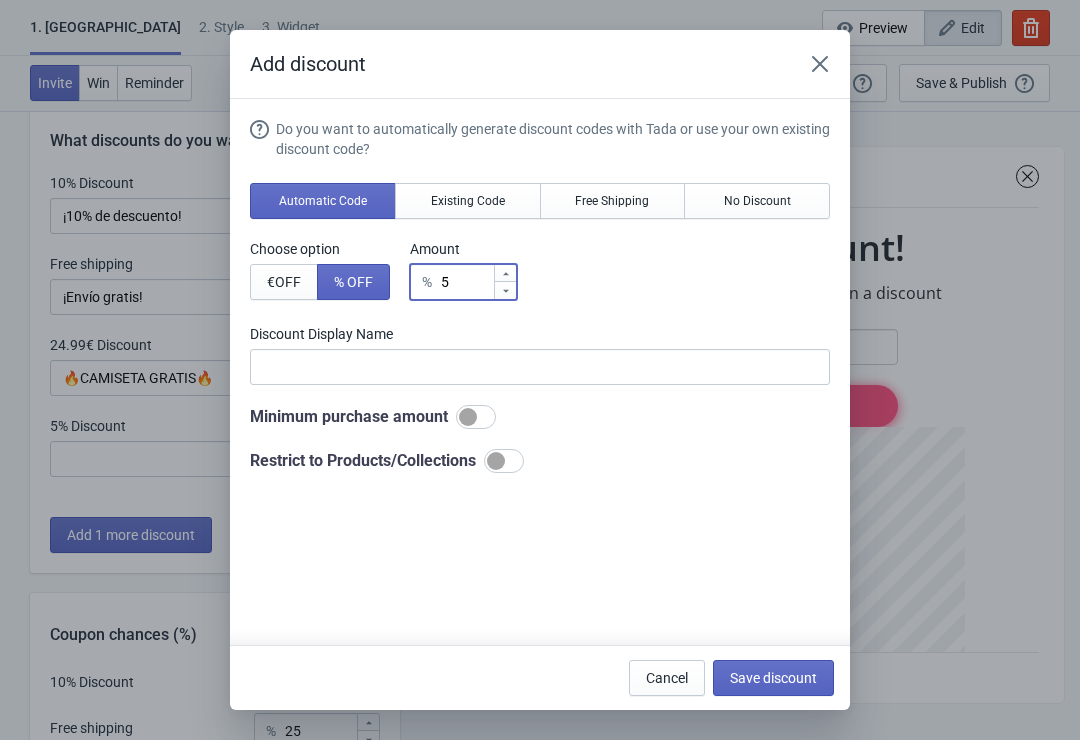 type on "6" 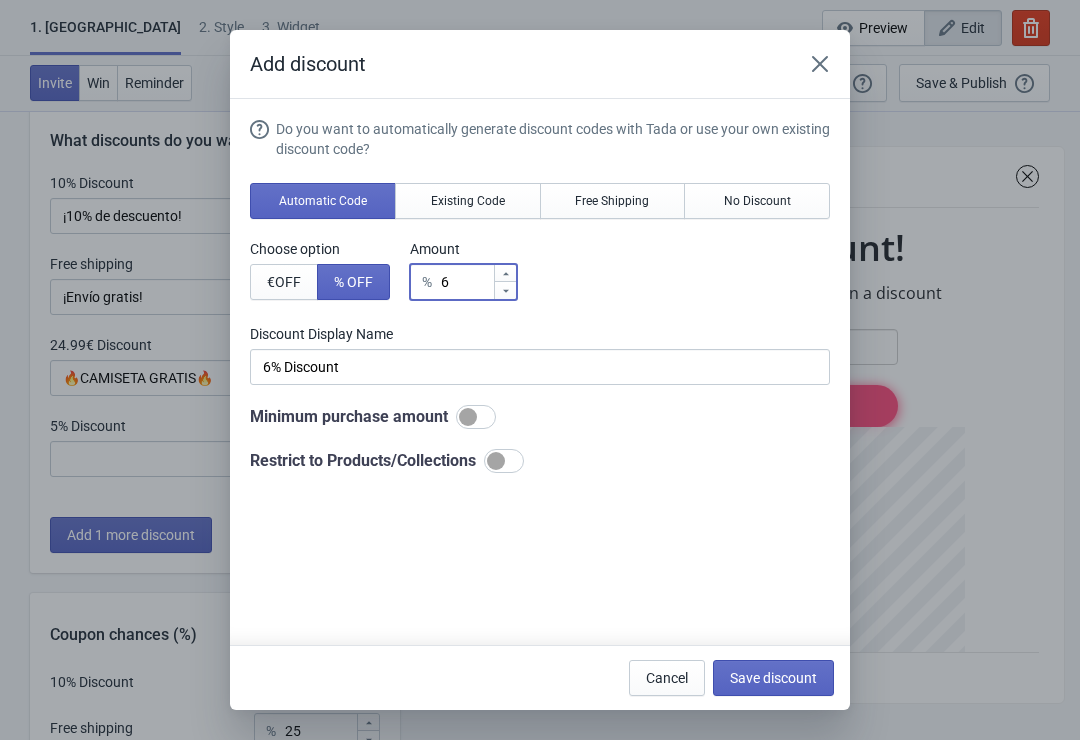 type 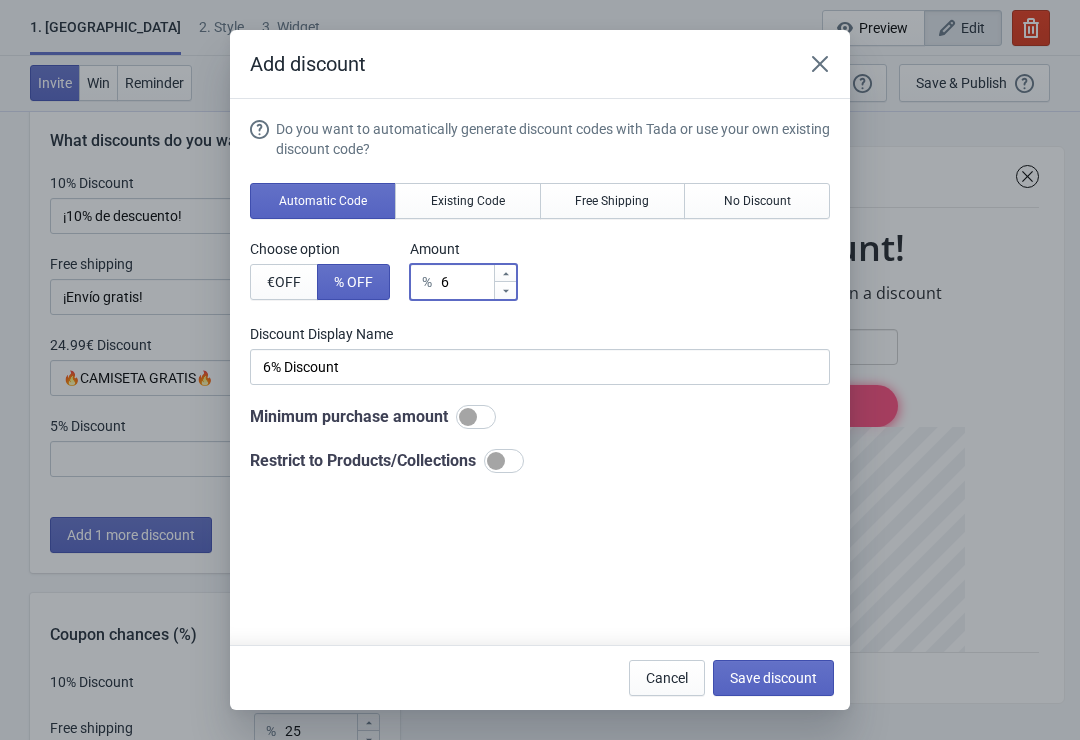 type on "% Discount" 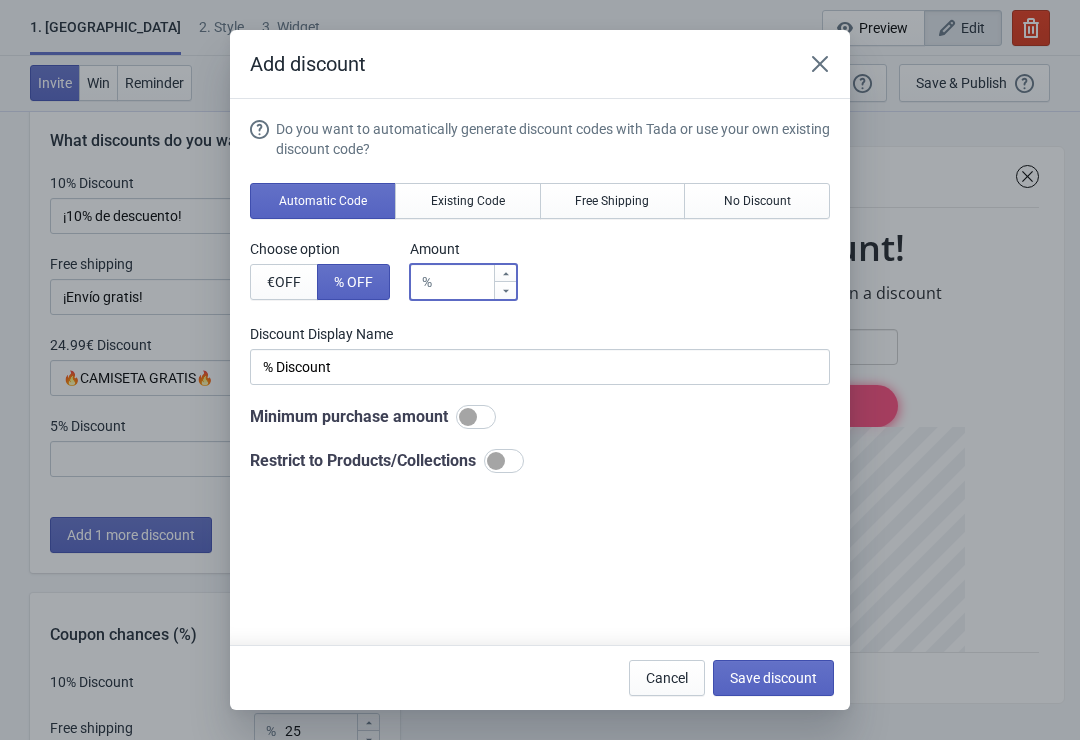 type on "1" 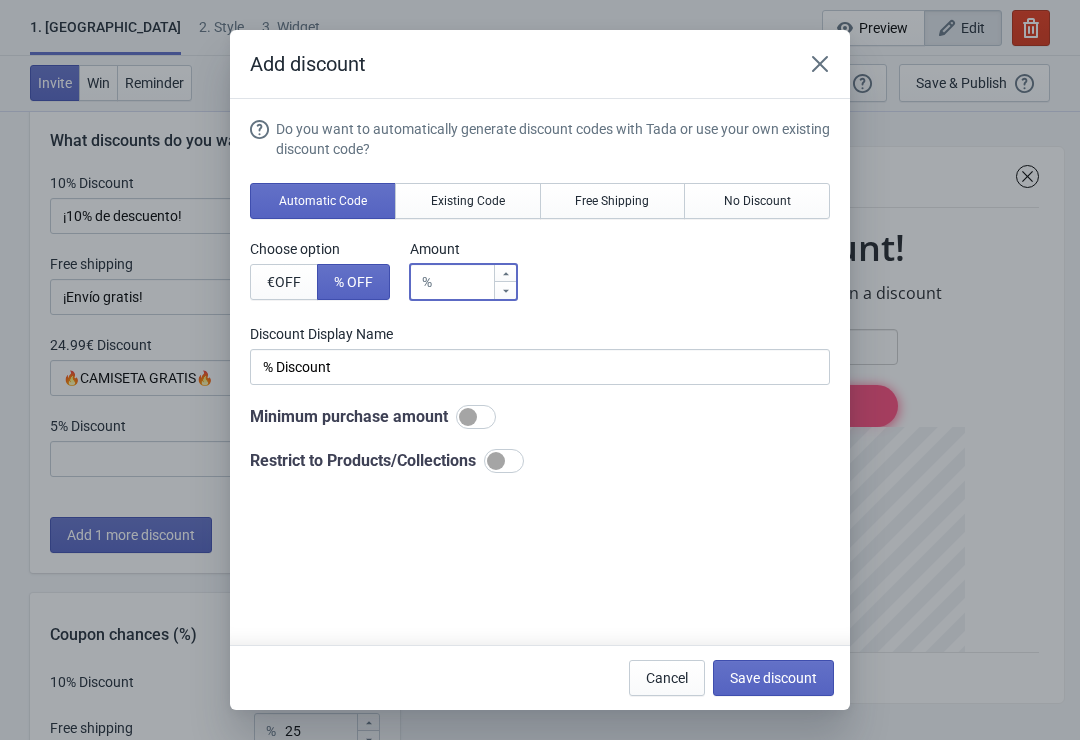 type on "1% Discount" 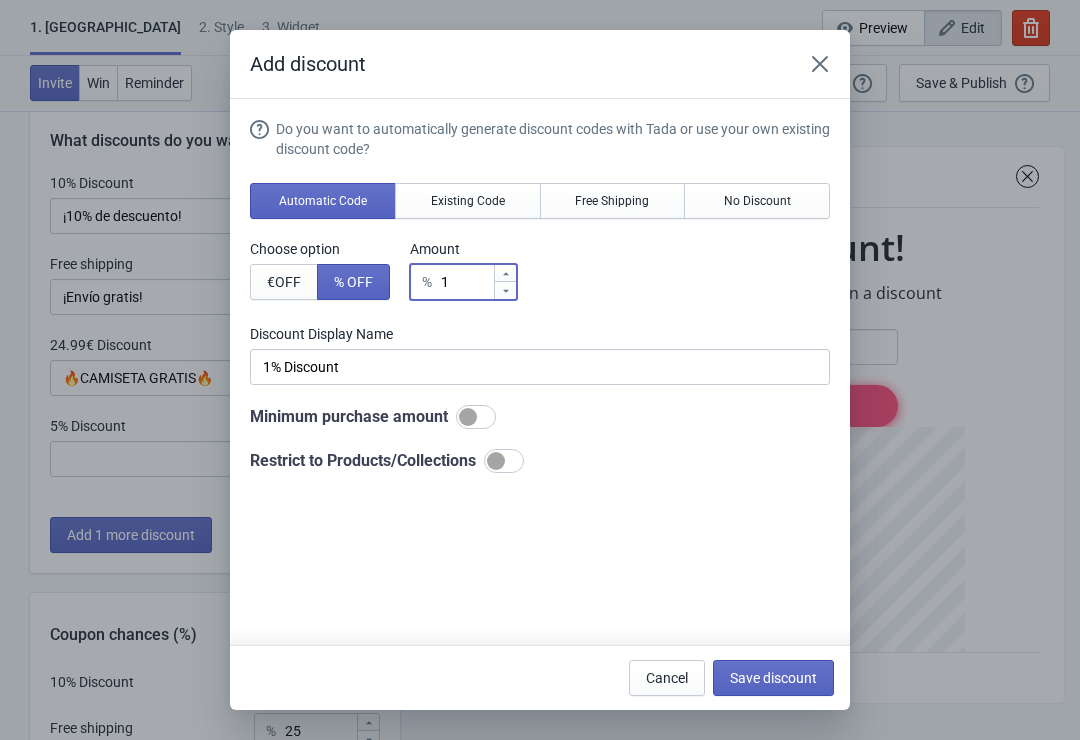 type on "15" 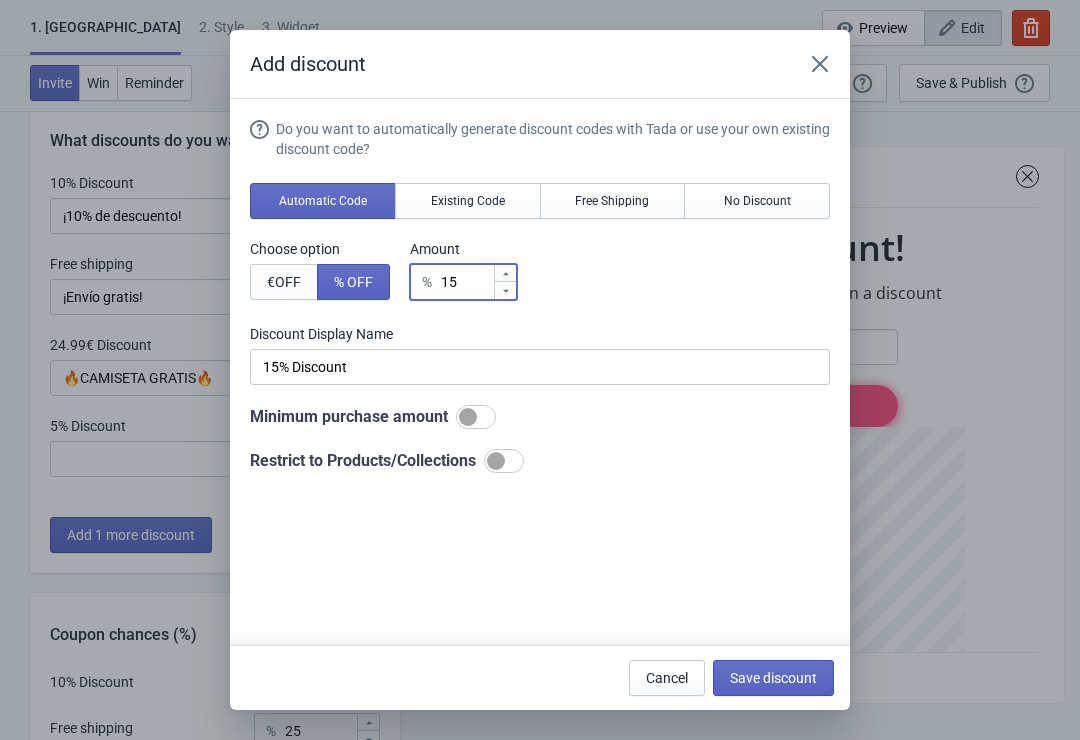 type on "15" 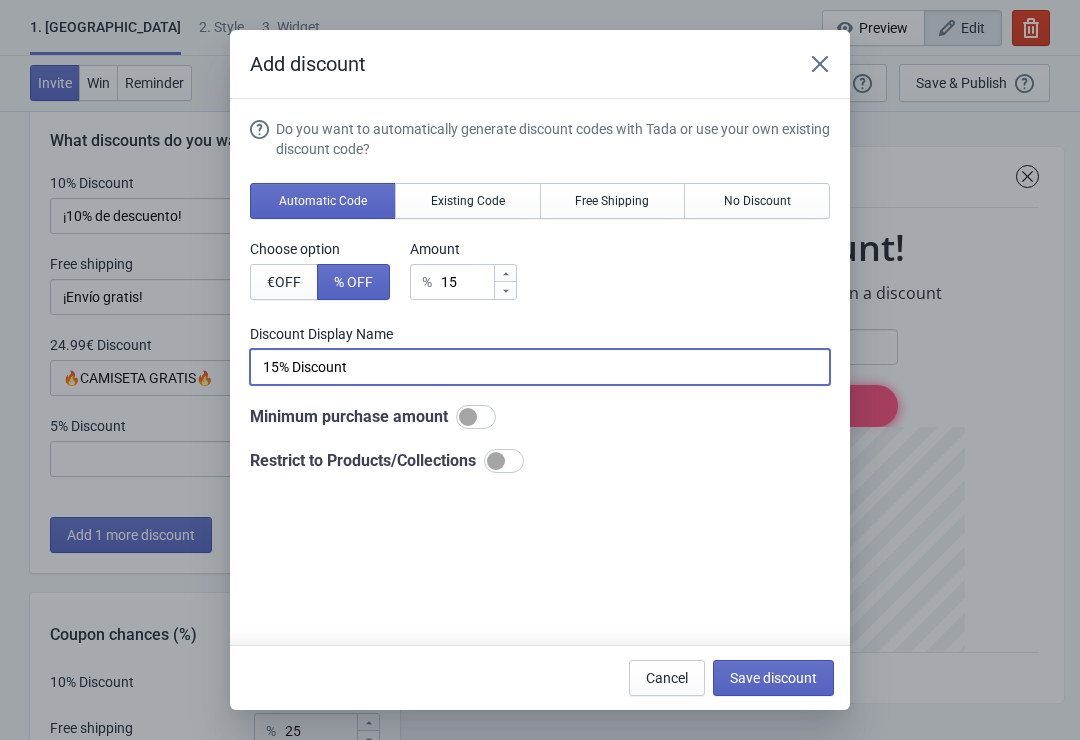 click on "15% Discount" at bounding box center [540, 367] 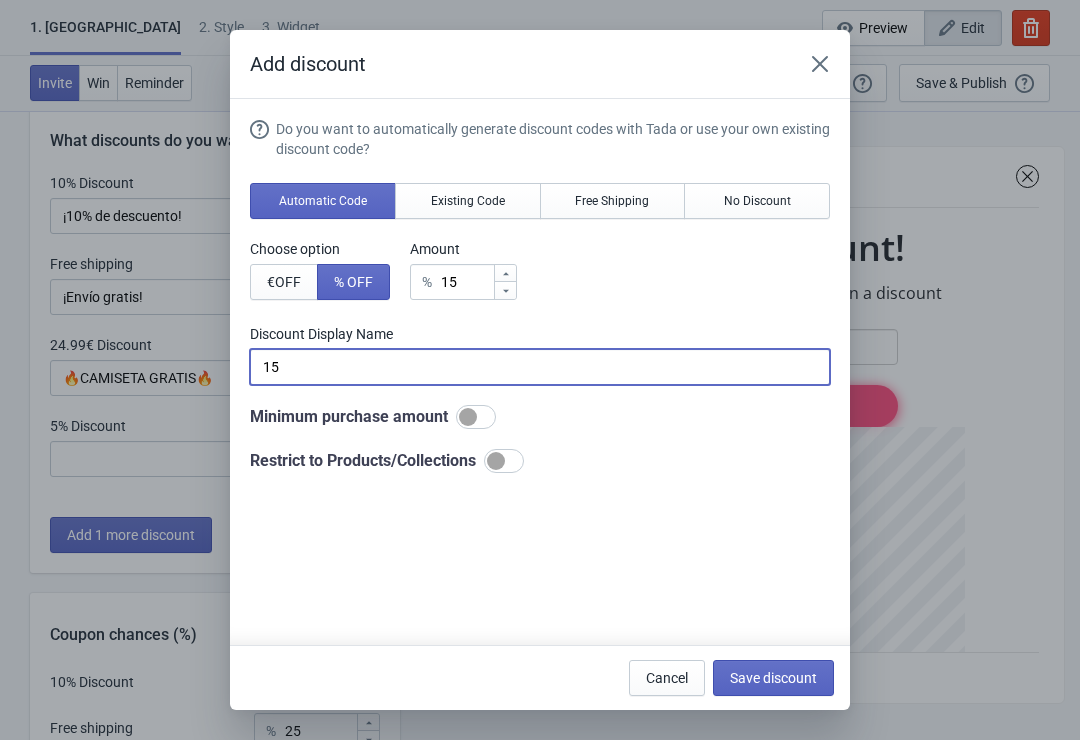 type on "1" 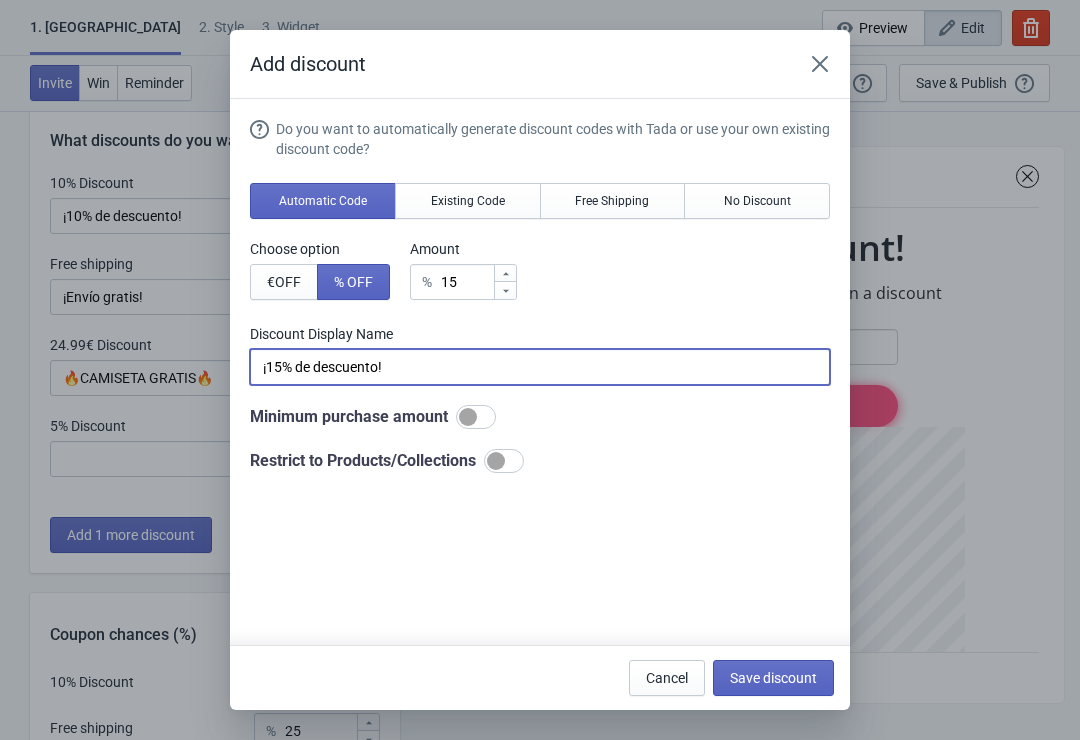type on "¡15% de descuento!" 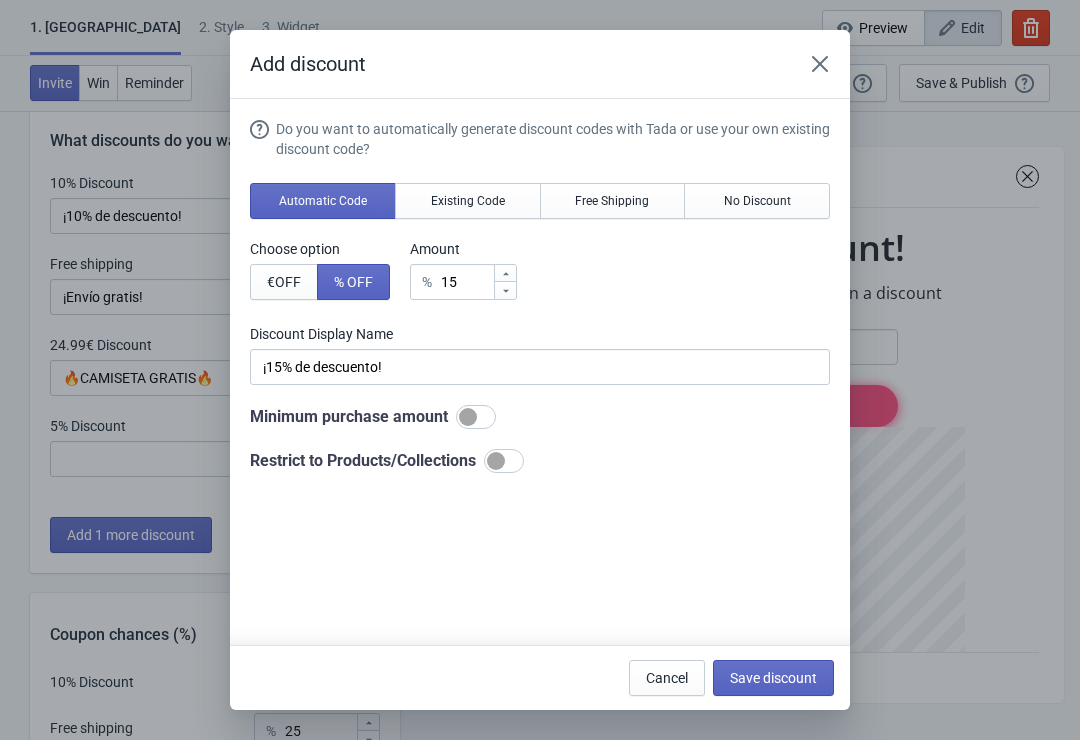 click on "Save discount" at bounding box center (773, 678) 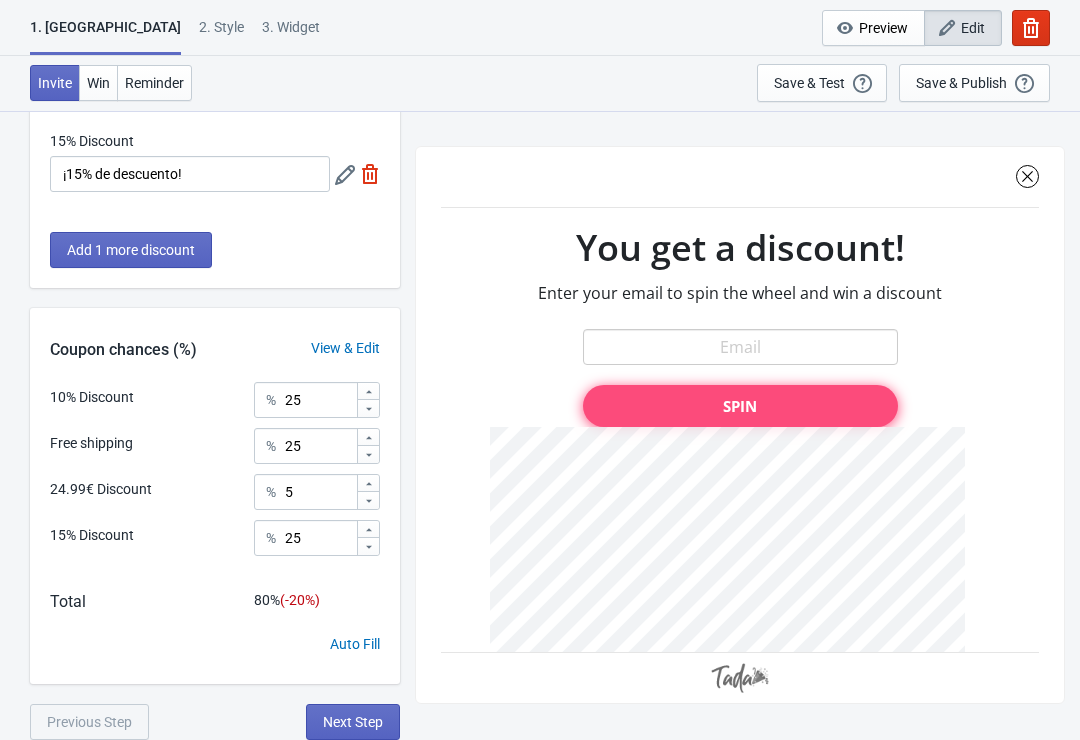 scroll, scrollTop: 326, scrollLeft: 0, axis: vertical 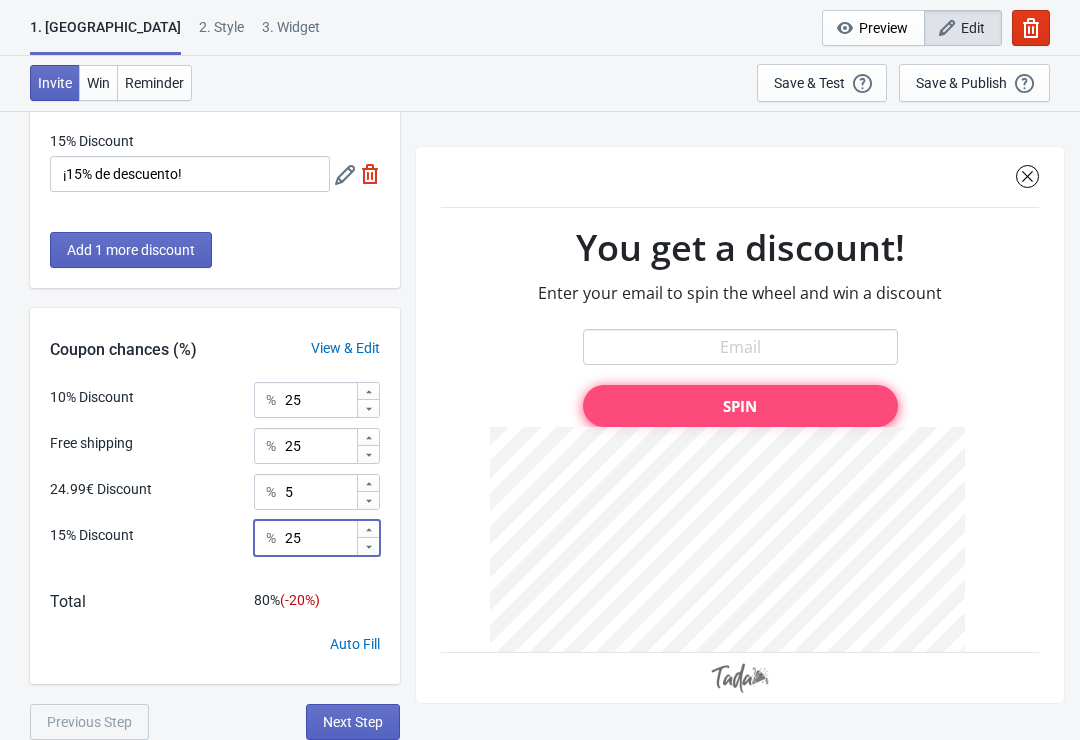 click on "25" at bounding box center [320, 538] 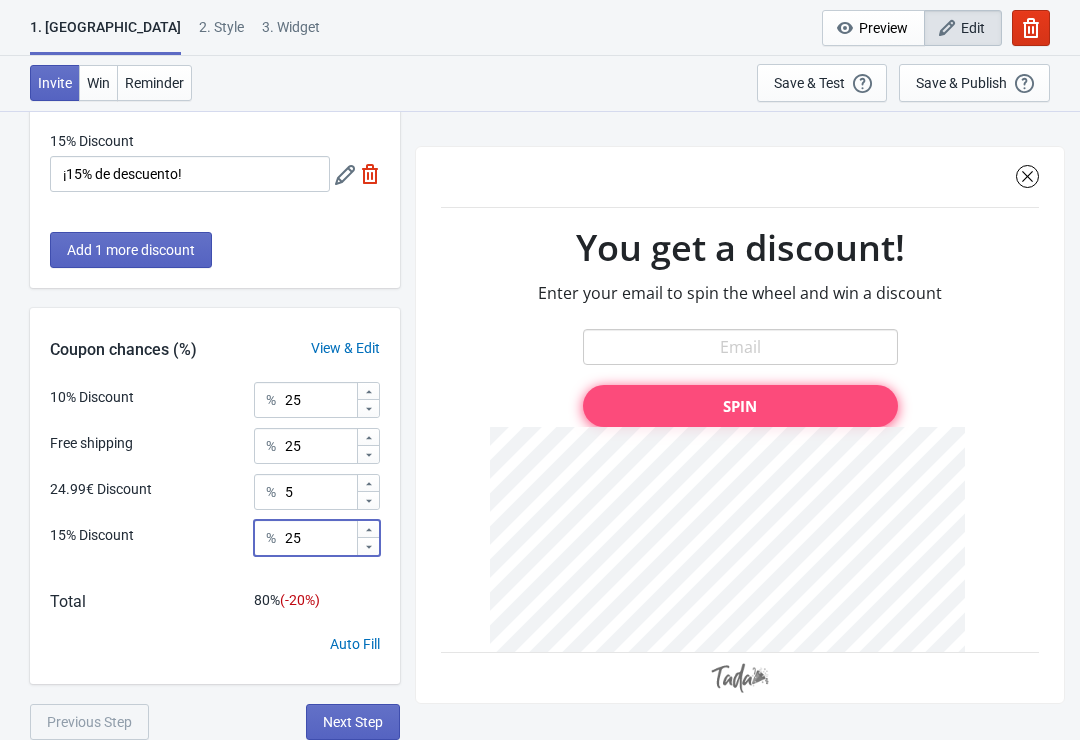 click on "Auto Fill" at bounding box center [355, 644] 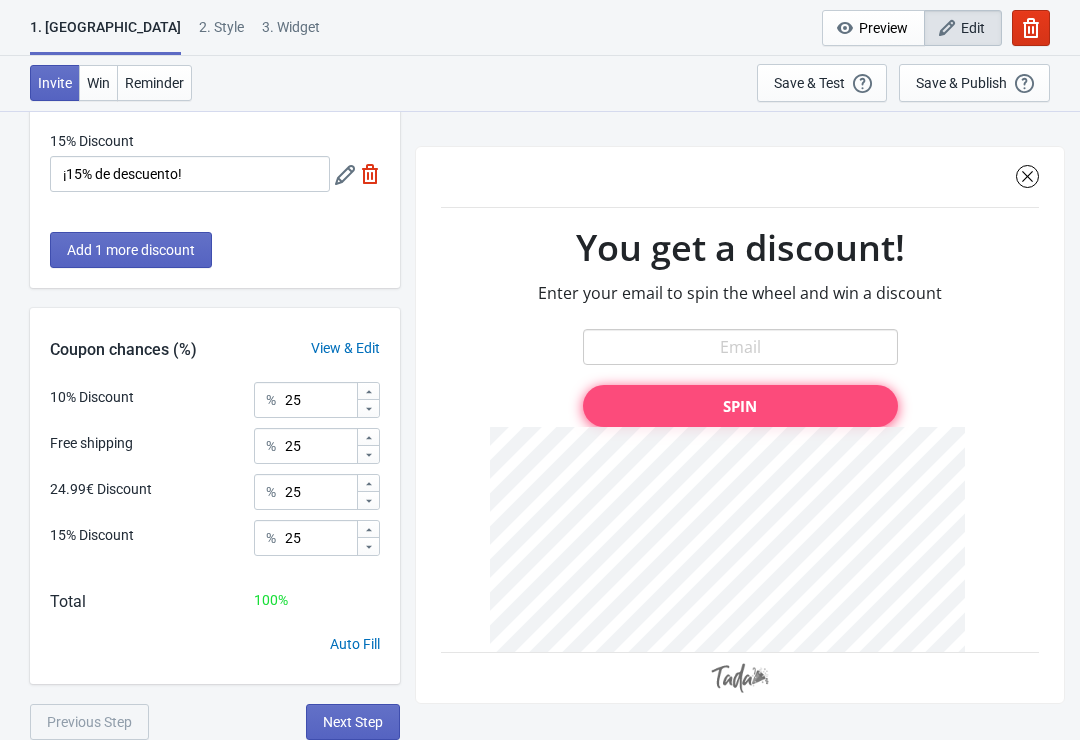 click 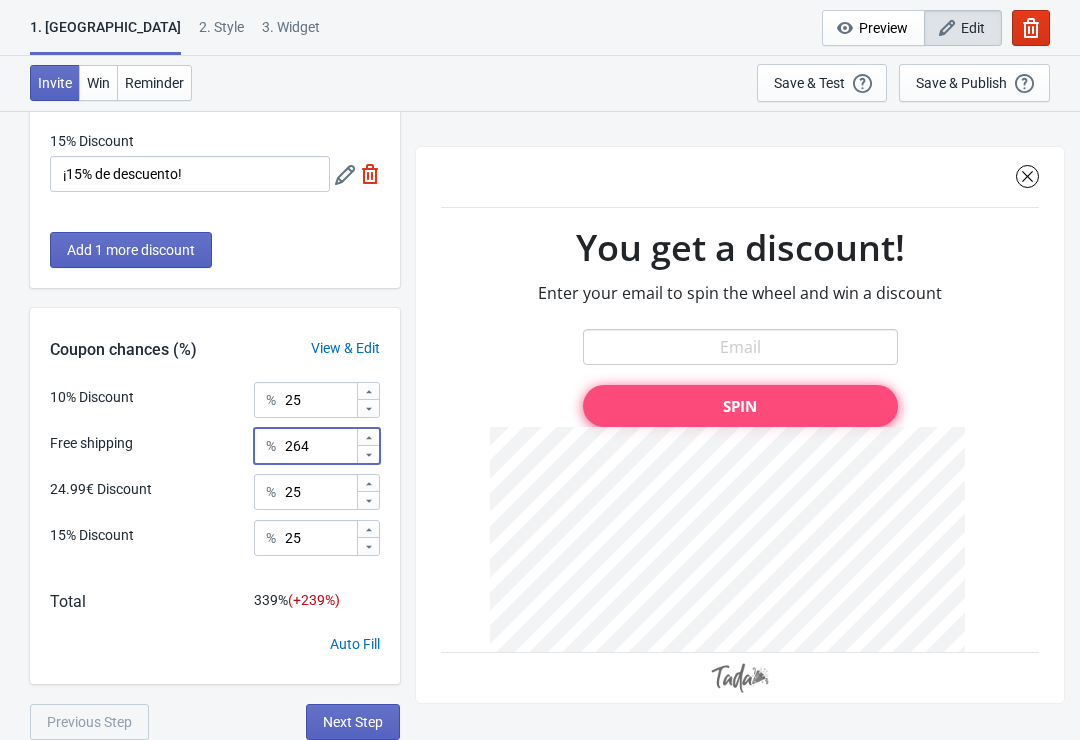click on "264" at bounding box center [320, 446] 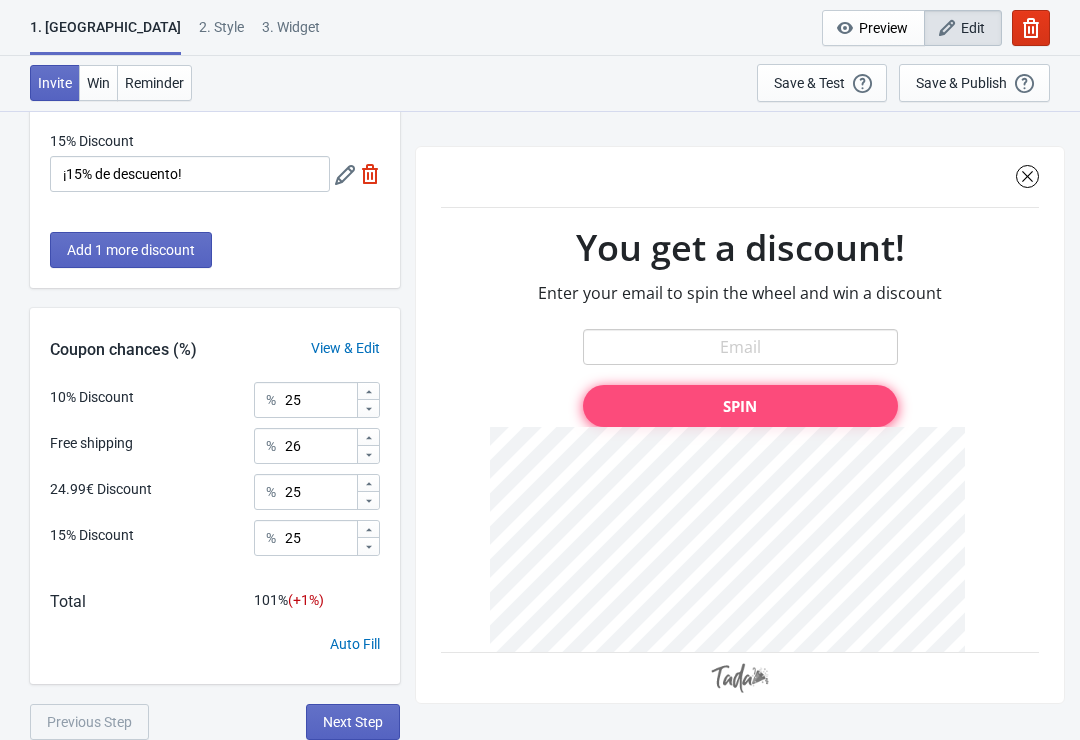 click 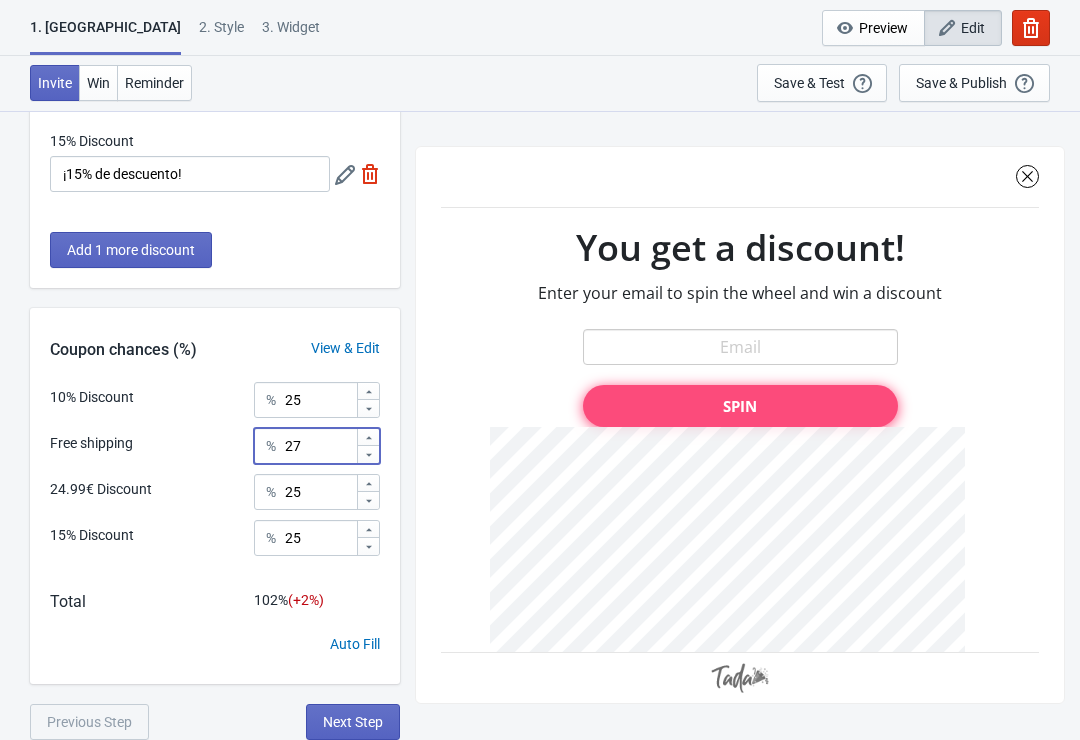 type on "2" 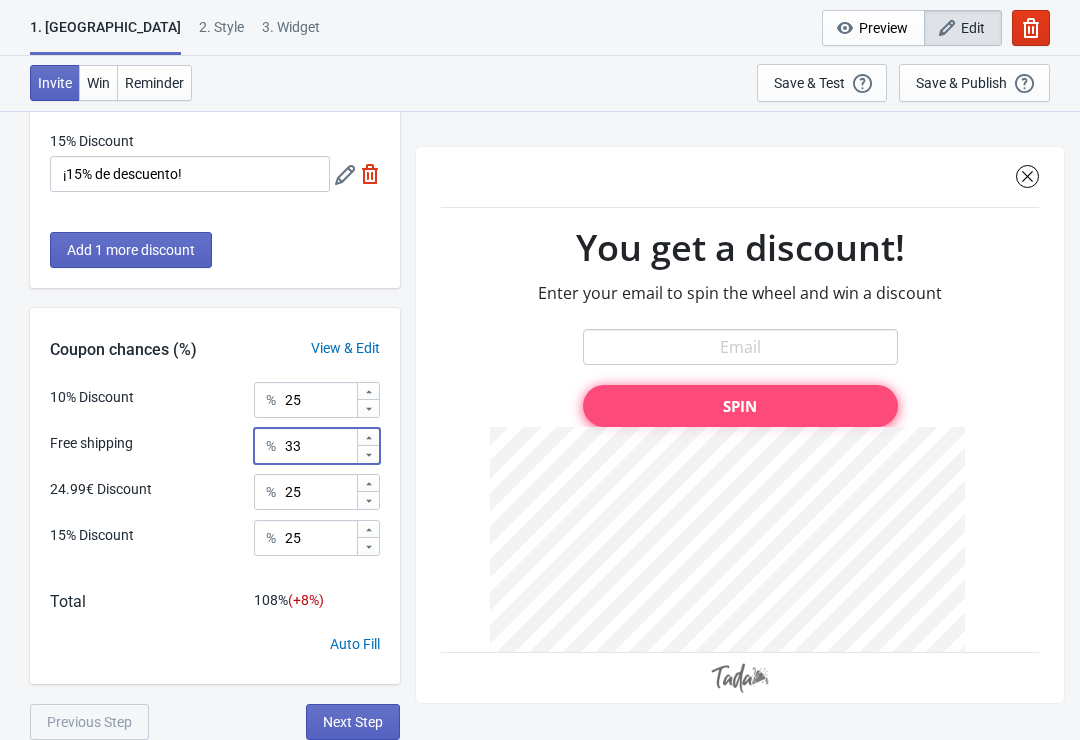 type on "33" 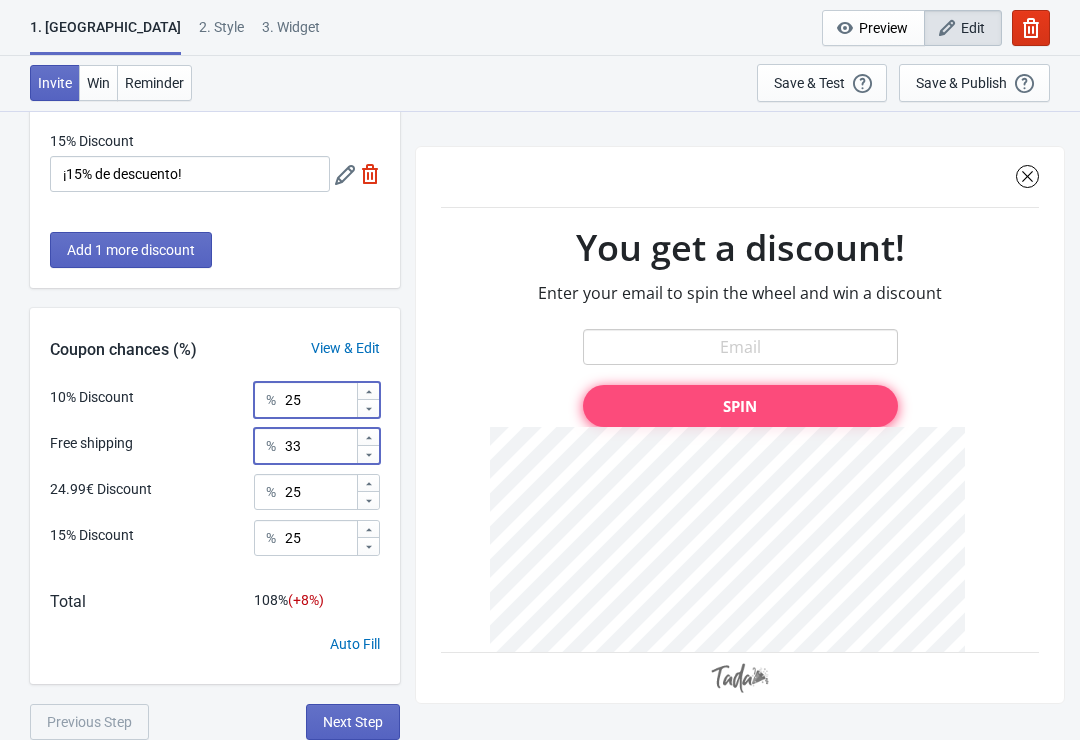 click on "25" at bounding box center (320, 400) 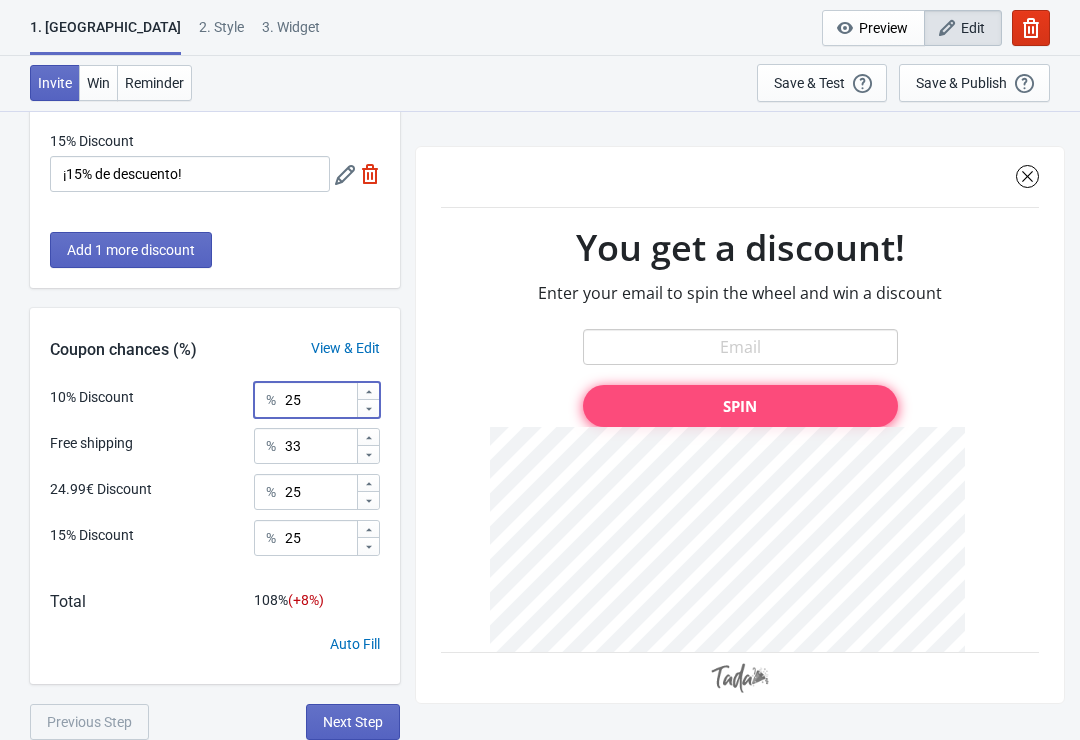 type on "2" 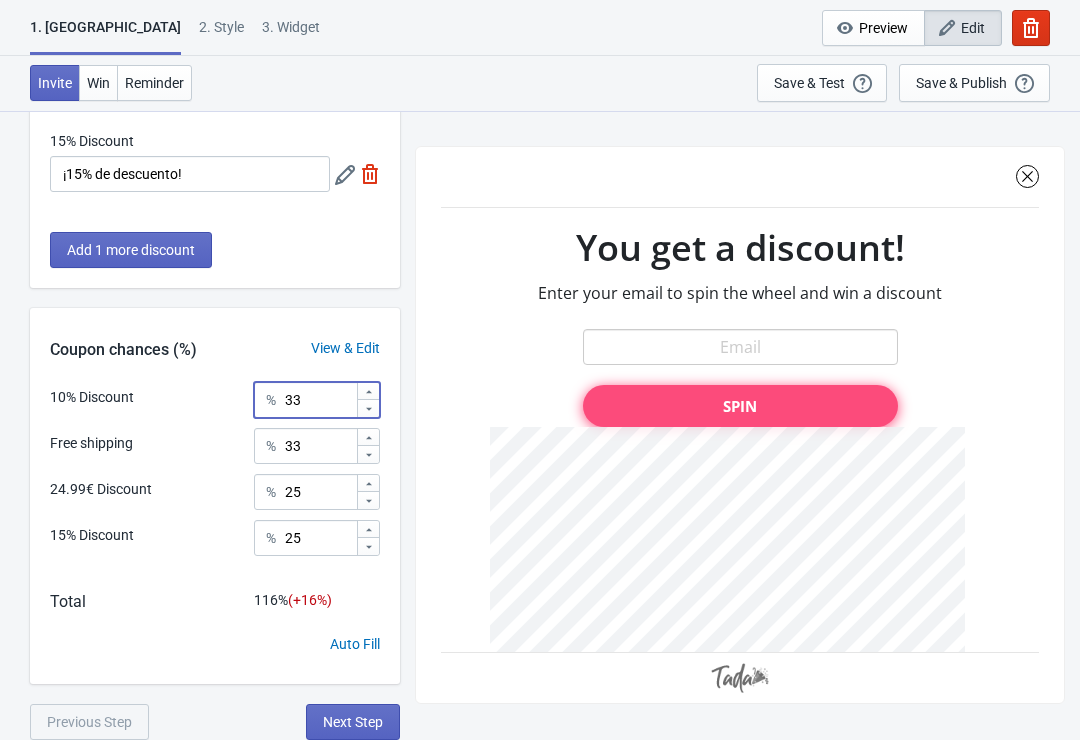 type on "33" 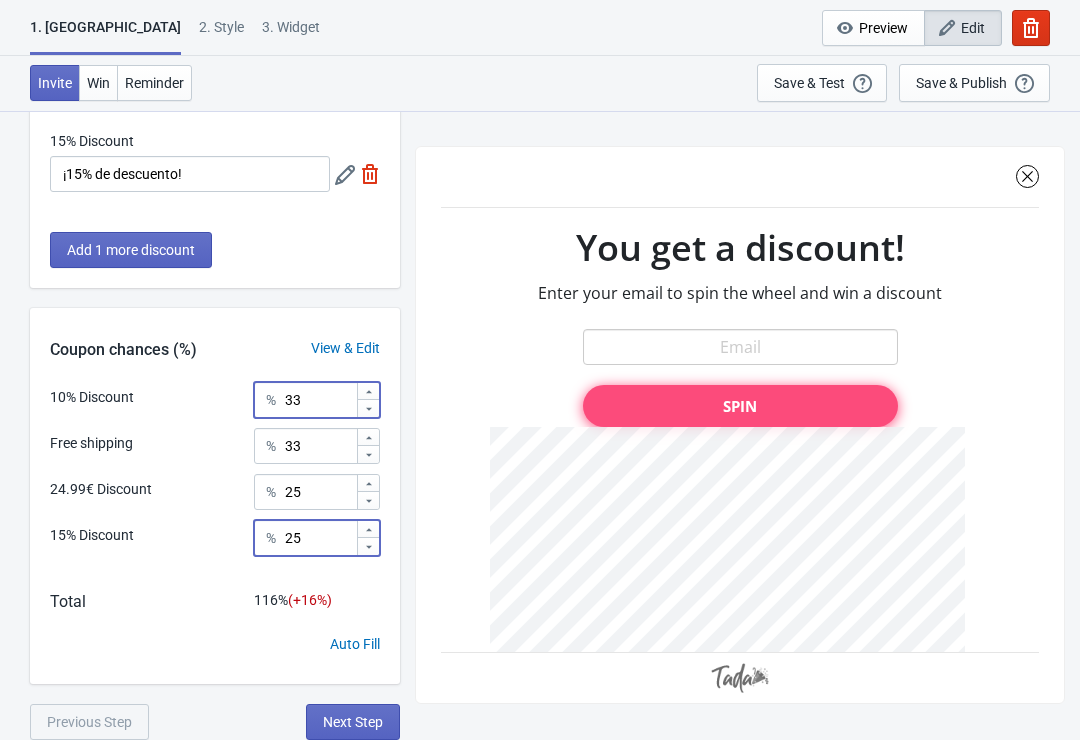 click on "25" at bounding box center [320, 538] 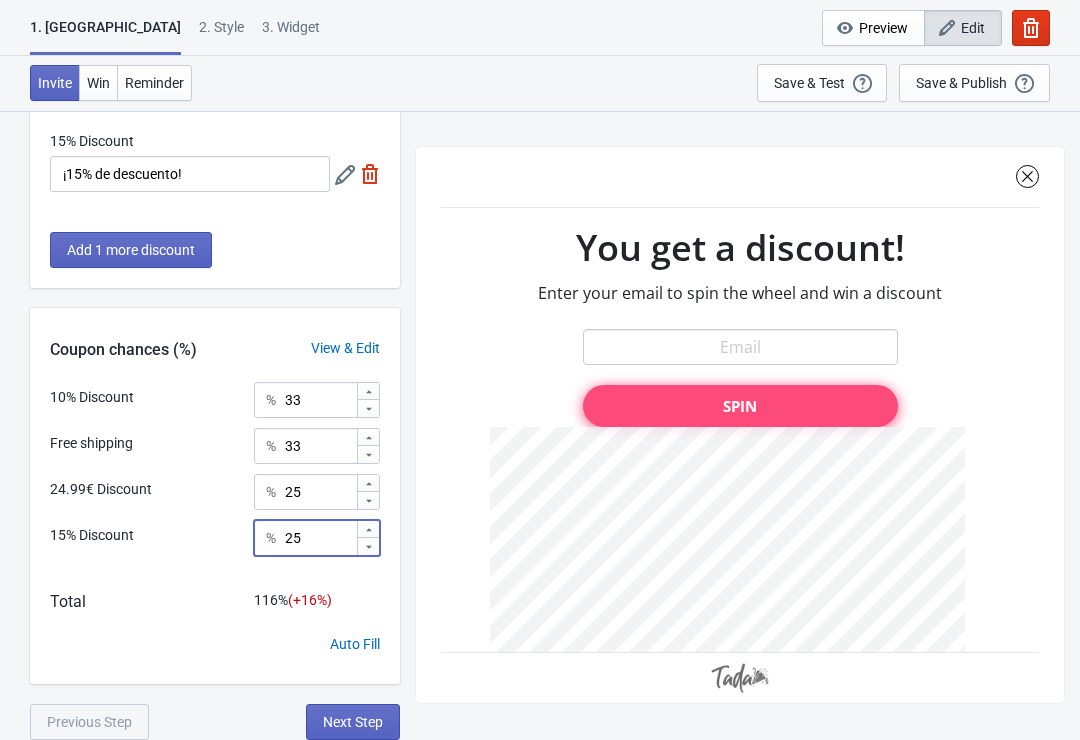 type on "2" 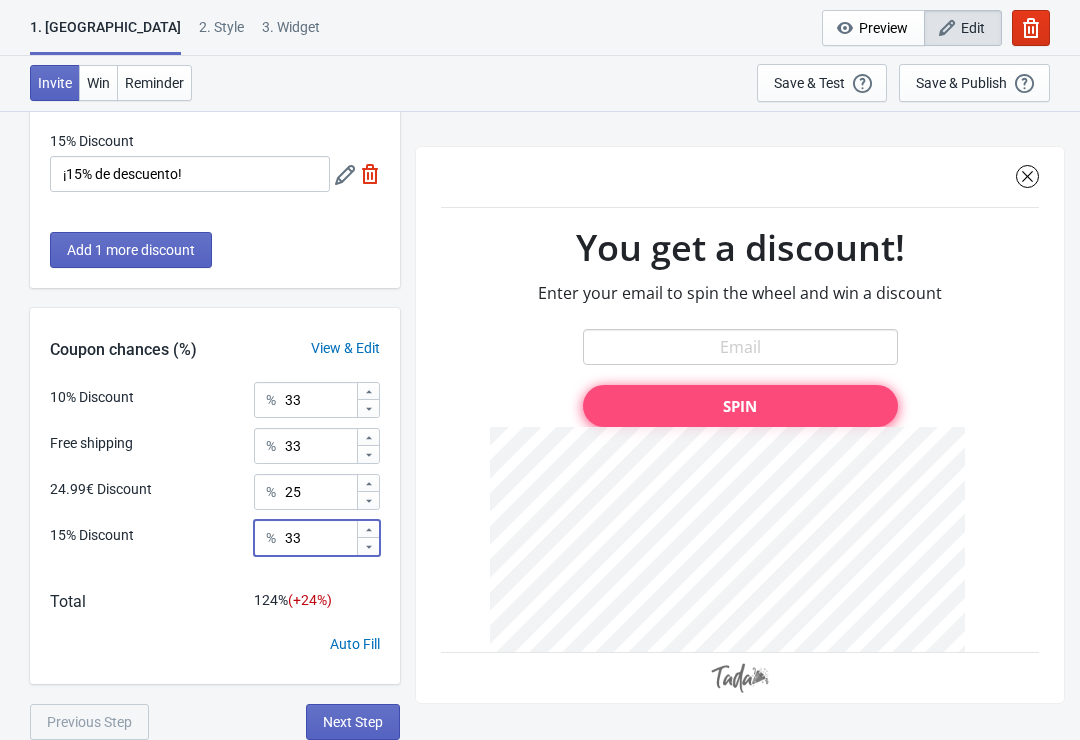 type on "33" 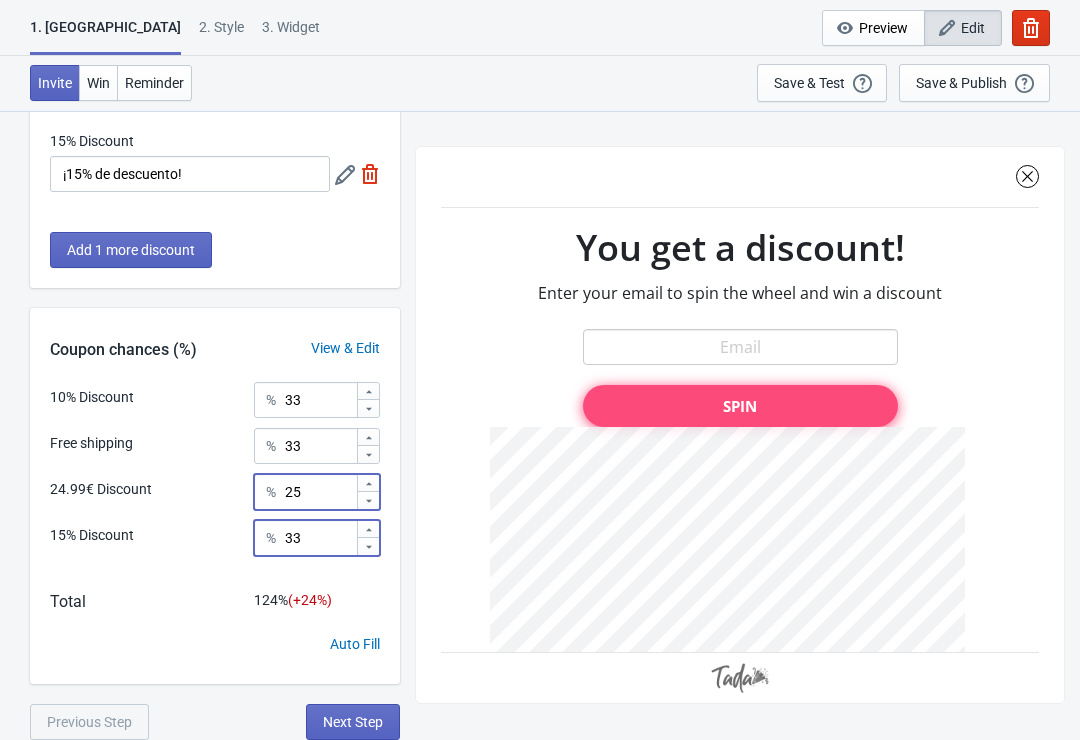 click on "25" at bounding box center (320, 492) 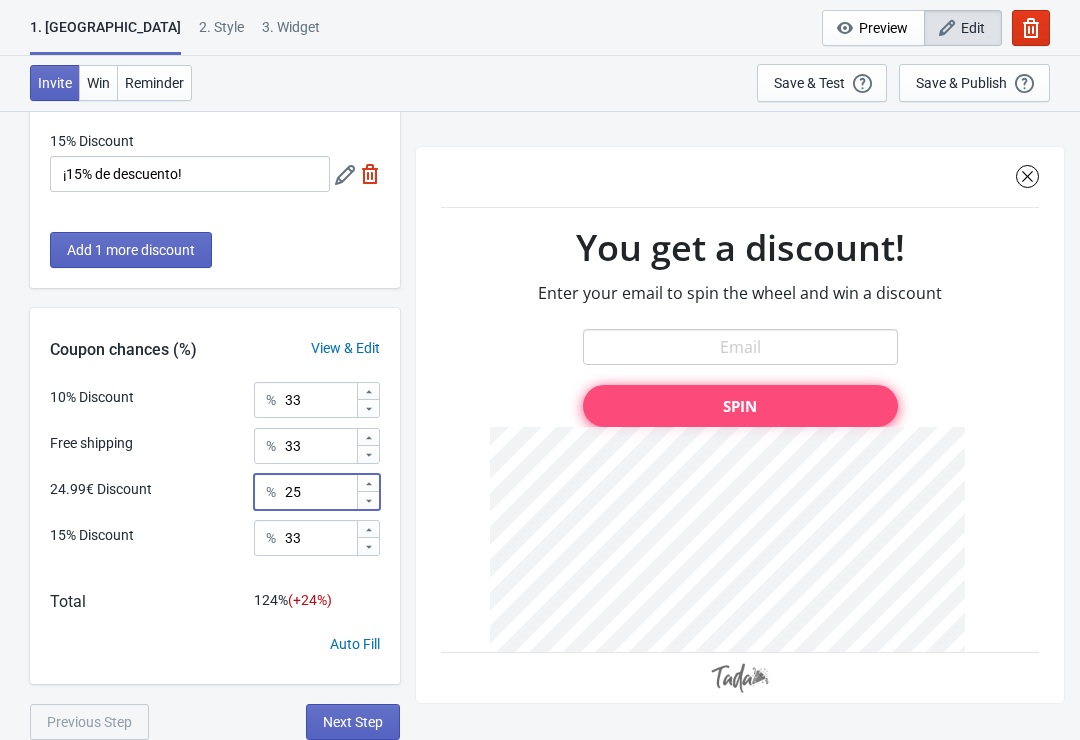type on "2" 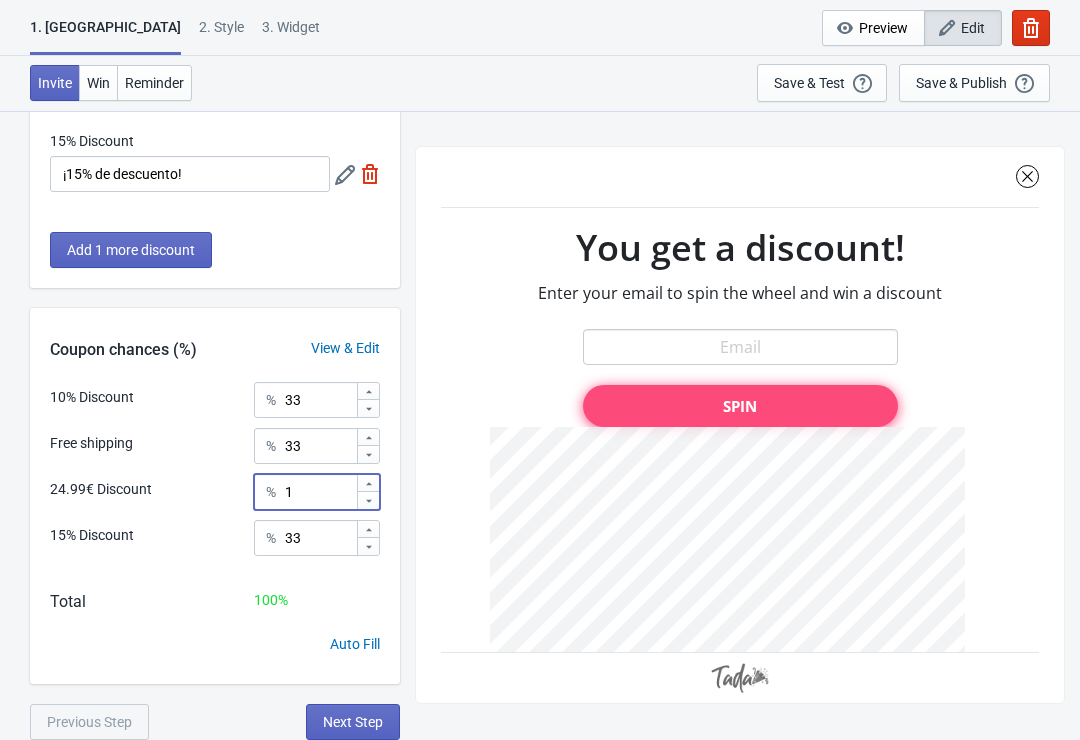type on "1" 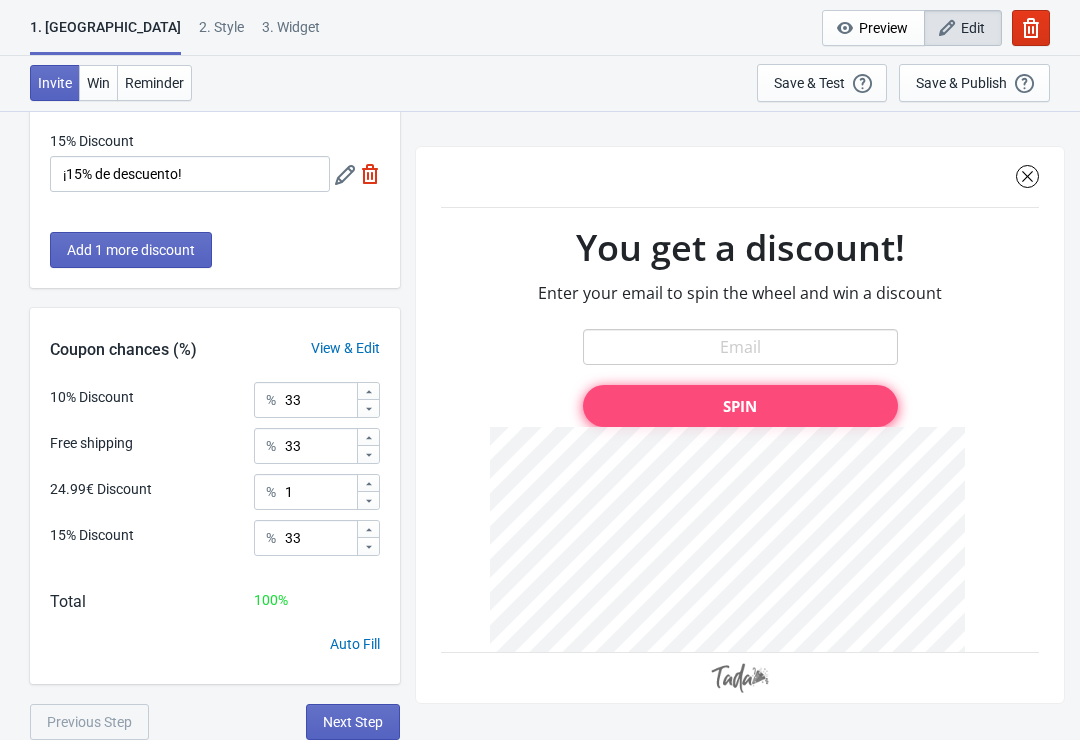 click at bounding box center (368, 546) 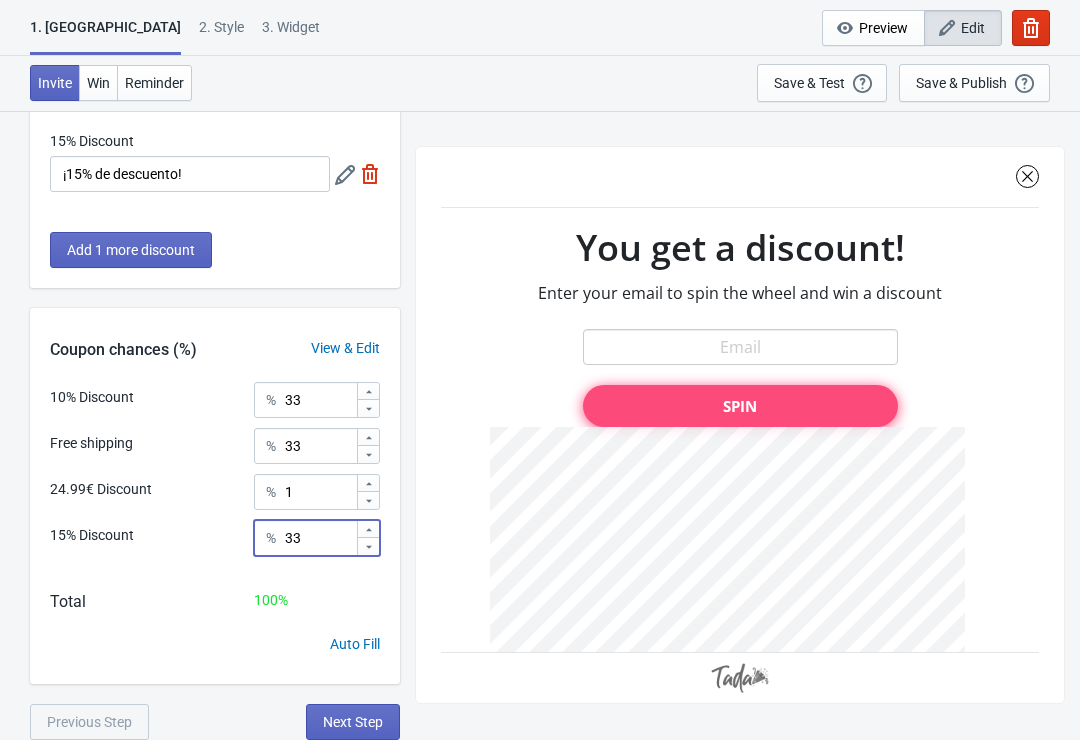 type on "32" 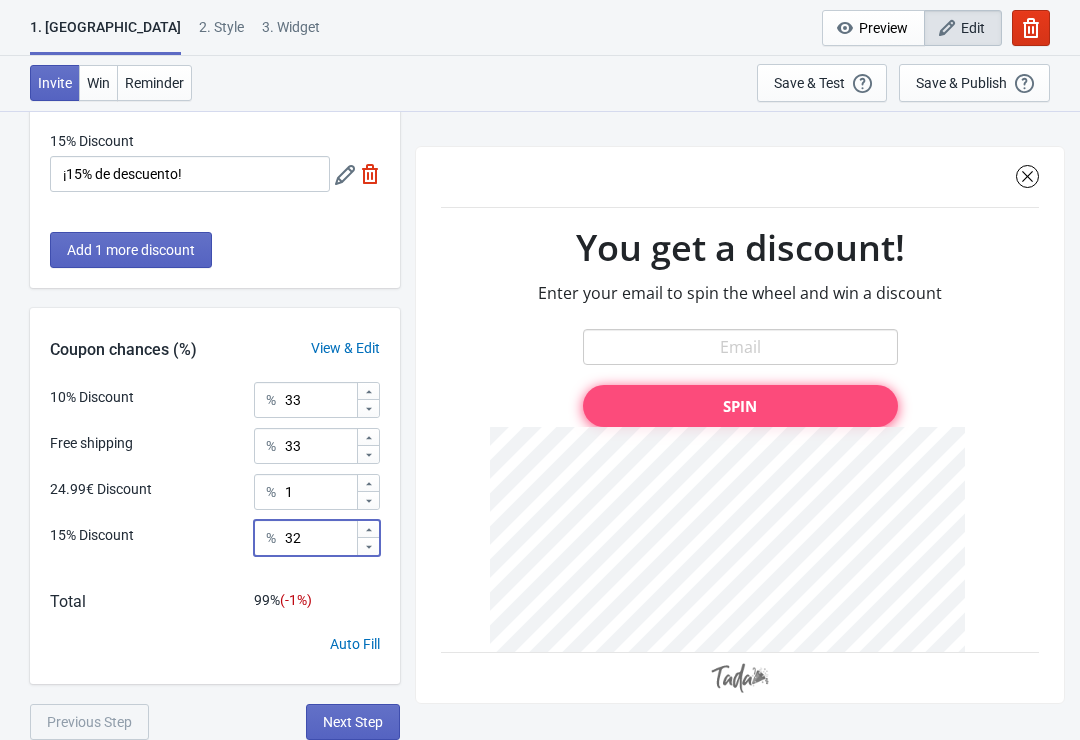 click 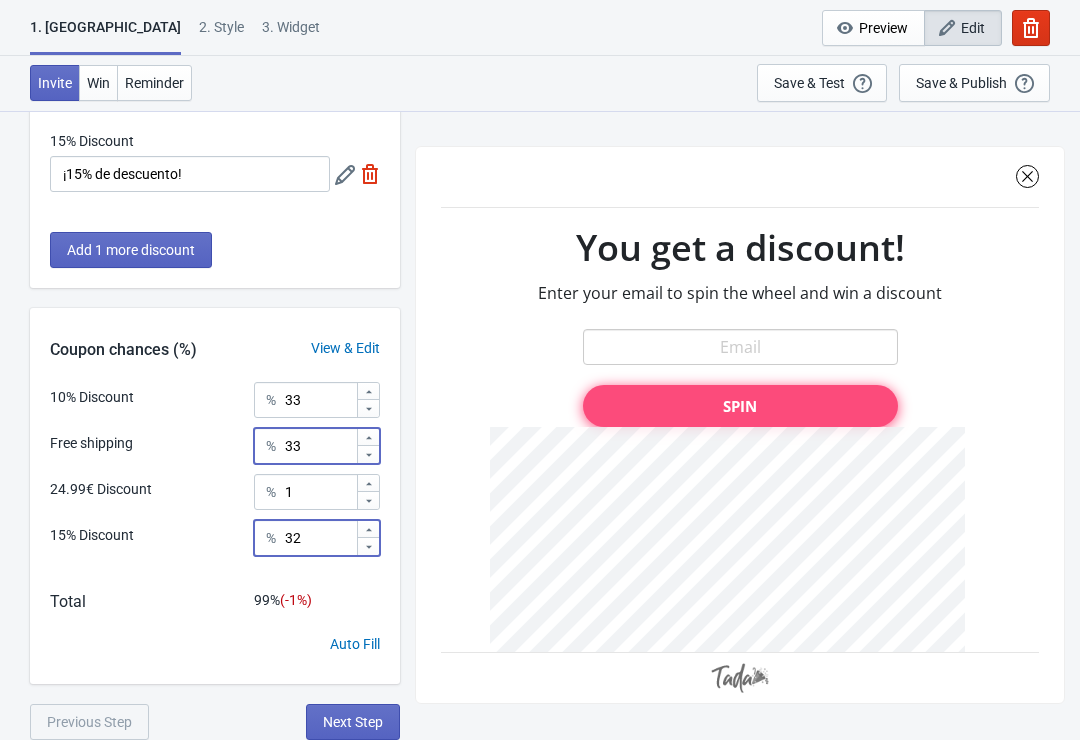 type on "32" 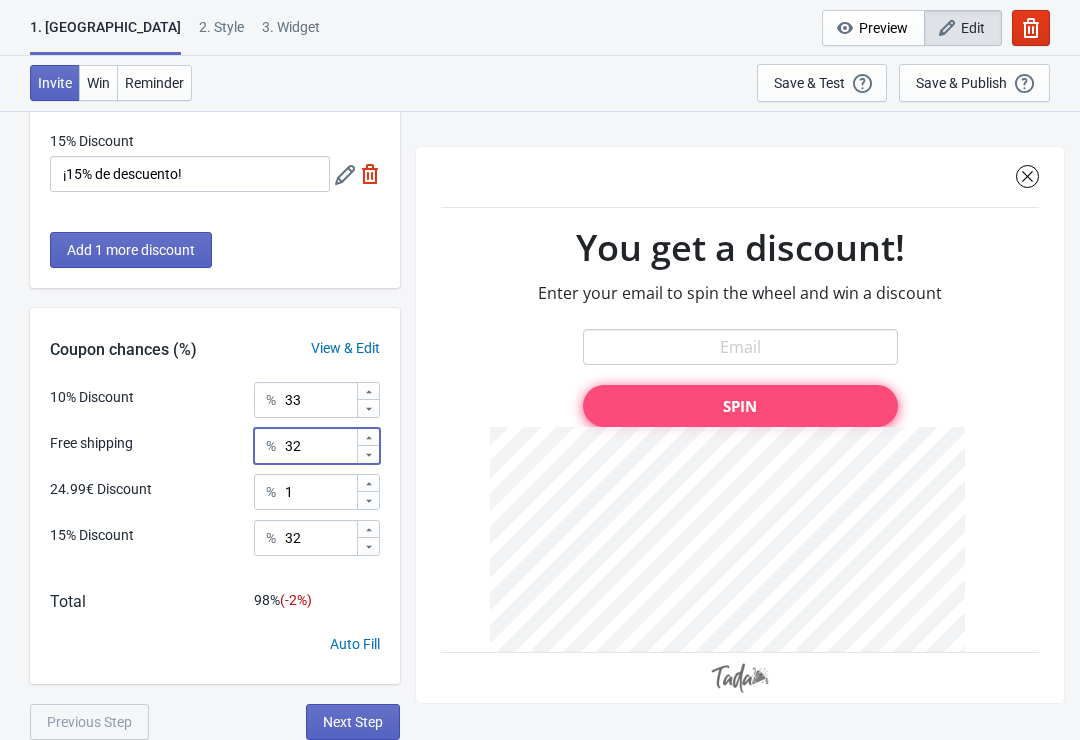 click 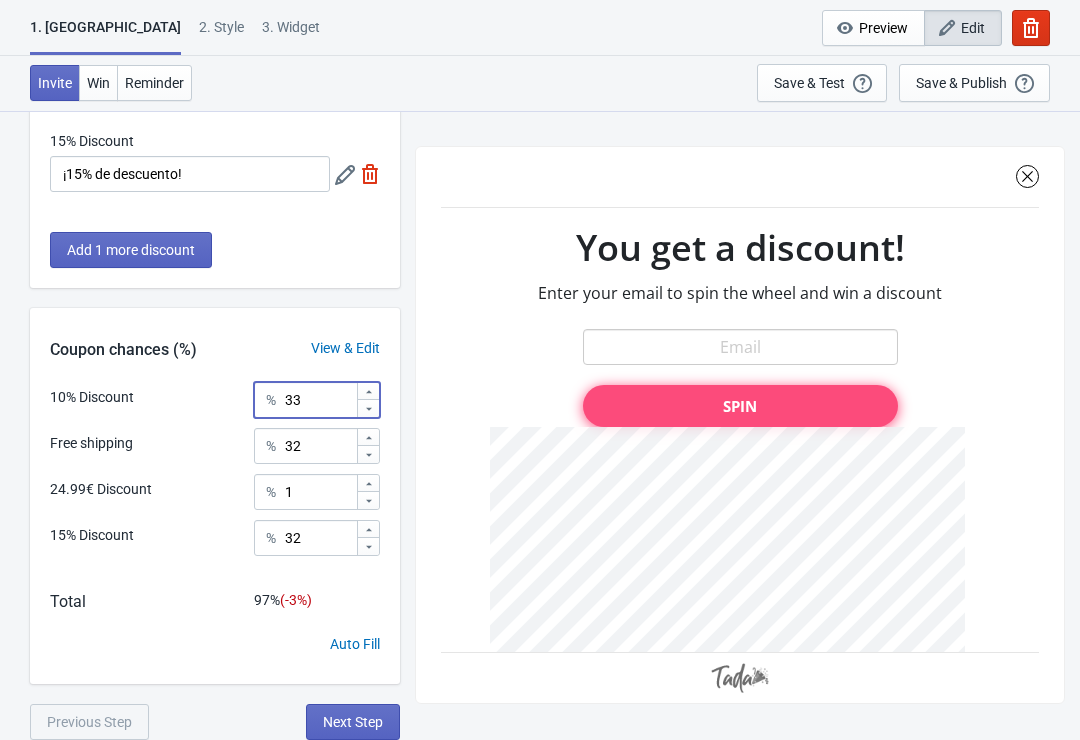 type on "32" 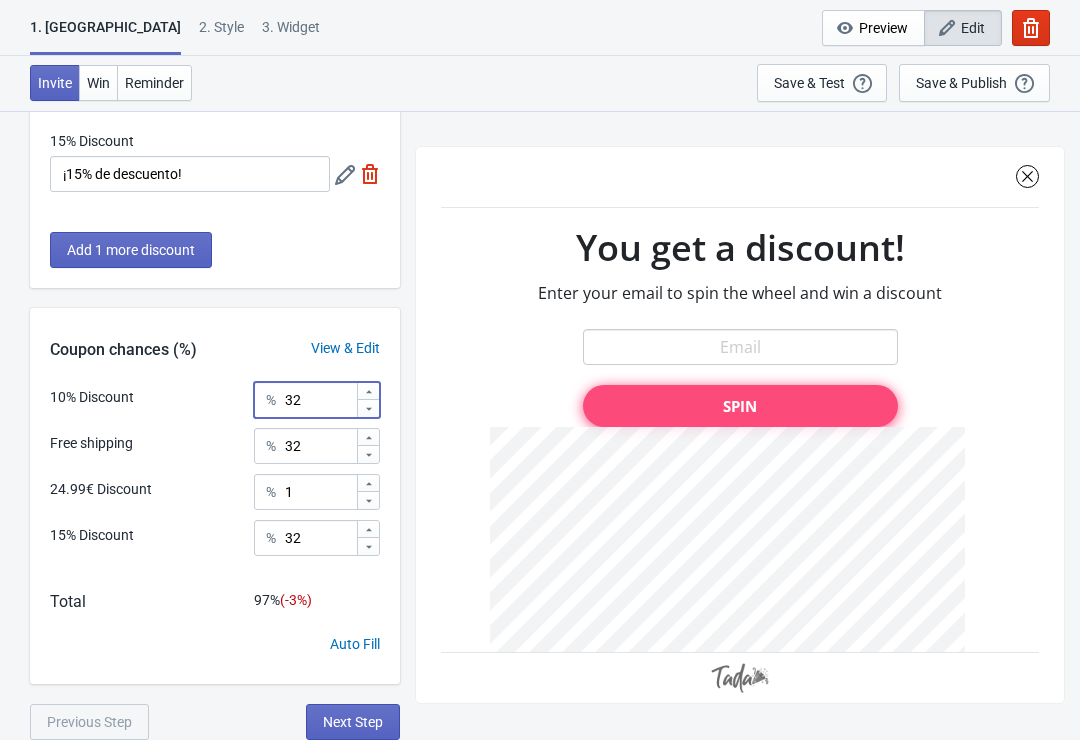 click 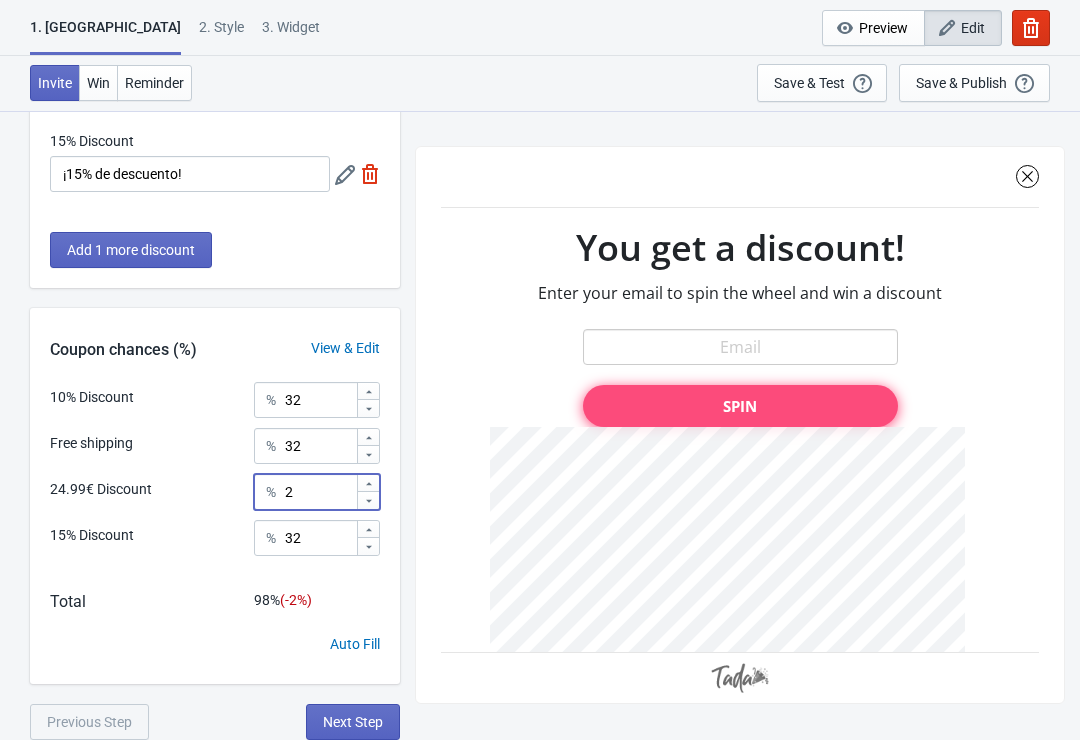 click at bounding box center (368, 483) 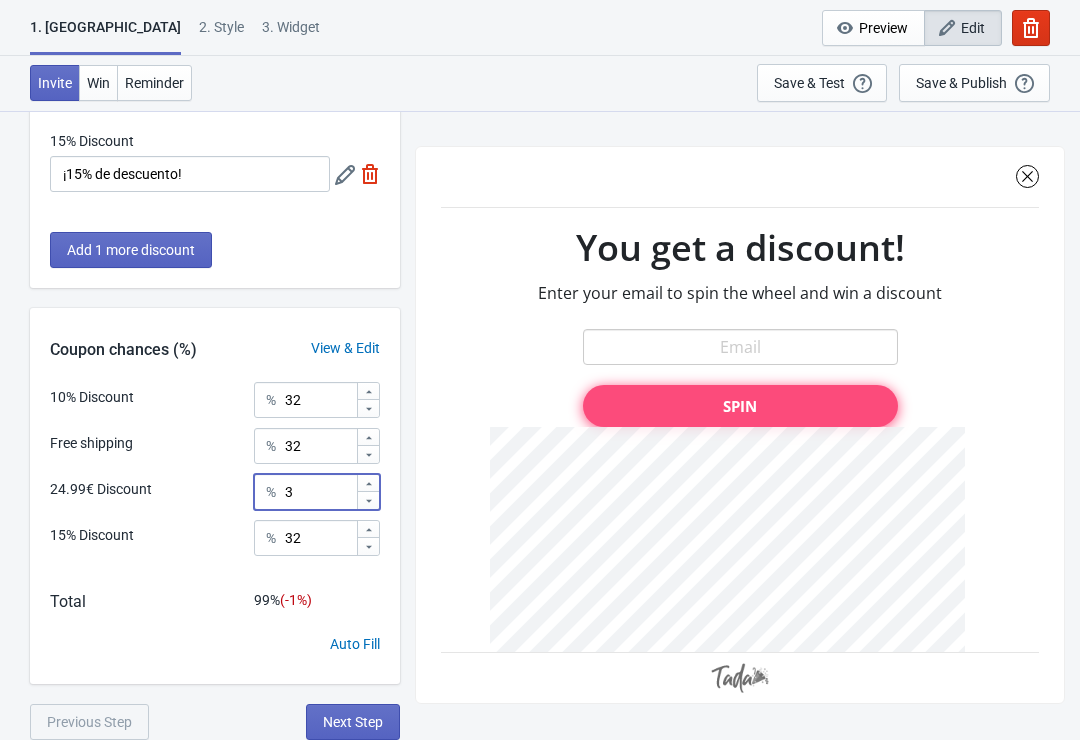 click 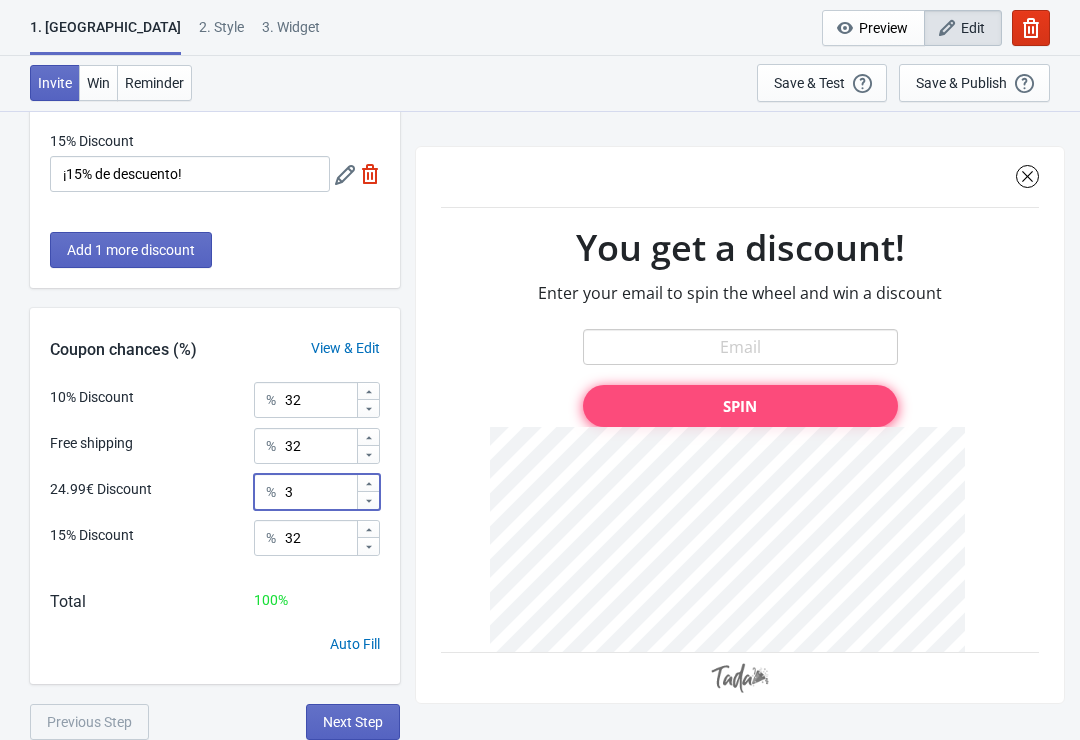 type on "4" 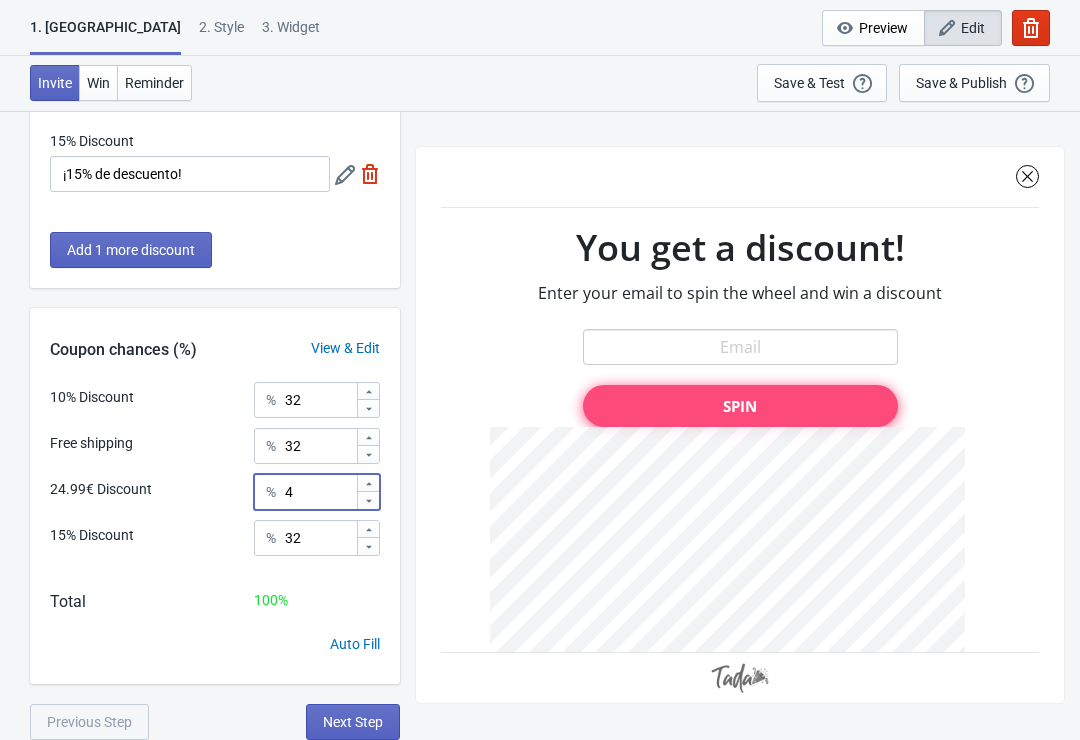 click at bounding box center [368, 546] 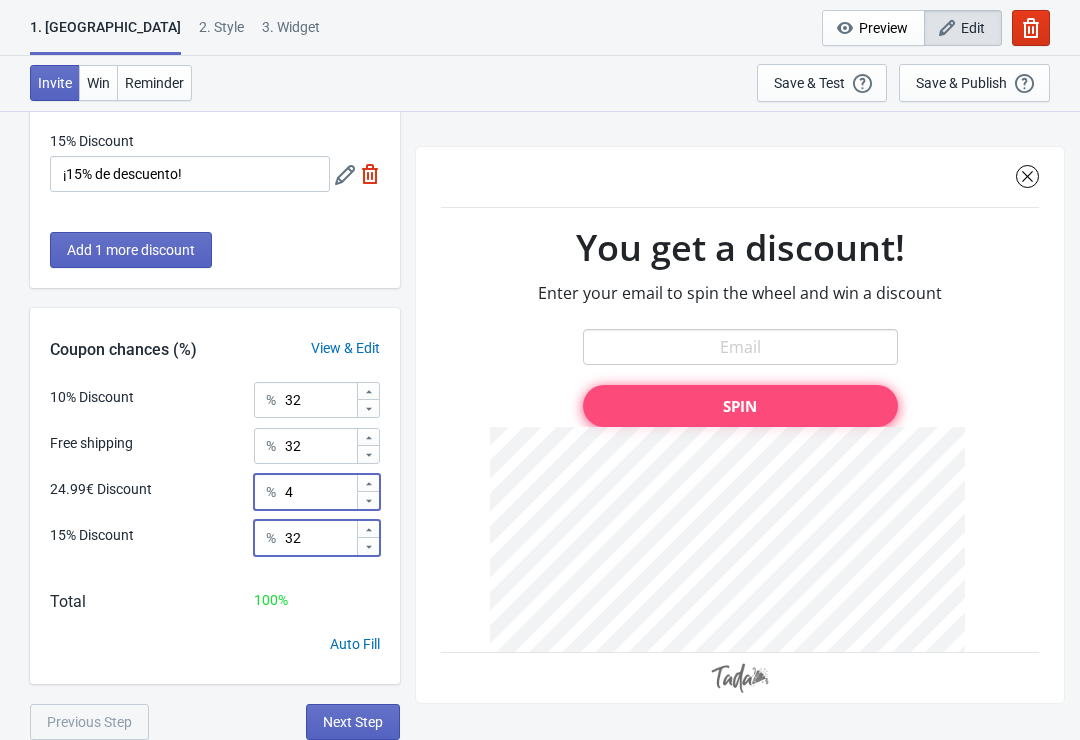 type on "31" 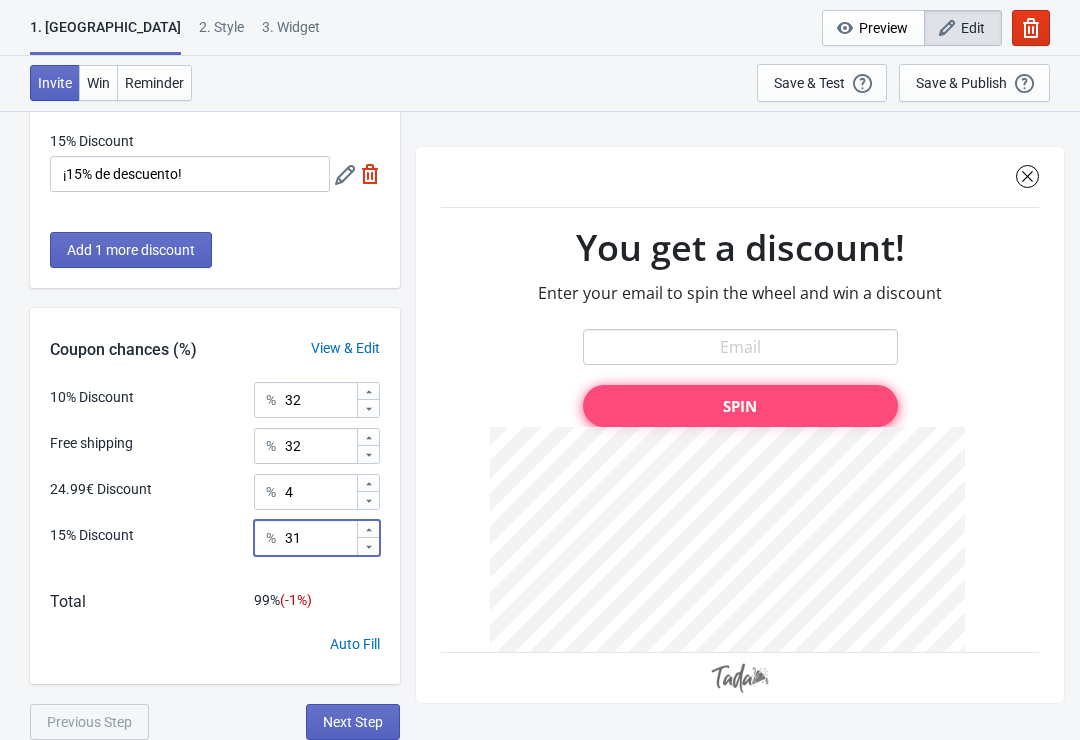 click at bounding box center (368, 483) 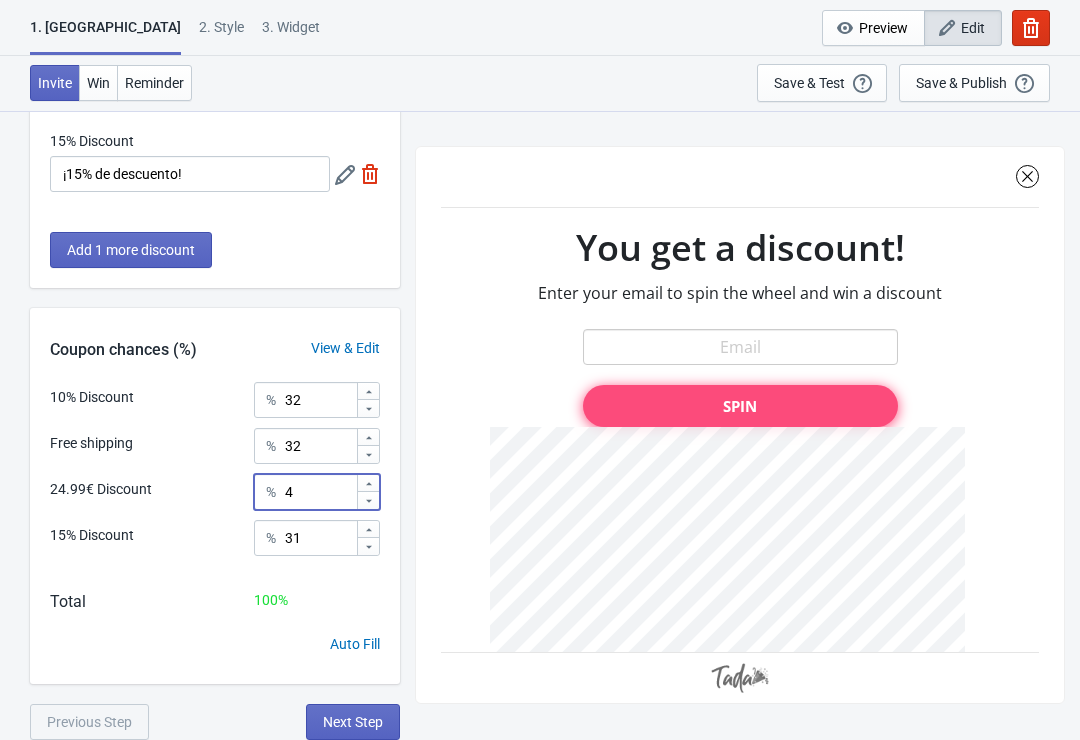type on "5" 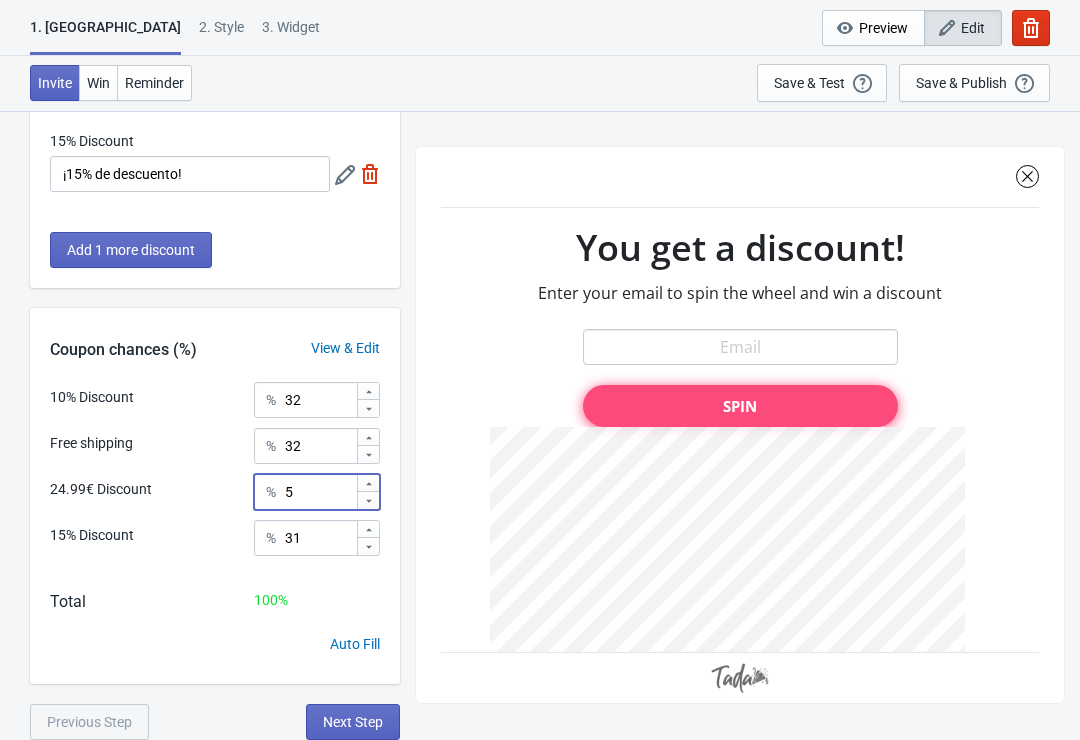 click at bounding box center (368, 546) 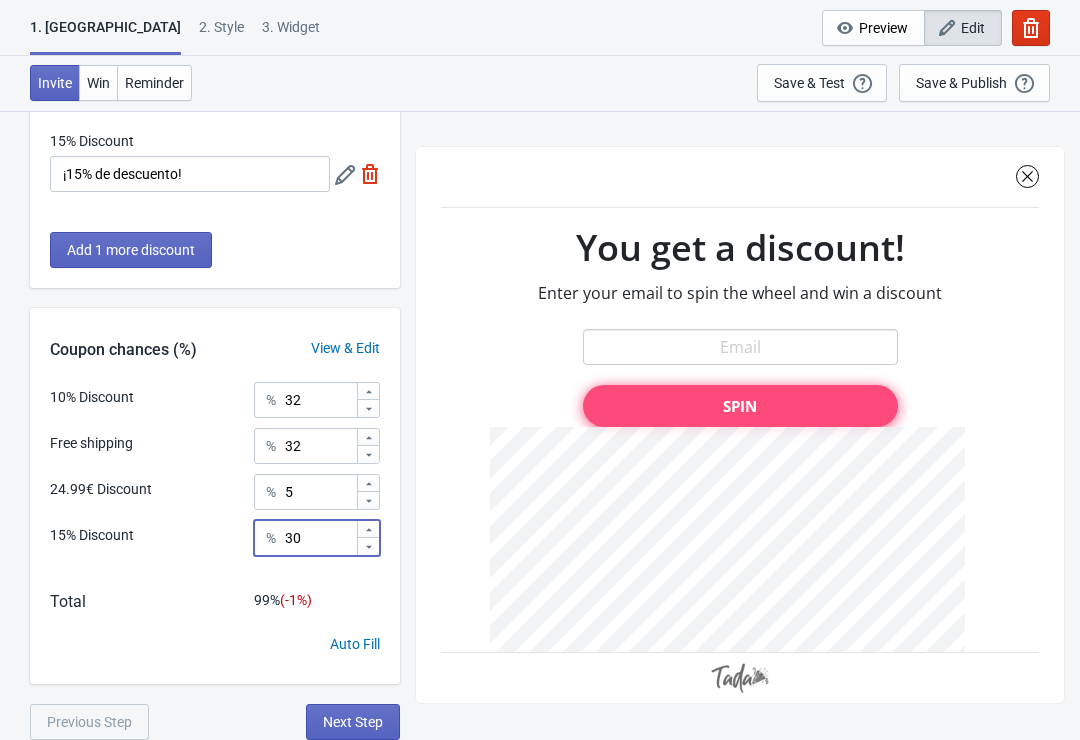 click 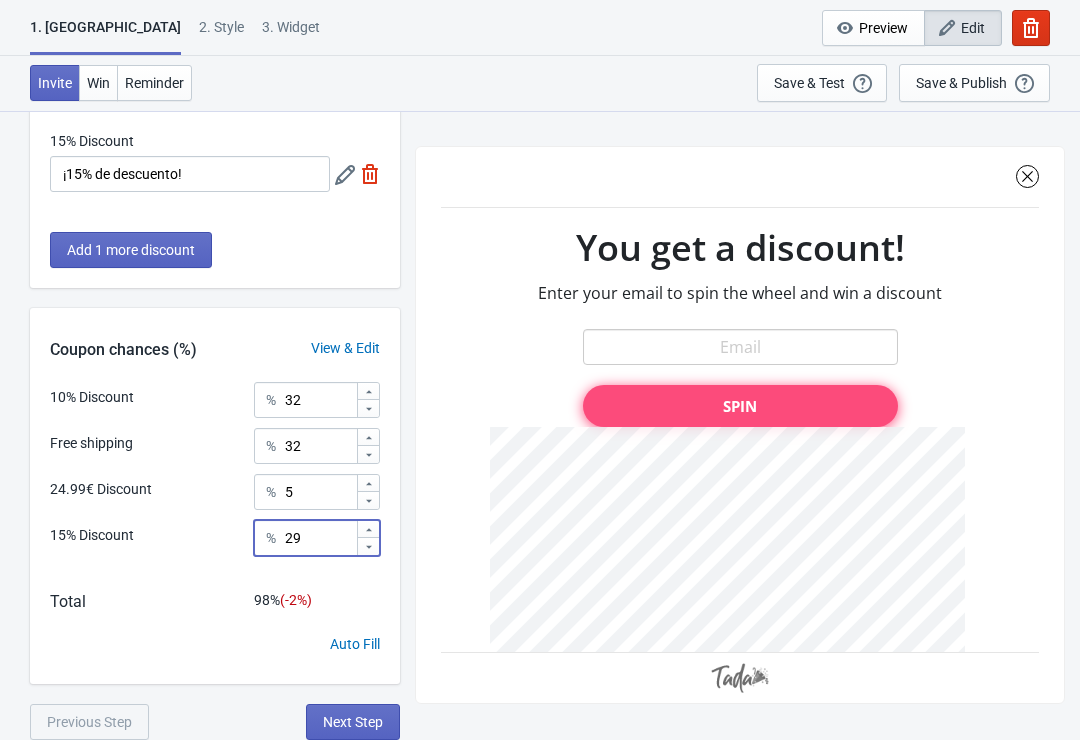 click at bounding box center (368, 546) 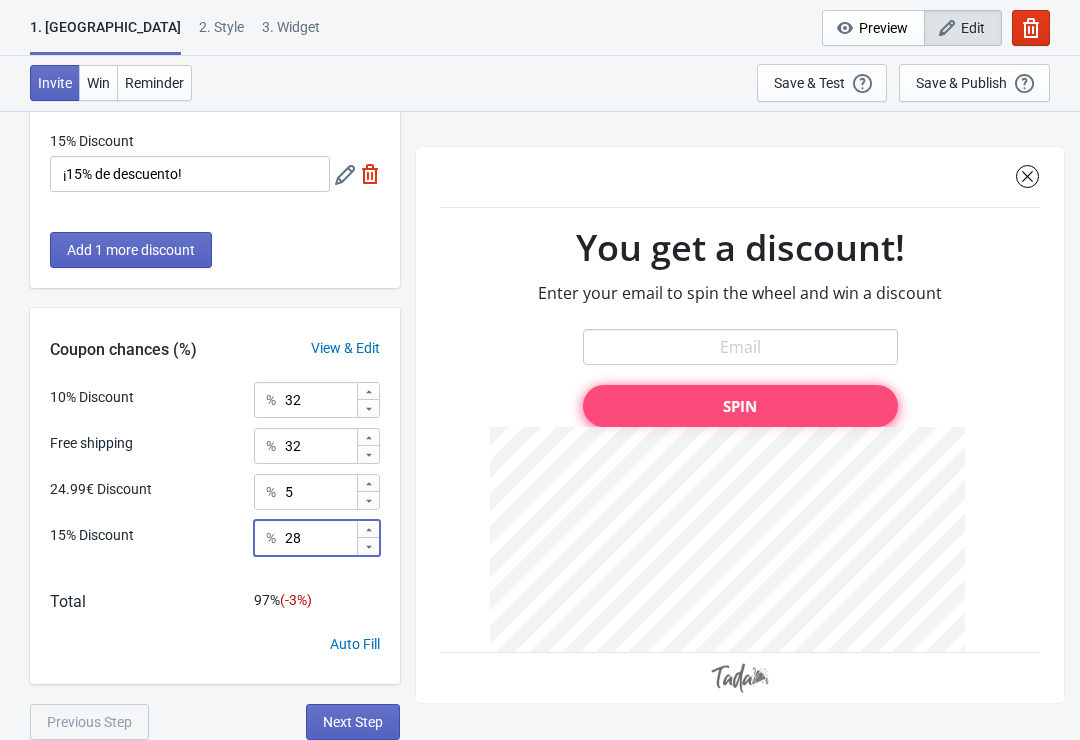 click at bounding box center (368, 546) 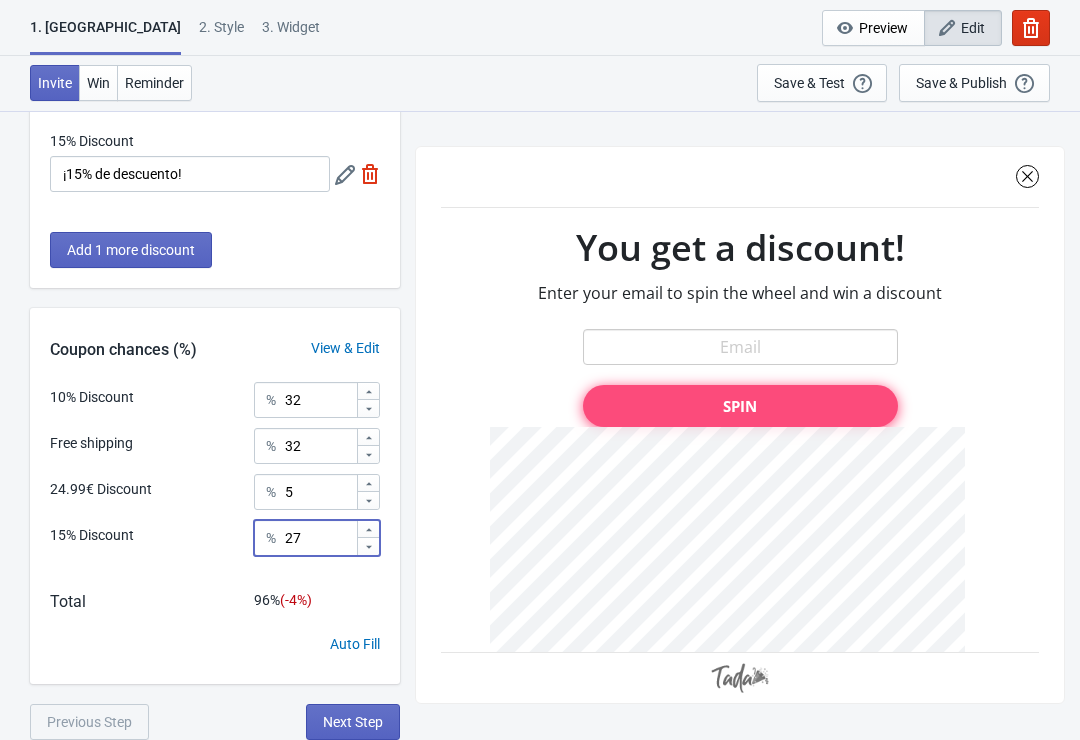 click at bounding box center (368, 546) 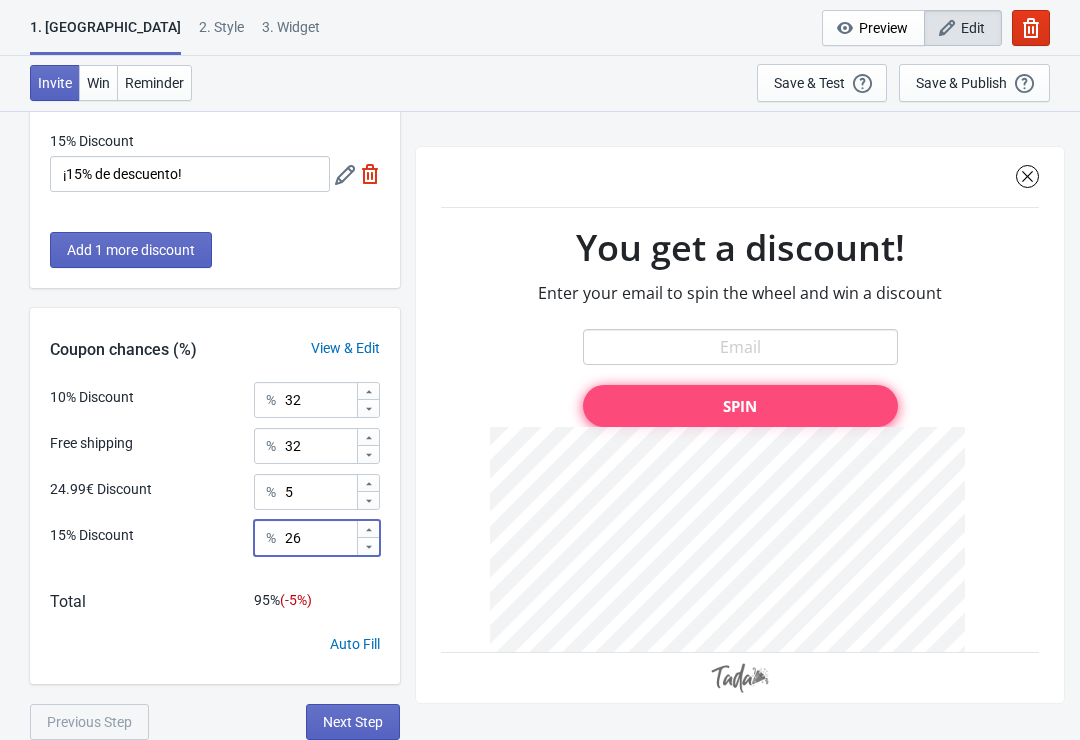 click 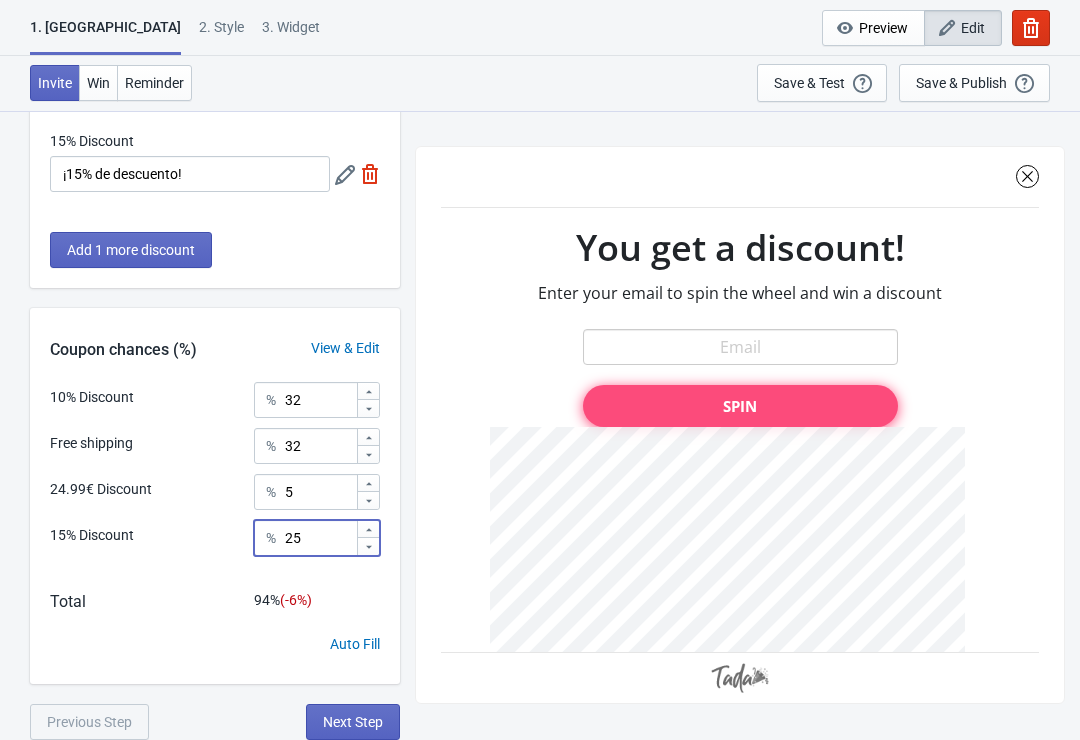 click at bounding box center (368, 437) 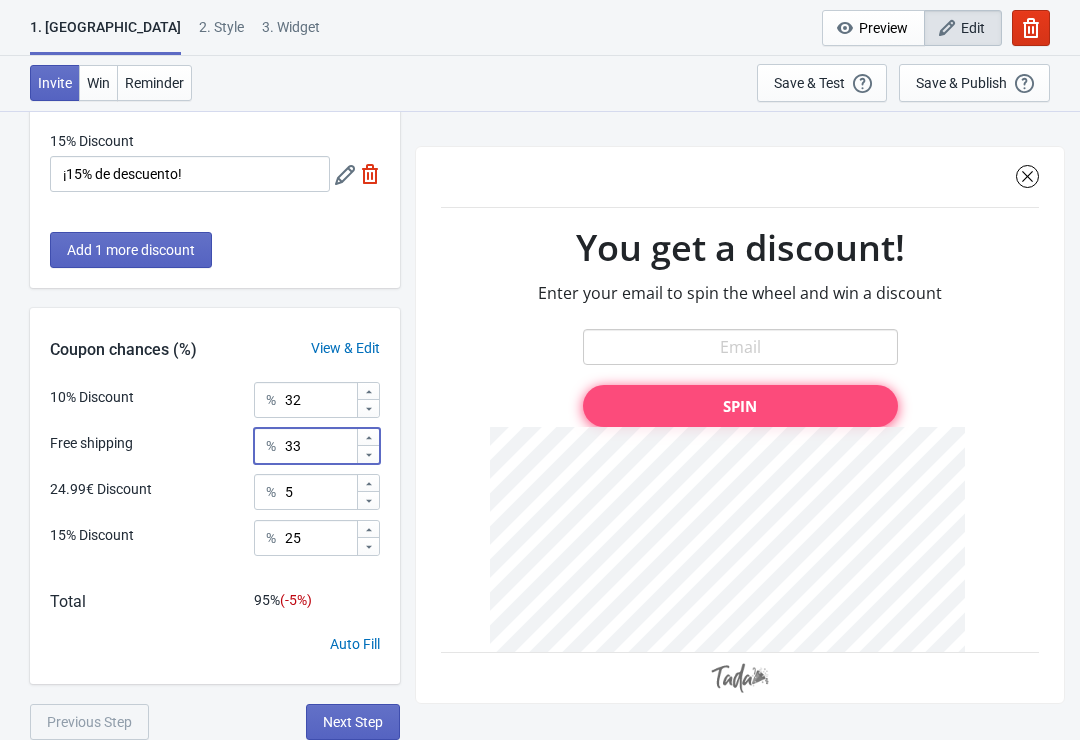 click at bounding box center [368, 437] 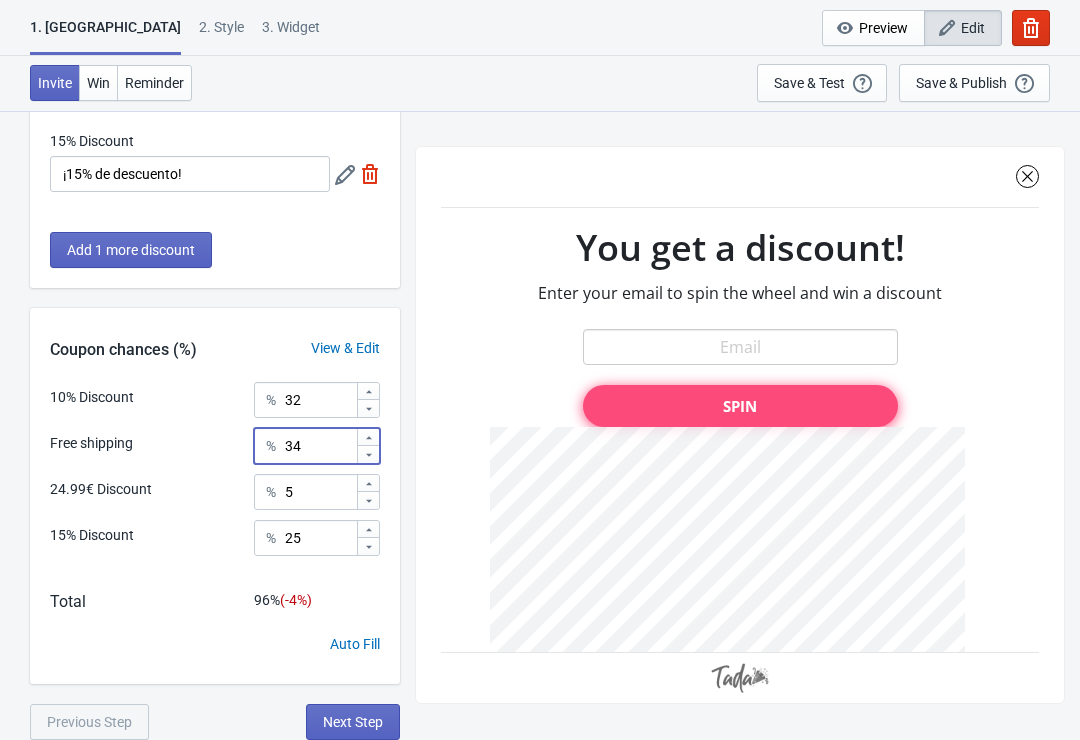 click at bounding box center [368, 437] 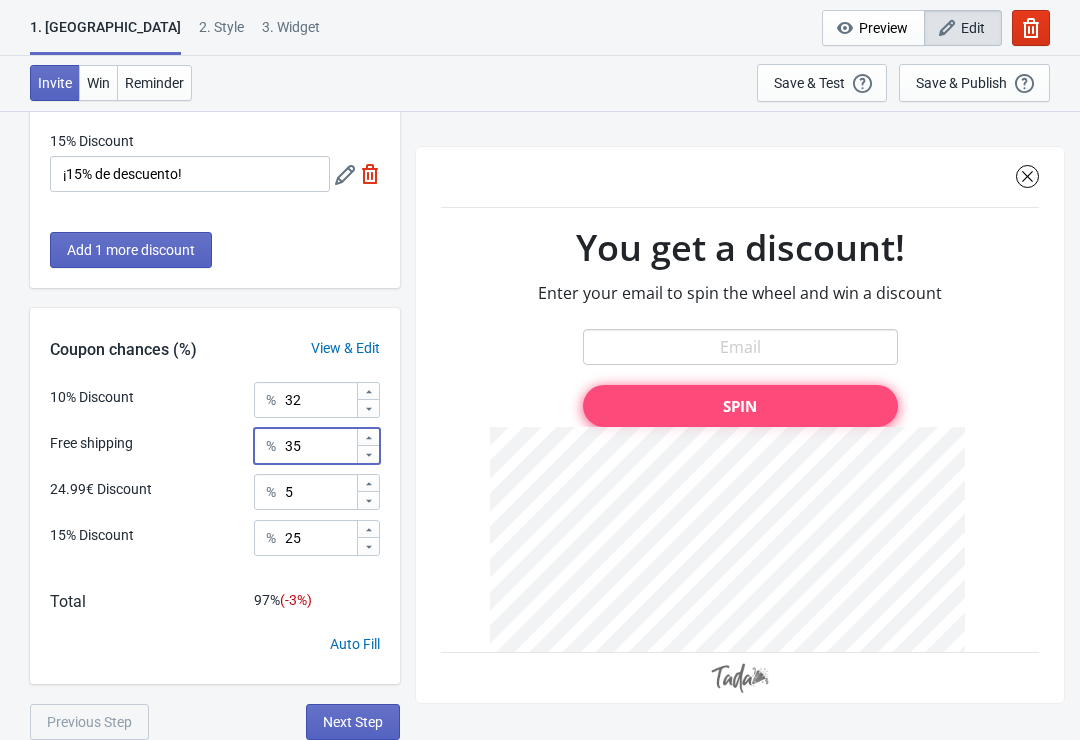 click 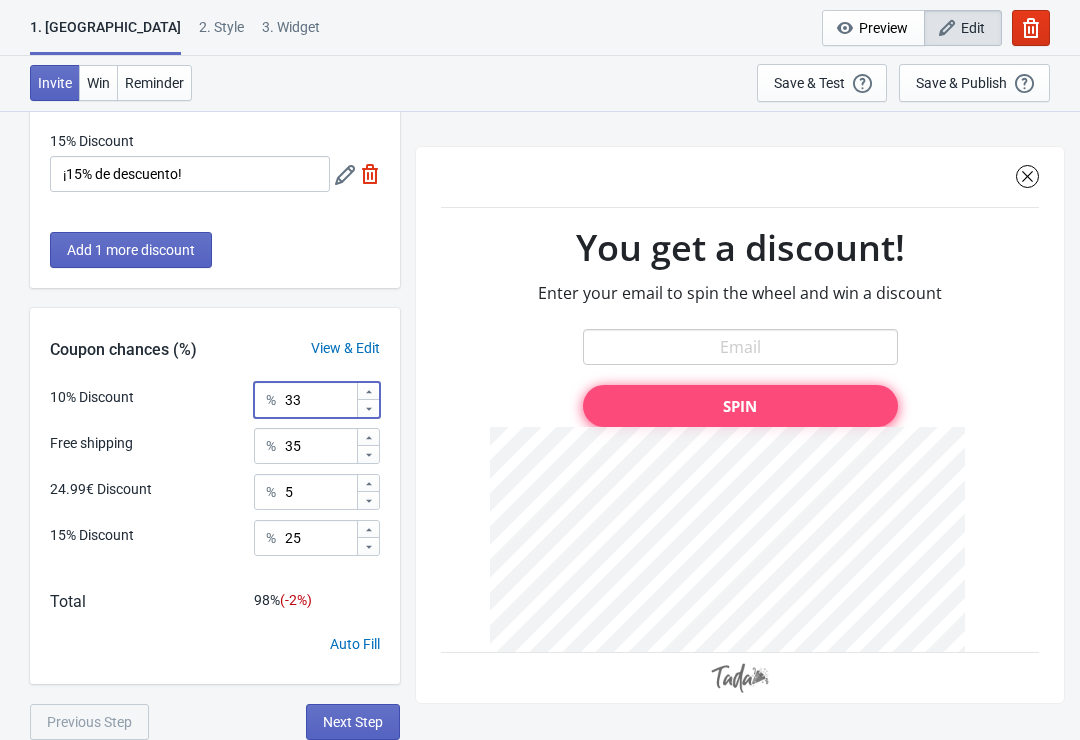 click 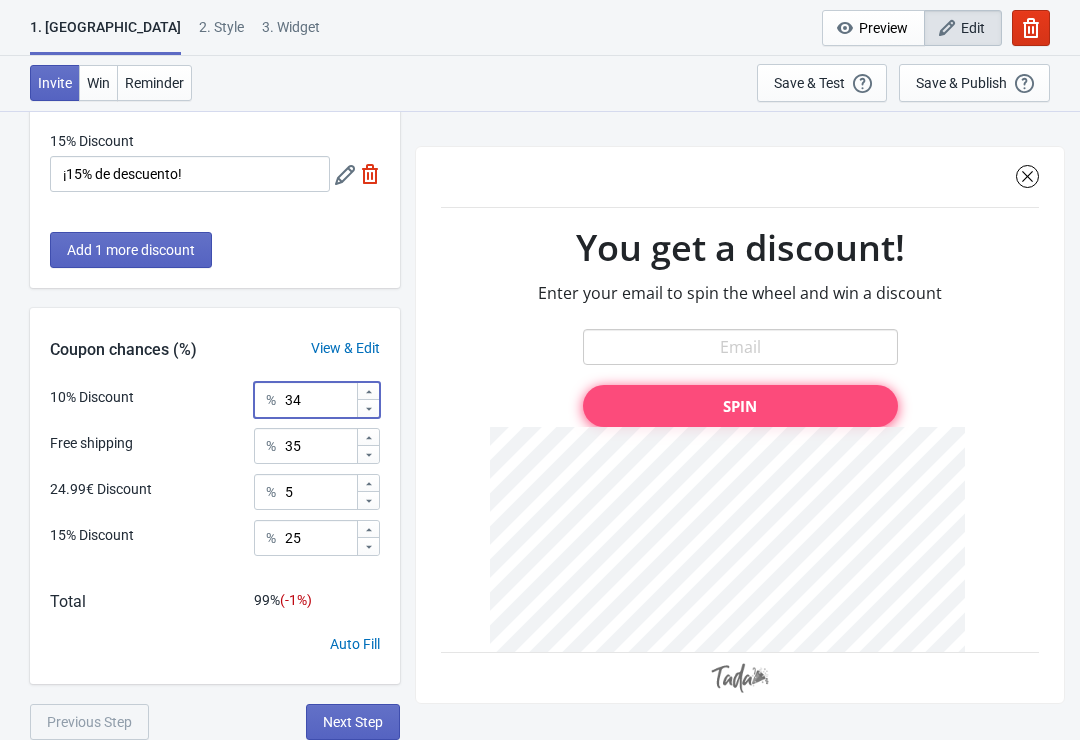 click on "Coupon chances (%) View & Edit" at bounding box center (215, 345) 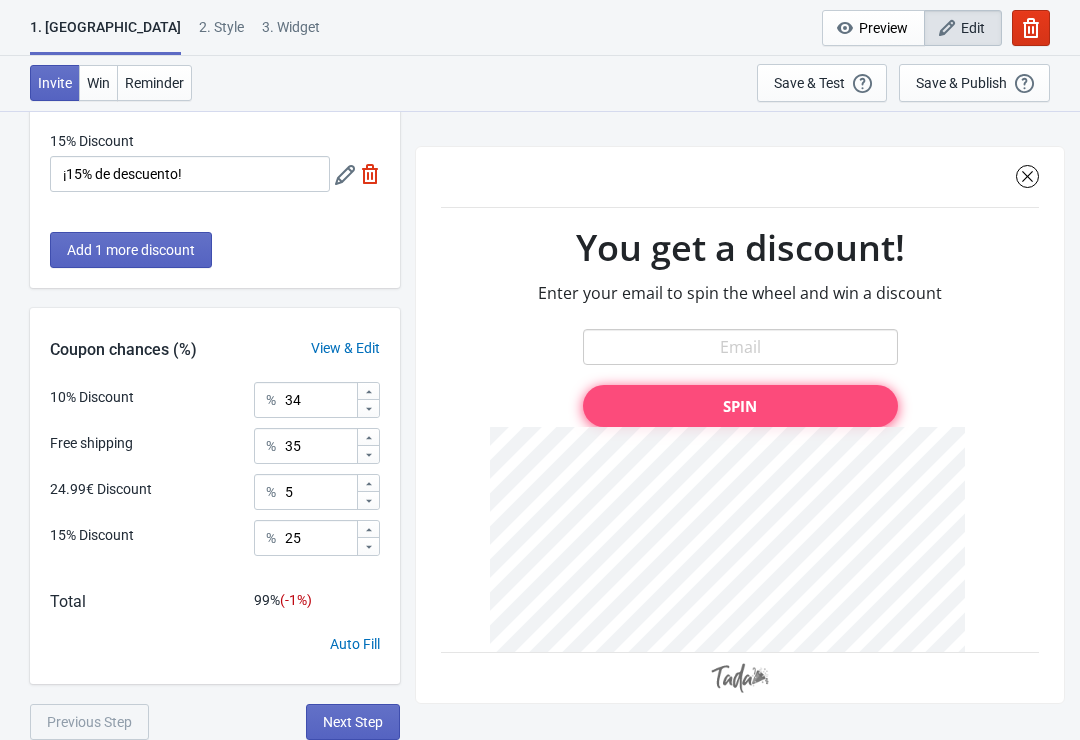 click 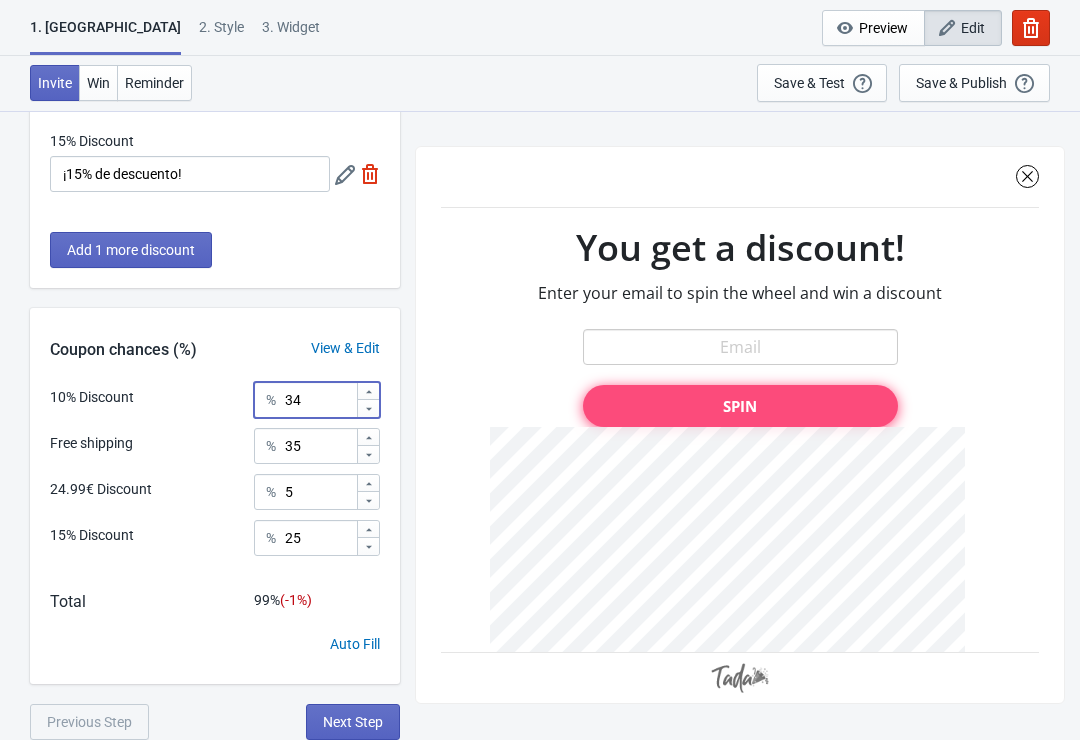 type on "35" 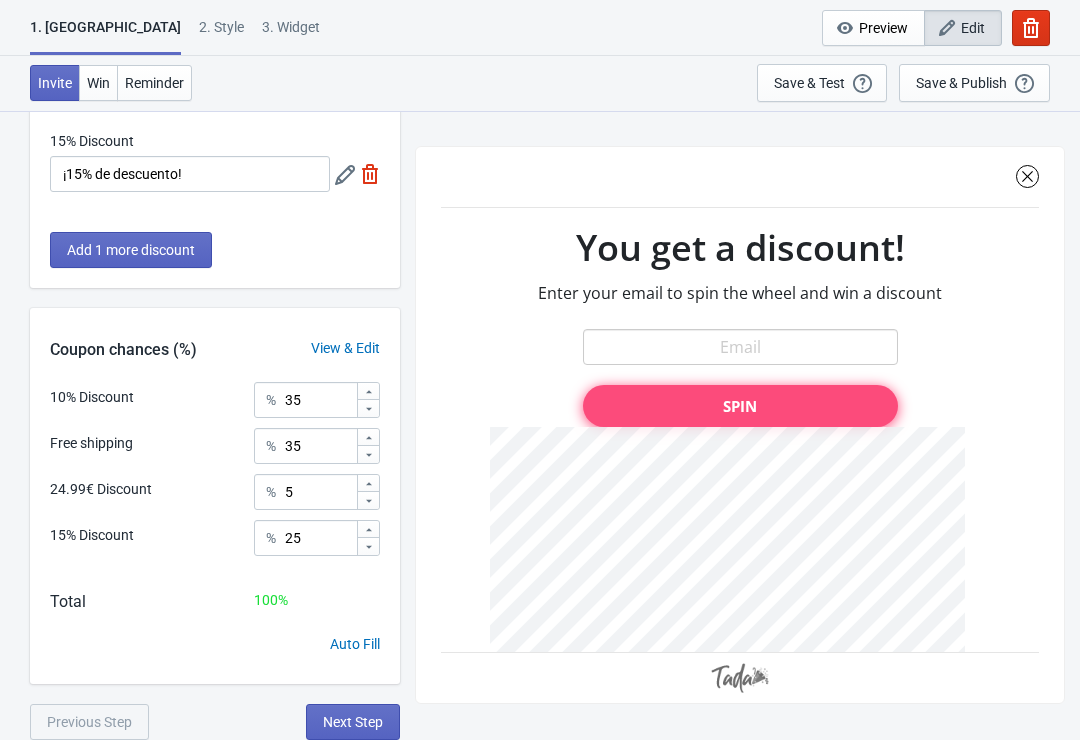 click on "Next Step" at bounding box center [353, 722] 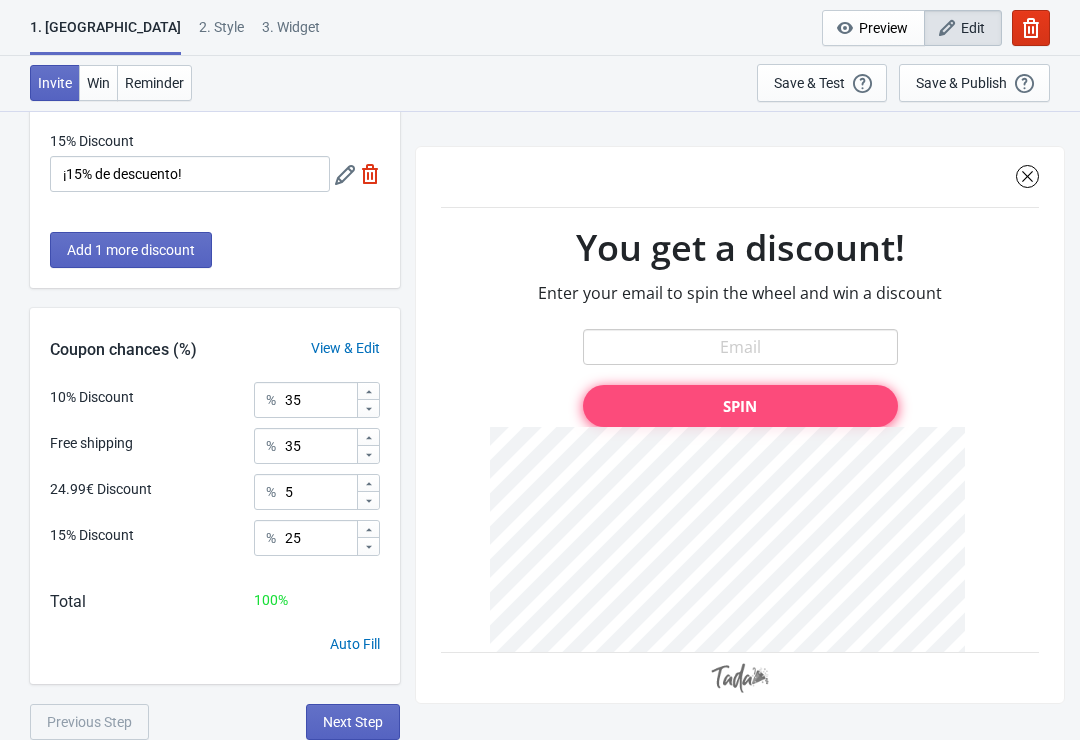 scroll, scrollTop: 0, scrollLeft: 0, axis: both 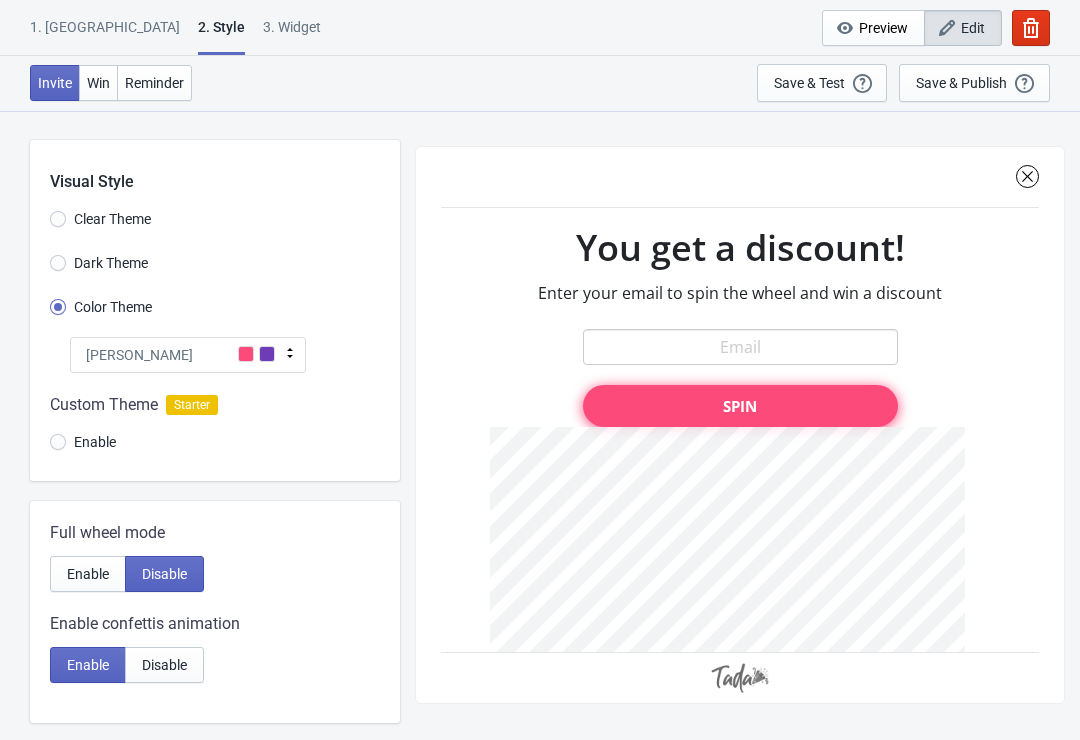 click on "Dark Theme" at bounding box center [58, 273] 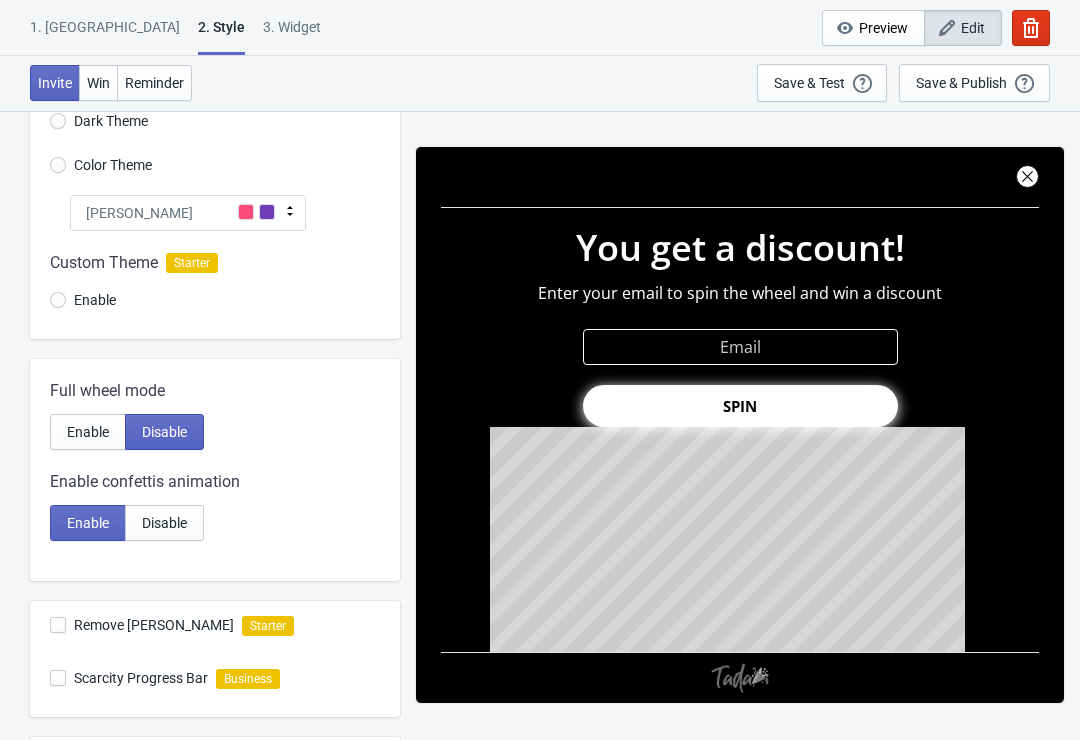 scroll, scrollTop: 141, scrollLeft: 0, axis: vertical 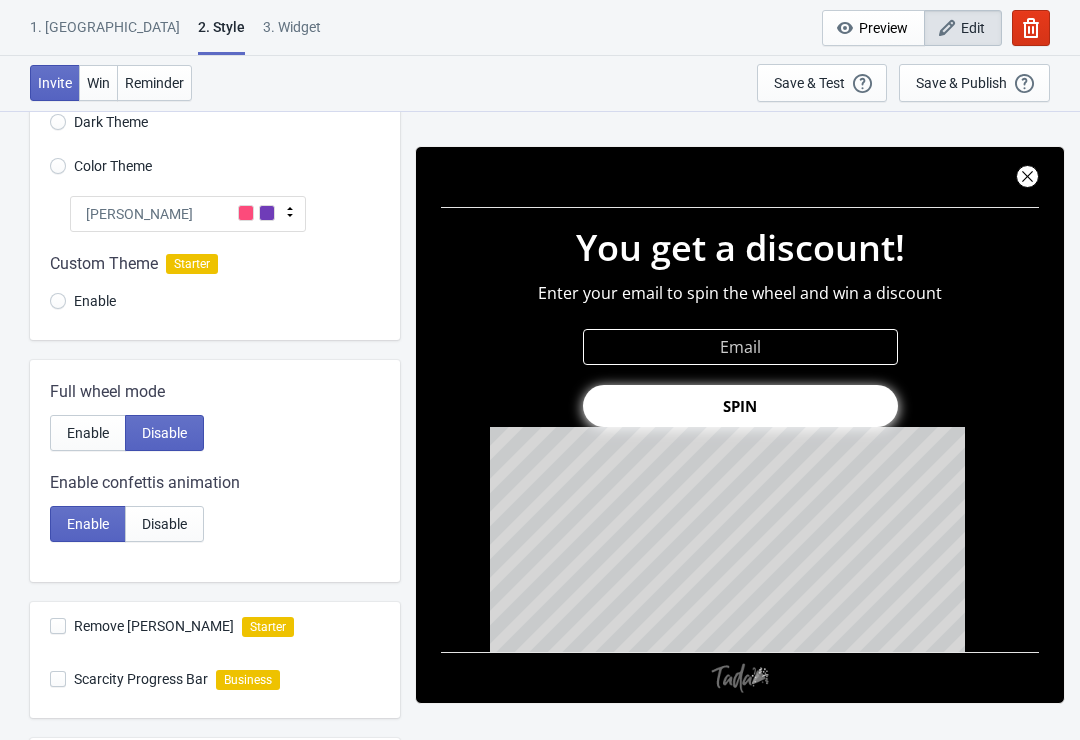 click on "Enable" at bounding box center (88, 433) 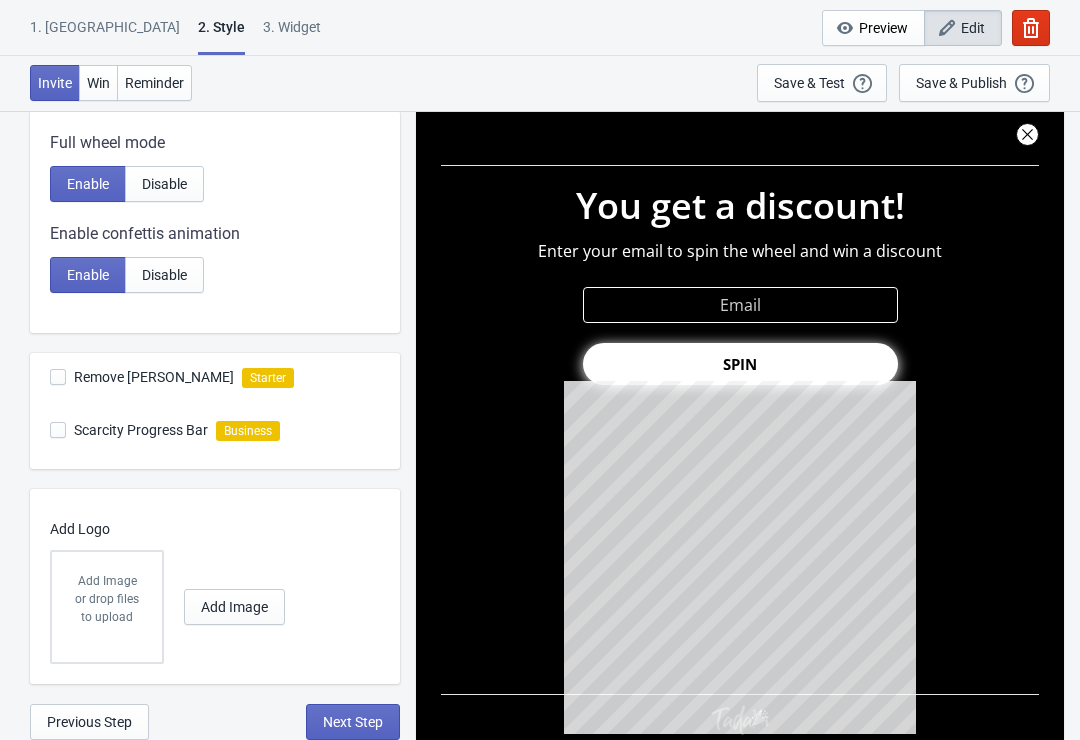 scroll, scrollTop: 390, scrollLeft: 0, axis: vertical 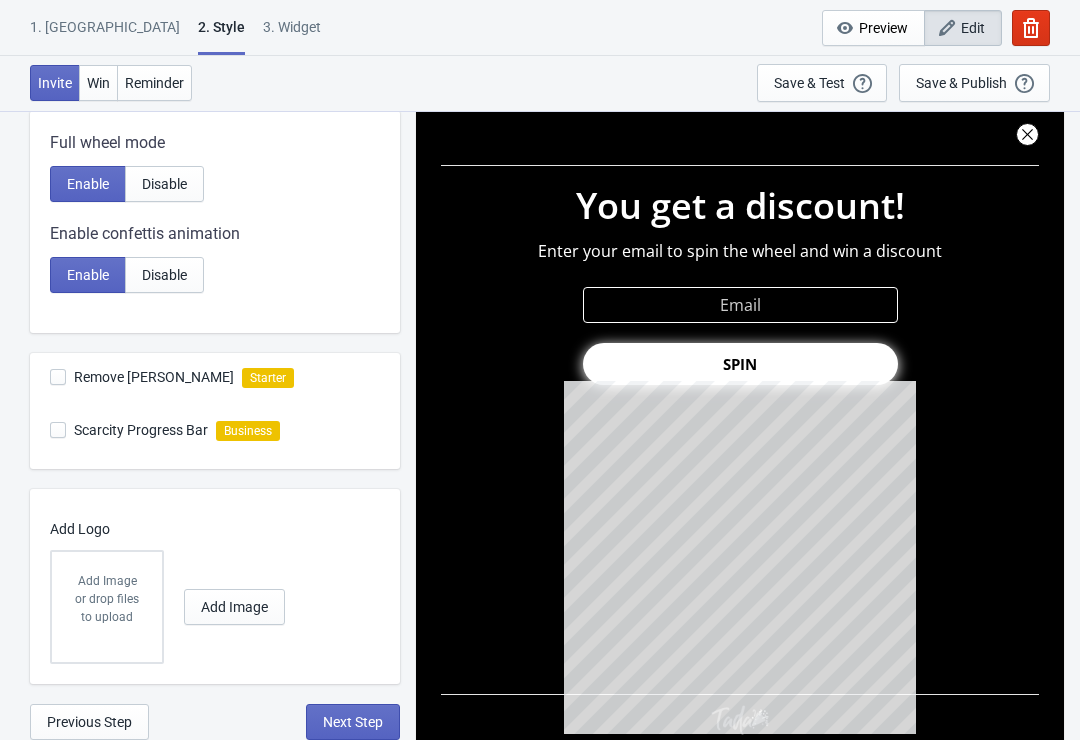 click on "or drop files to upload" at bounding box center (107, 608) 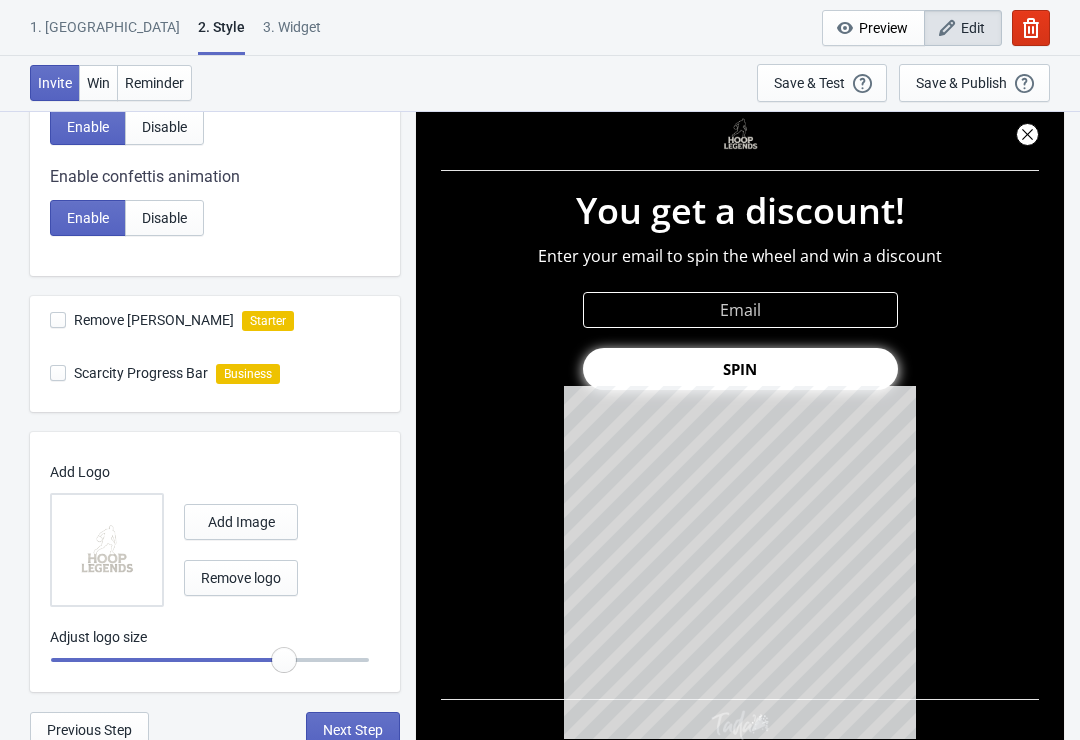 scroll, scrollTop: 449, scrollLeft: 0, axis: vertical 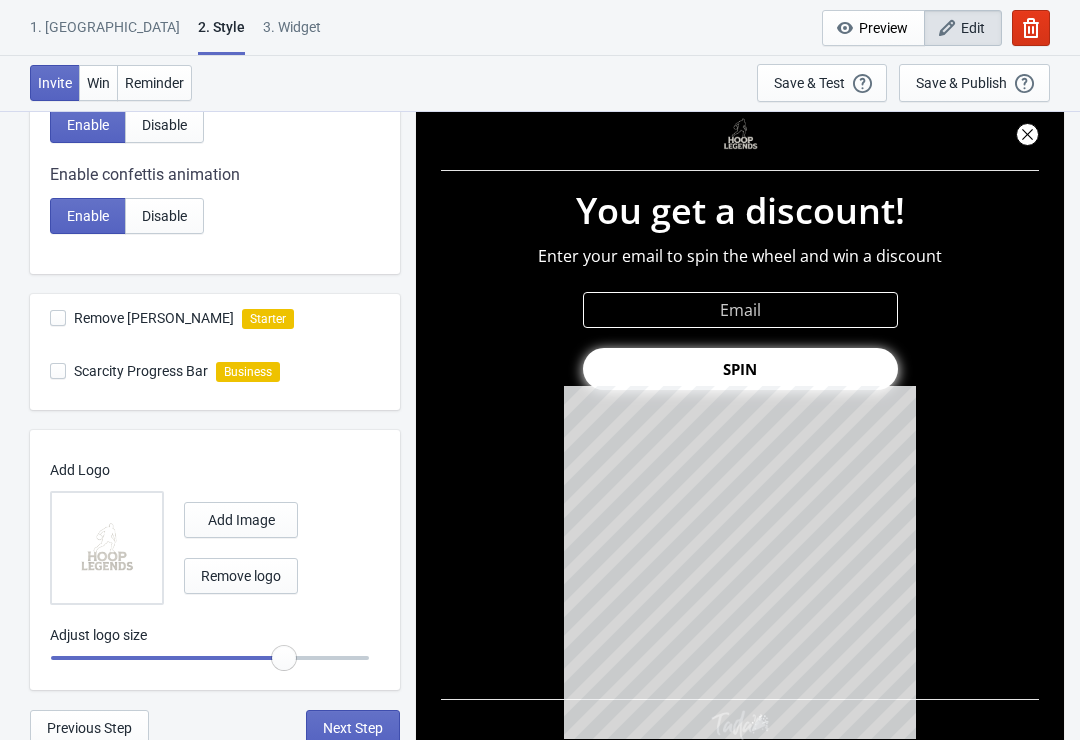 radio on "true" 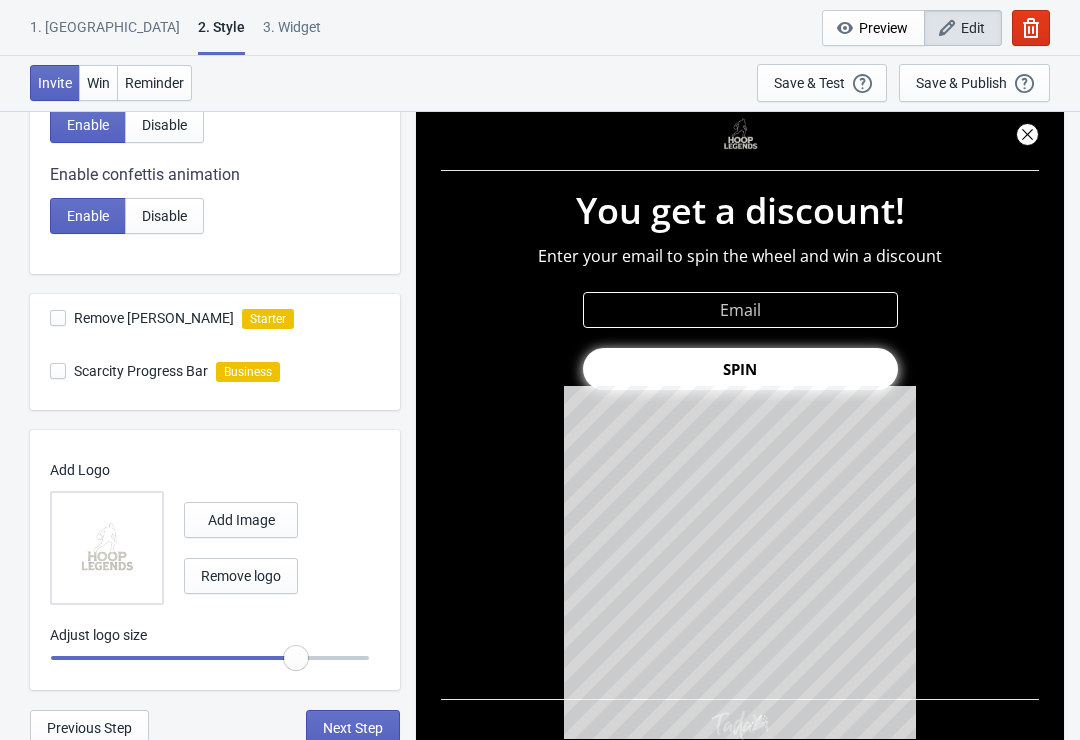 radio on "true" 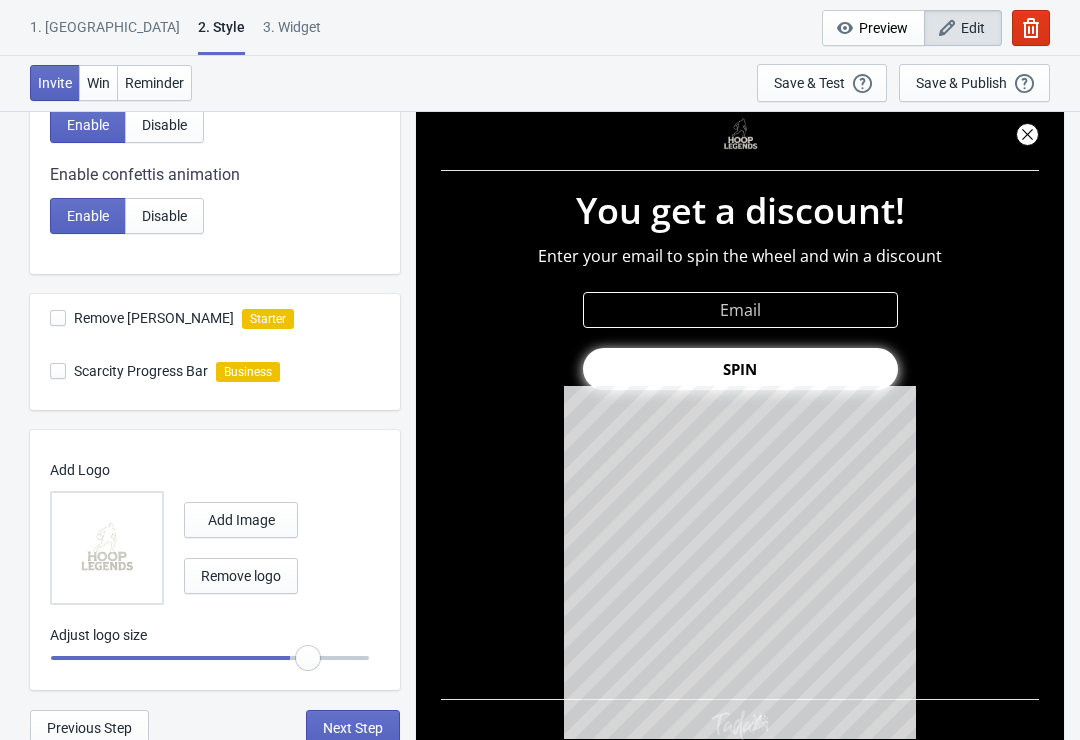 radio on "true" 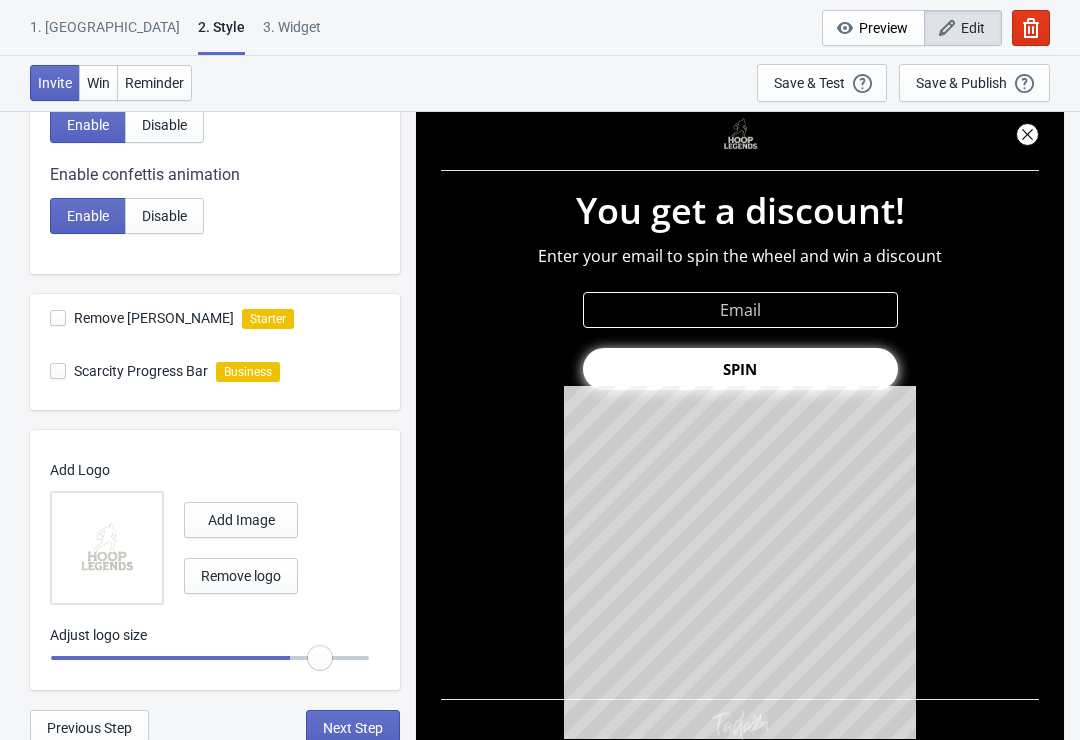 radio on "true" 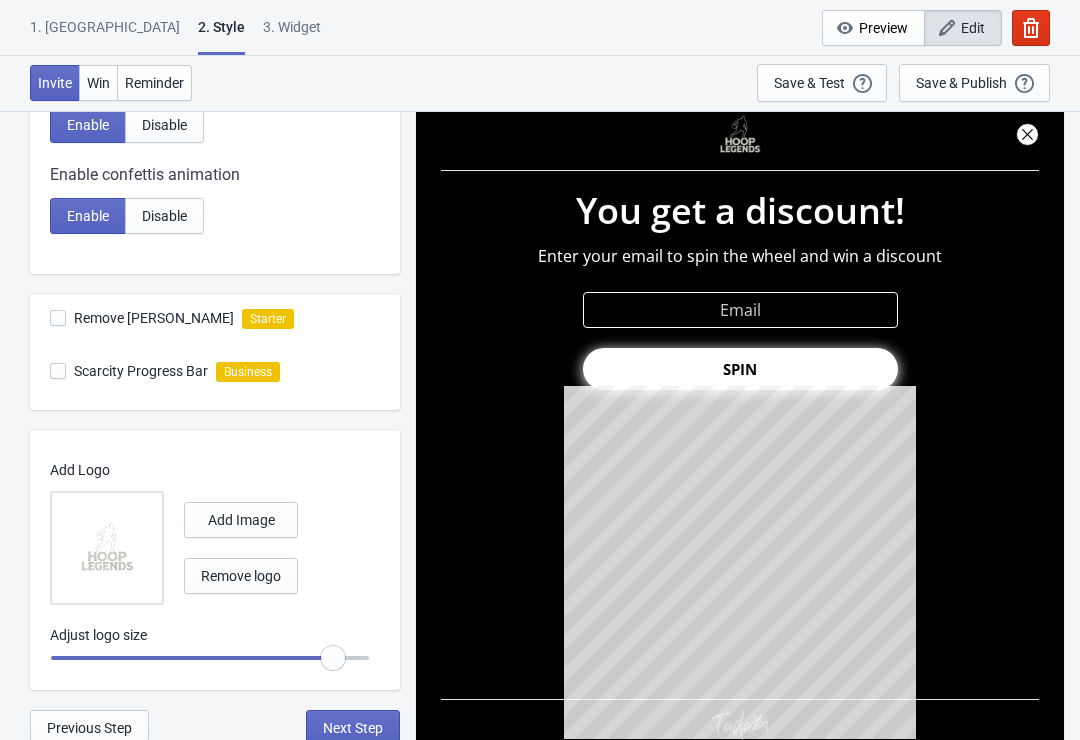 radio on "true" 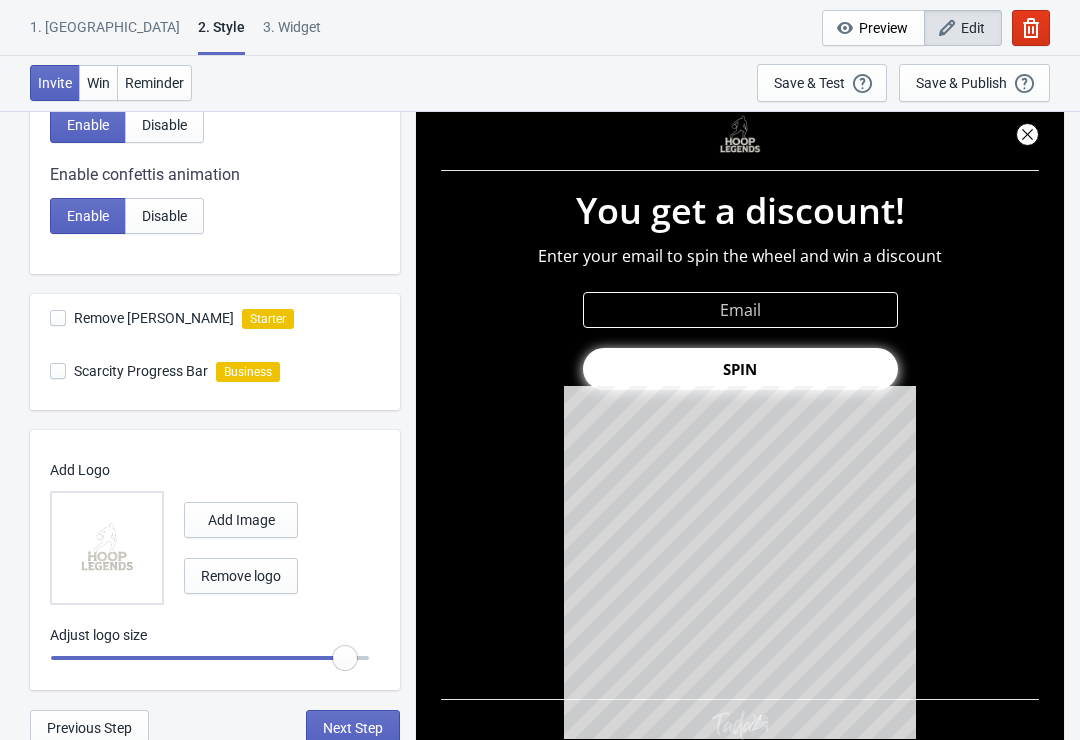 radio on "true" 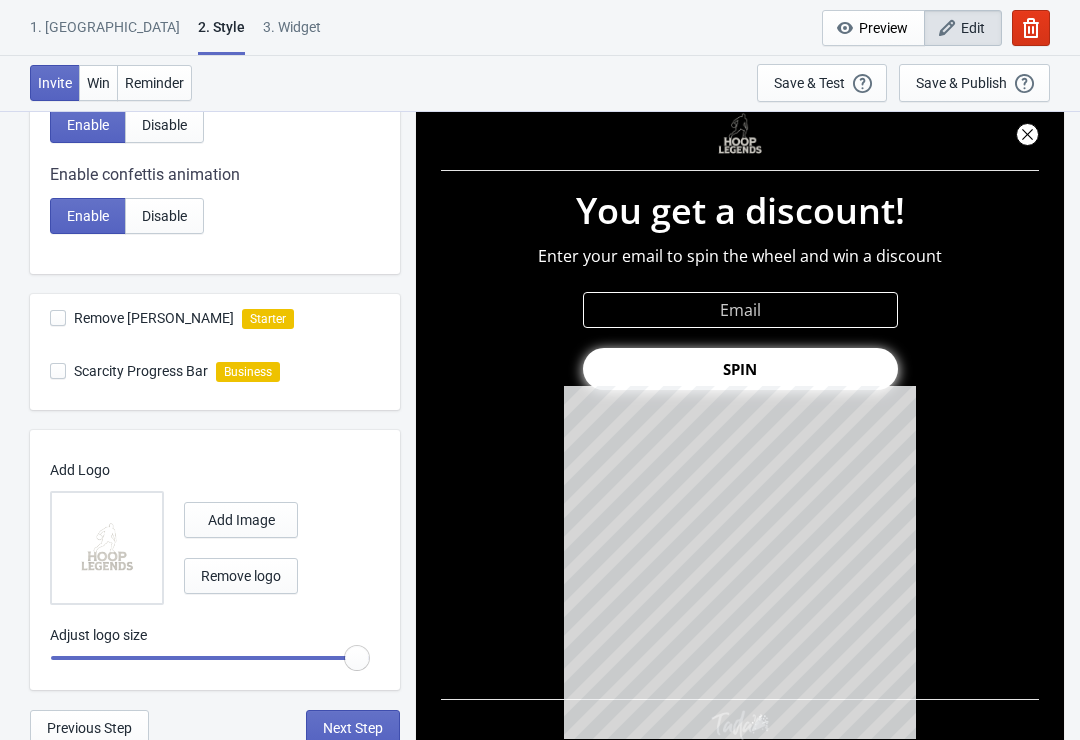 type on "1.3" 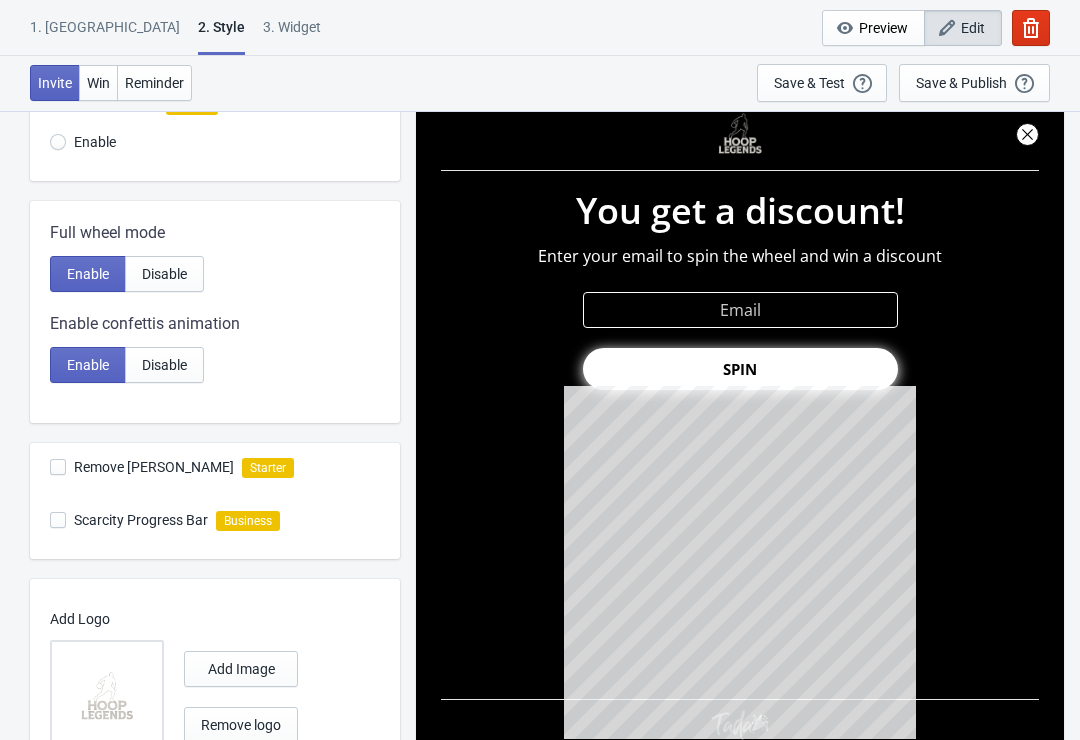 scroll, scrollTop: 299, scrollLeft: 0, axis: vertical 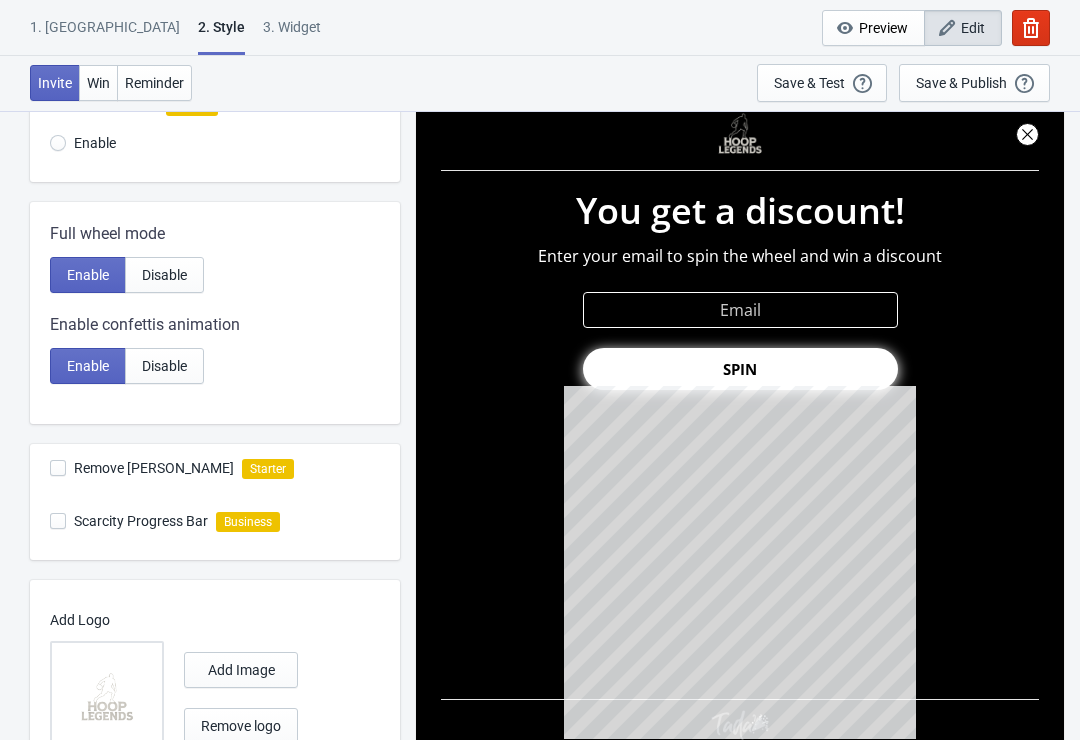 click on "Remove [PERSON_NAME]" at bounding box center (142, 468) 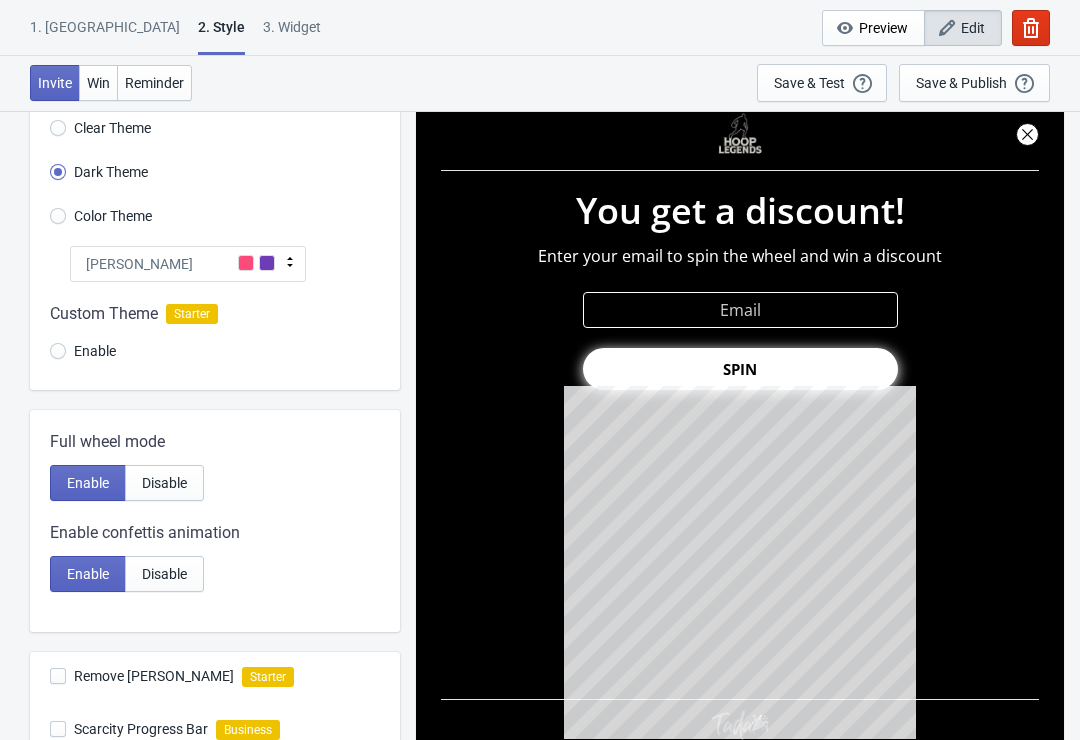 scroll, scrollTop: 299, scrollLeft: 0, axis: vertical 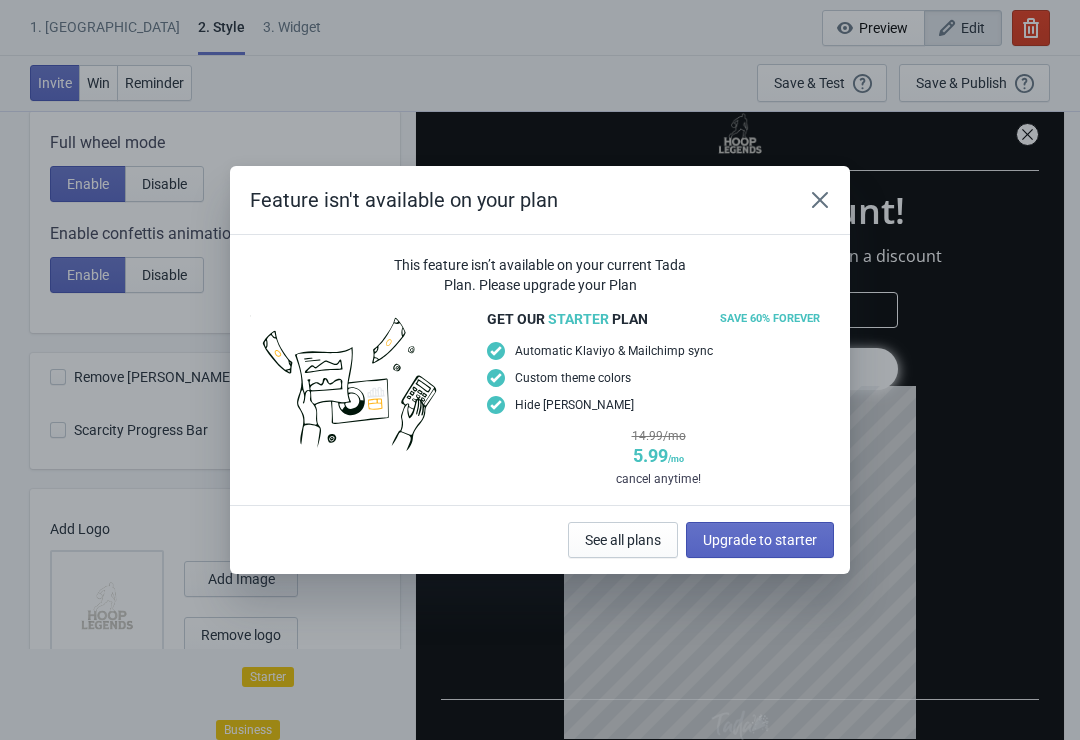 click at bounding box center (820, 200) 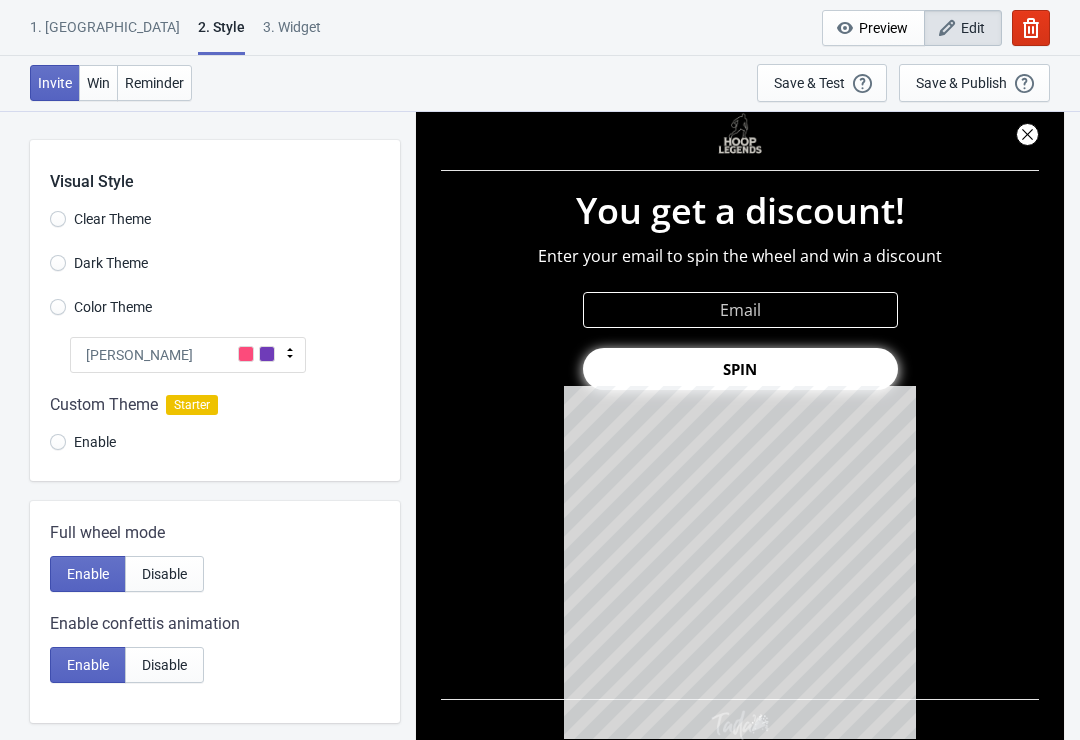 scroll, scrollTop: 0, scrollLeft: 0, axis: both 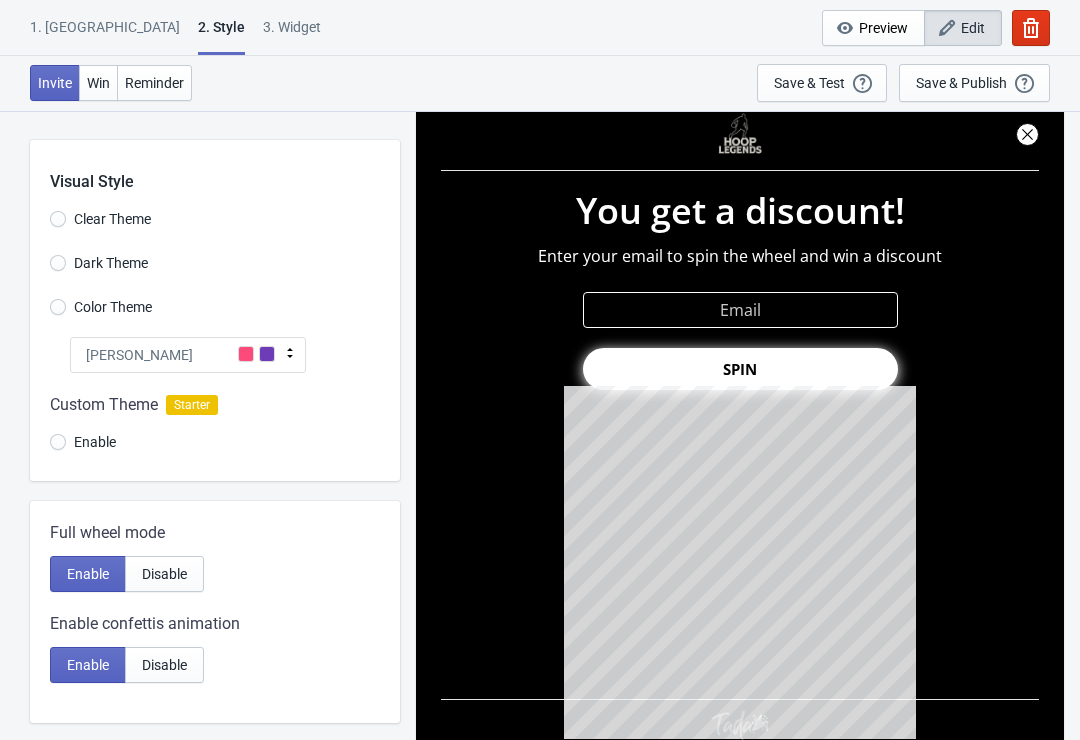 click at bounding box center [215, 427] 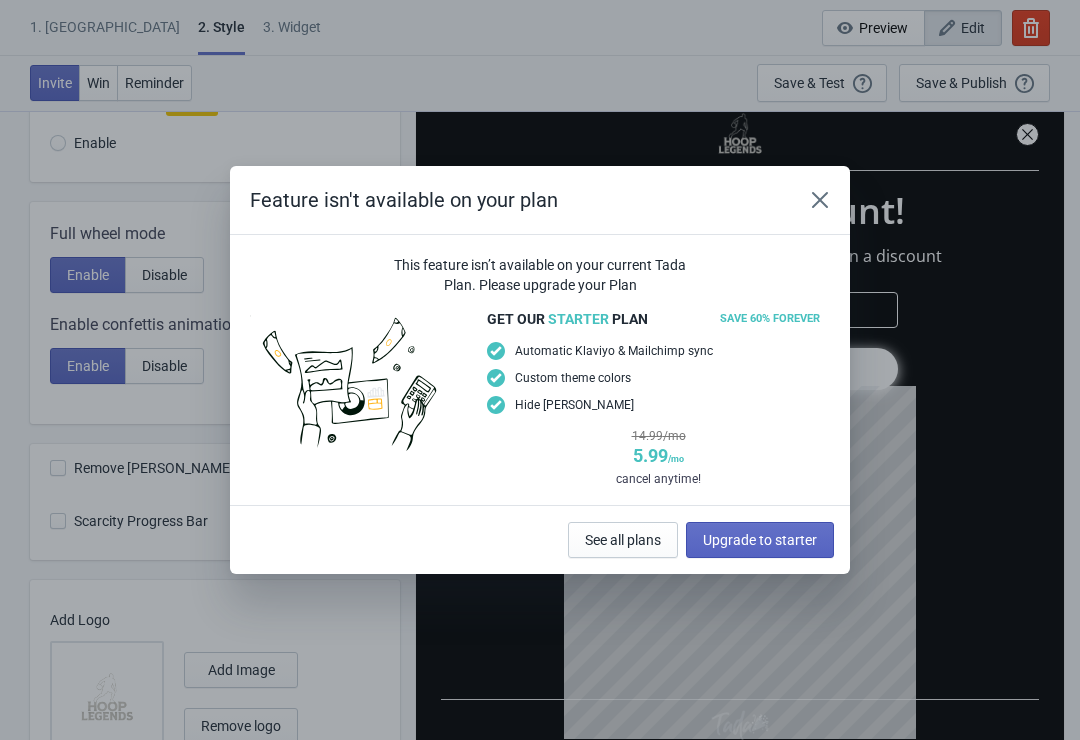scroll, scrollTop: 0, scrollLeft: 0, axis: both 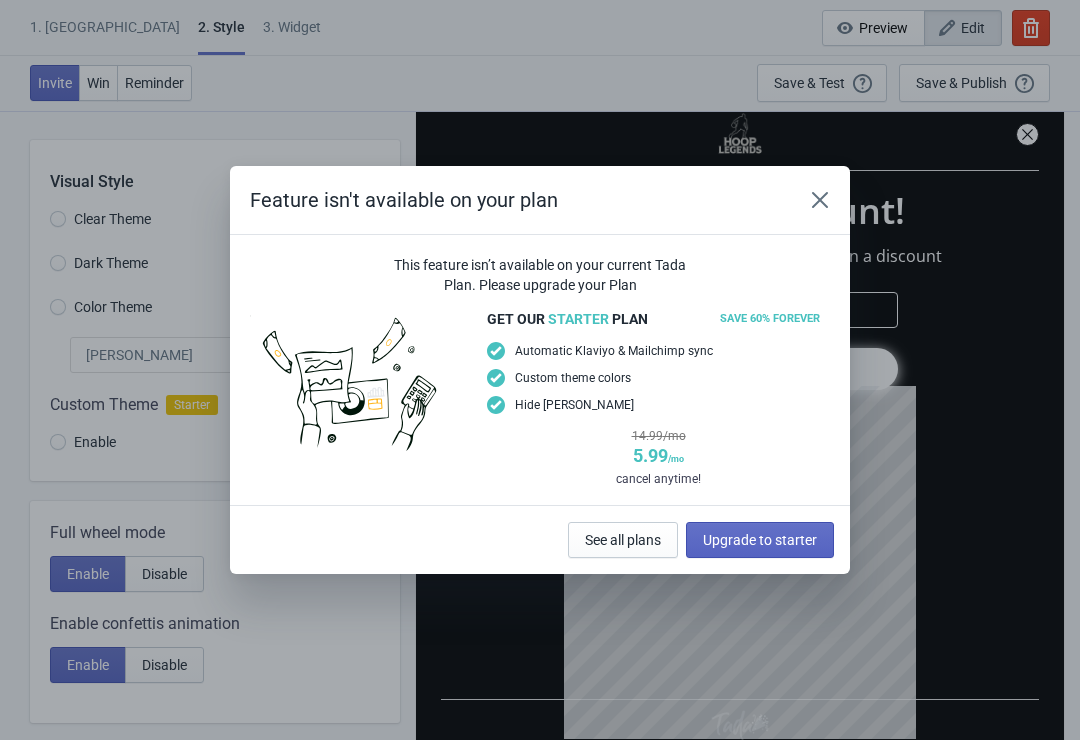 click 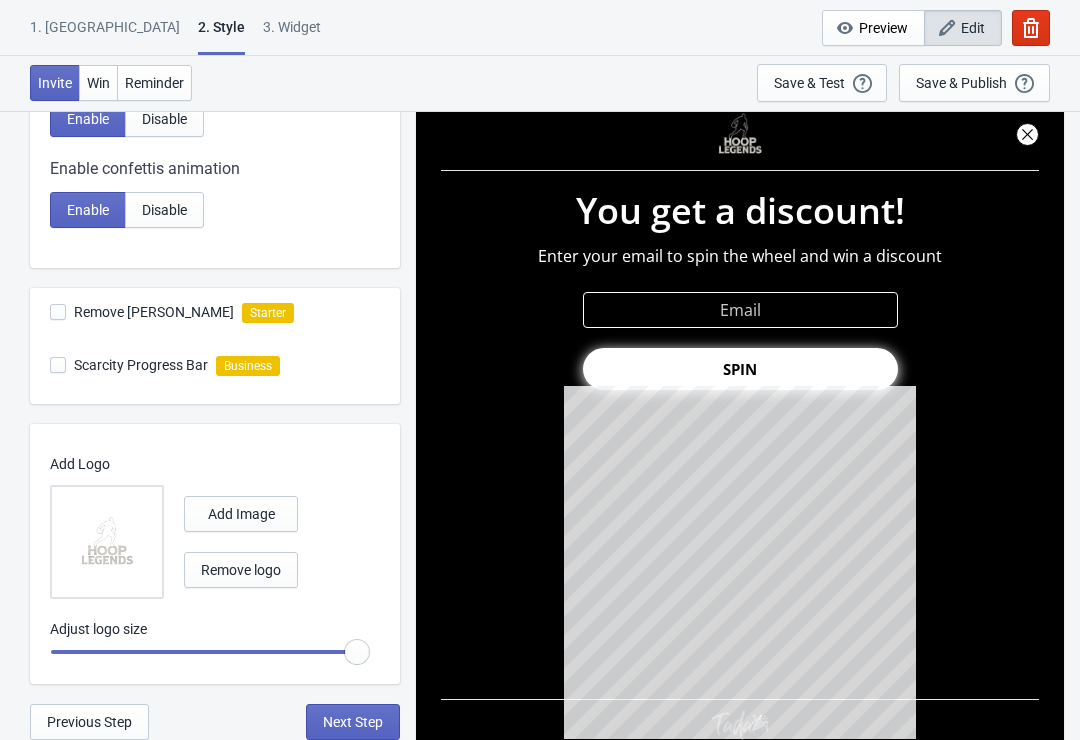 scroll, scrollTop: 455, scrollLeft: 0, axis: vertical 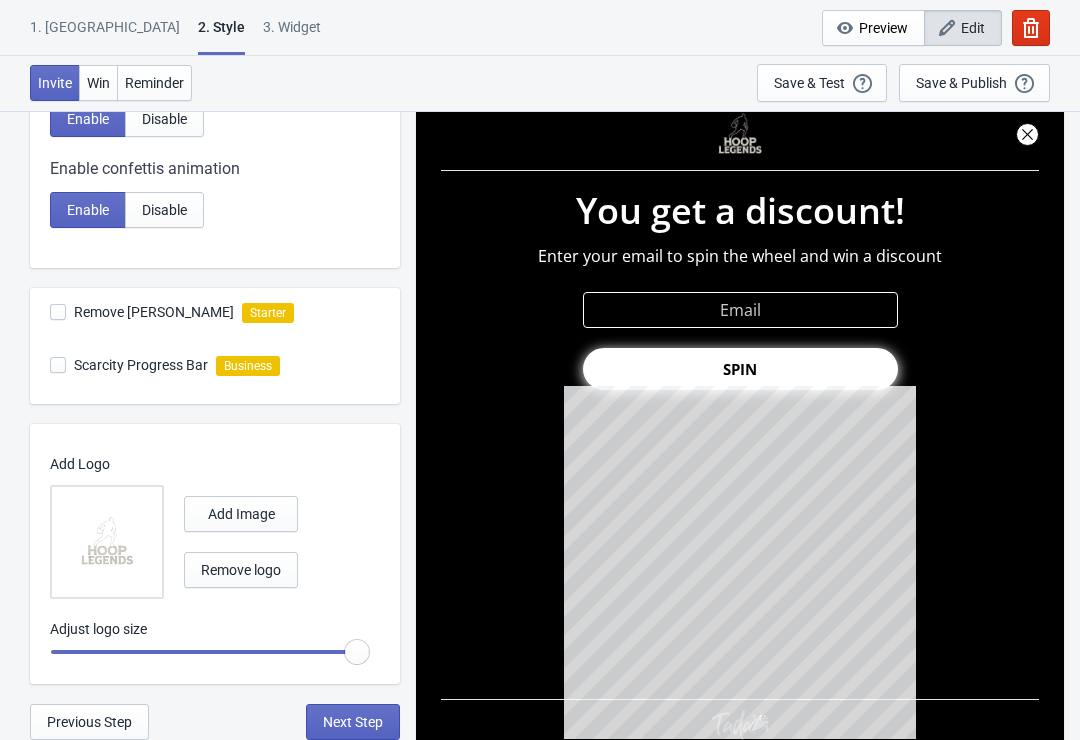 click on "Next Step" at bounding box center [353, 722] 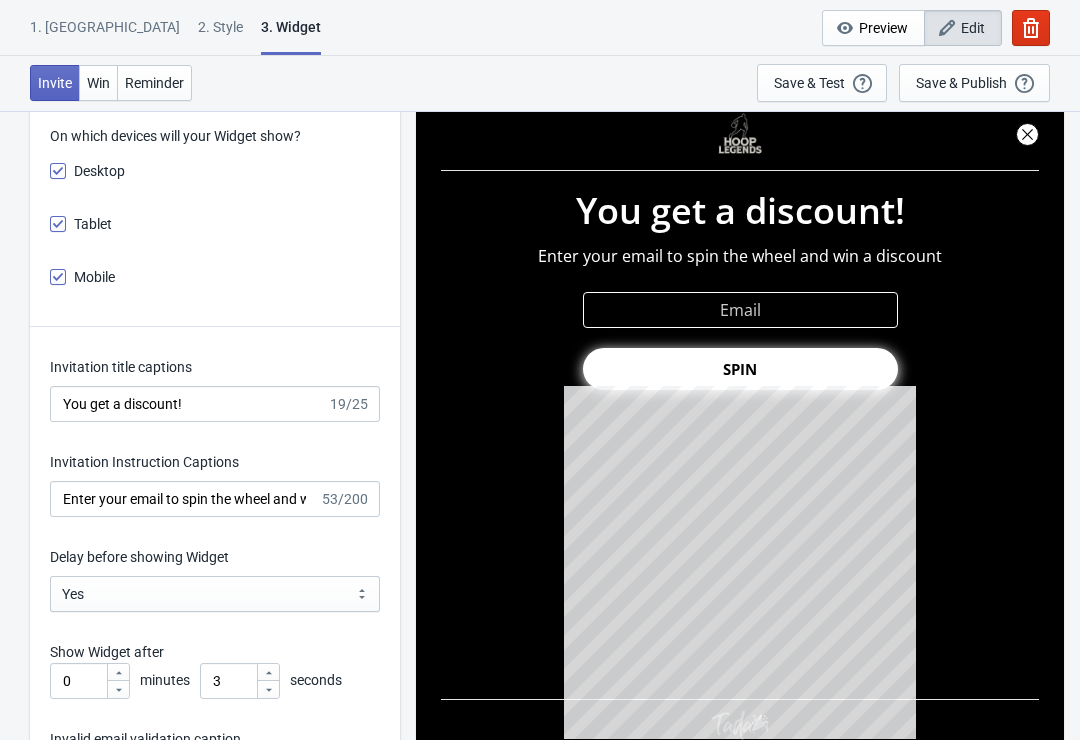 scroll, scrollTop: 2595, scrollLeft: 0, axis: vertical 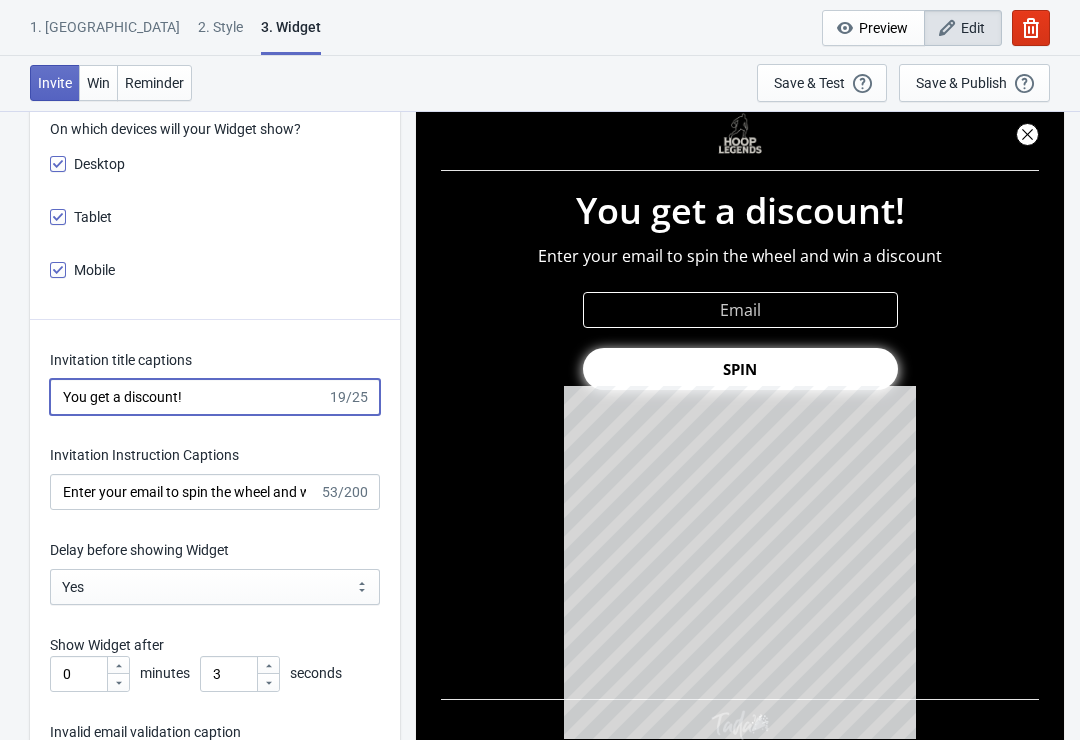 click on "You get a discount!" at bounding box center (188, 397) 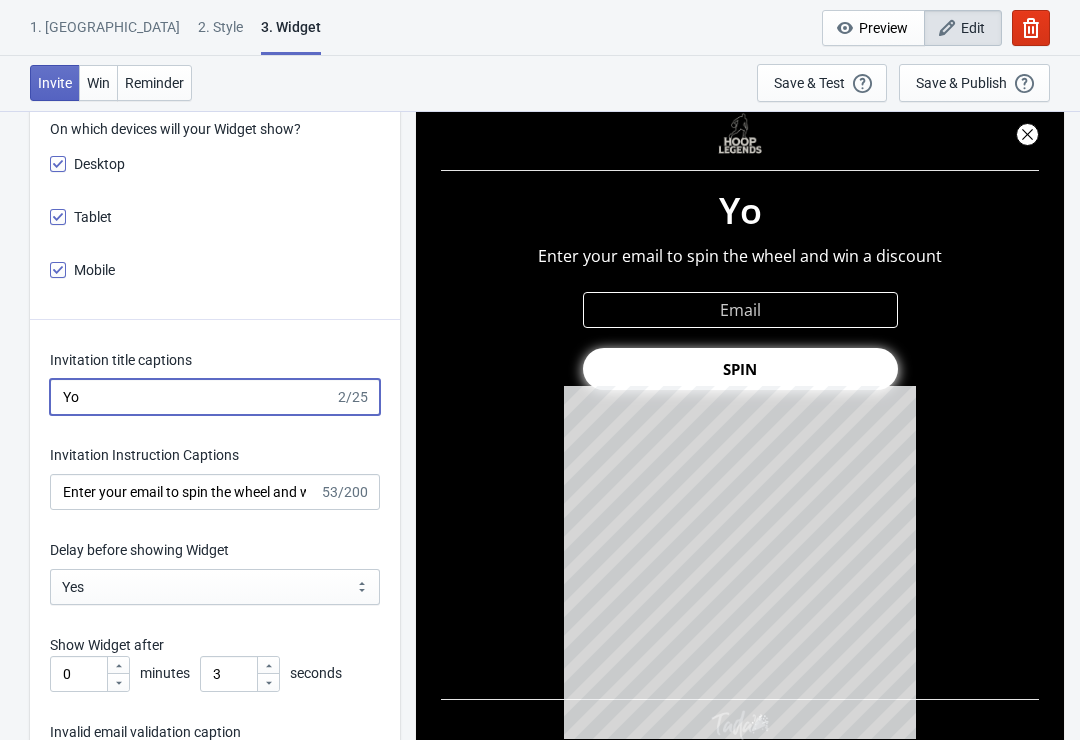 type on "Y" 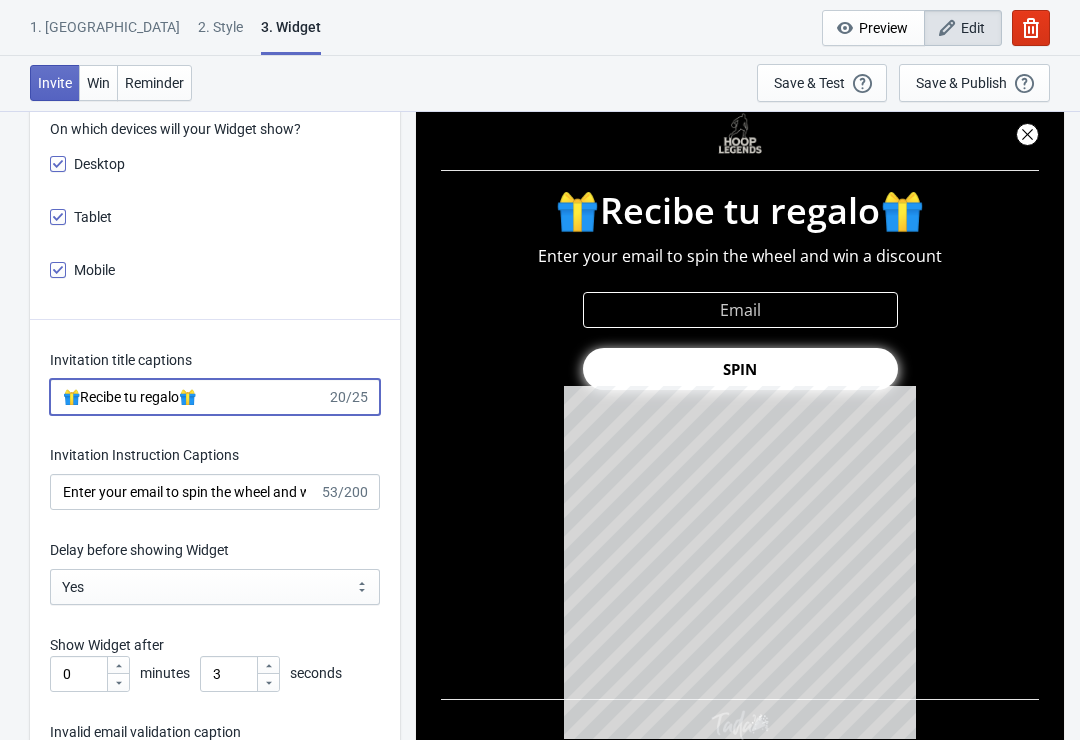 type on "🎁Recibe tu regalo🎁" 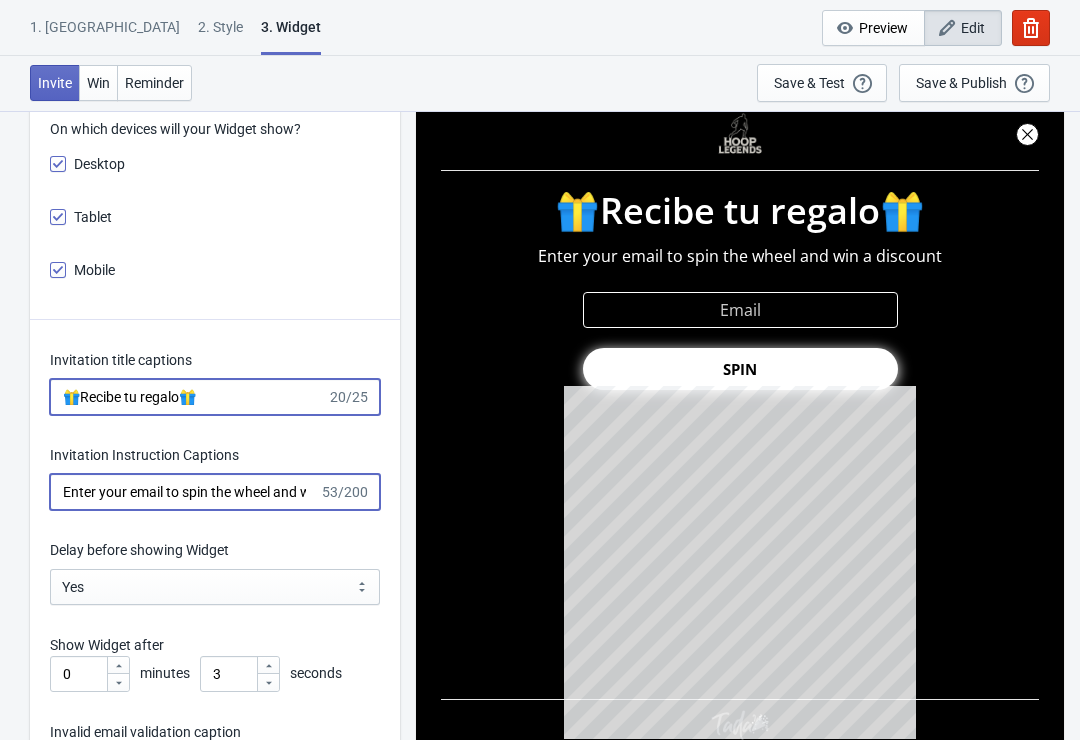 click on "Enter your email to spin the wheel and win a discount" at bounding box center [184, 492] 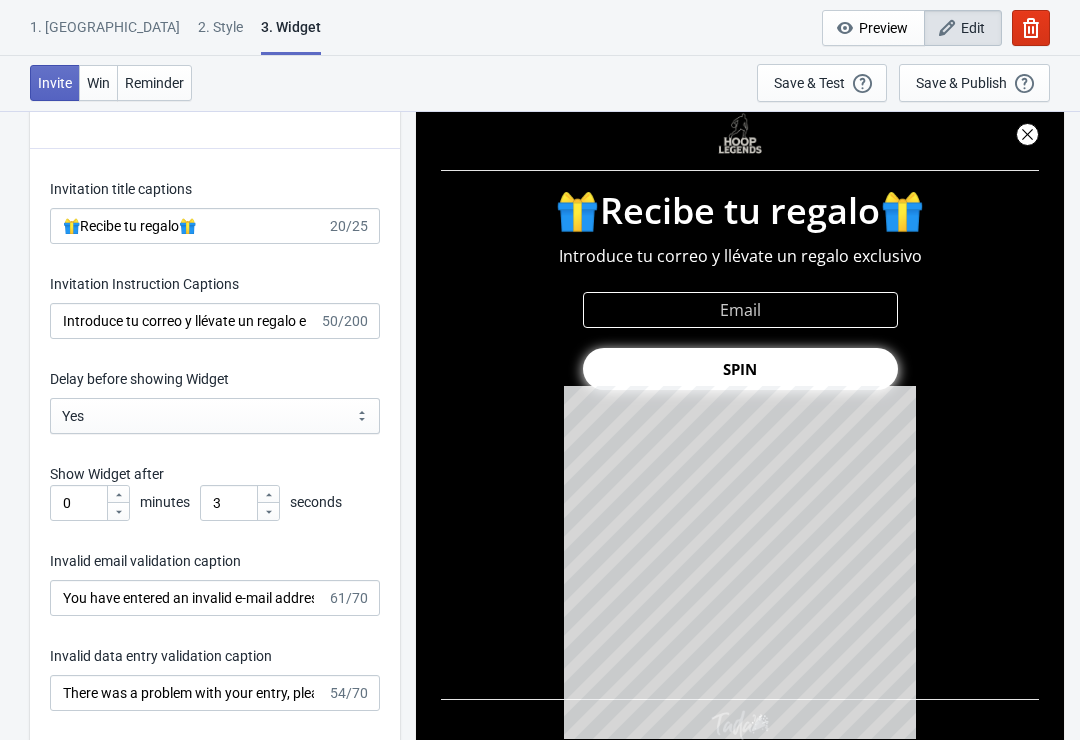 scroll, scrollTop: 2770, scrollLeft: 0, axis: vertical 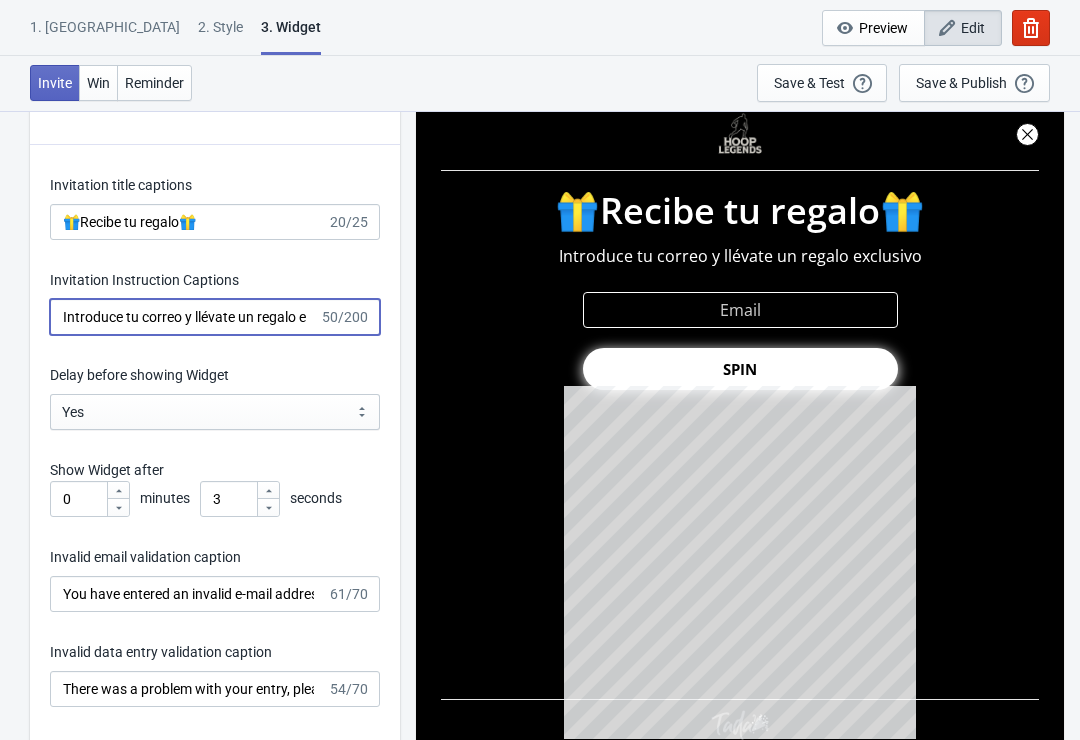 type on "Introduce tu correo y llévate un regalo exclusivo" 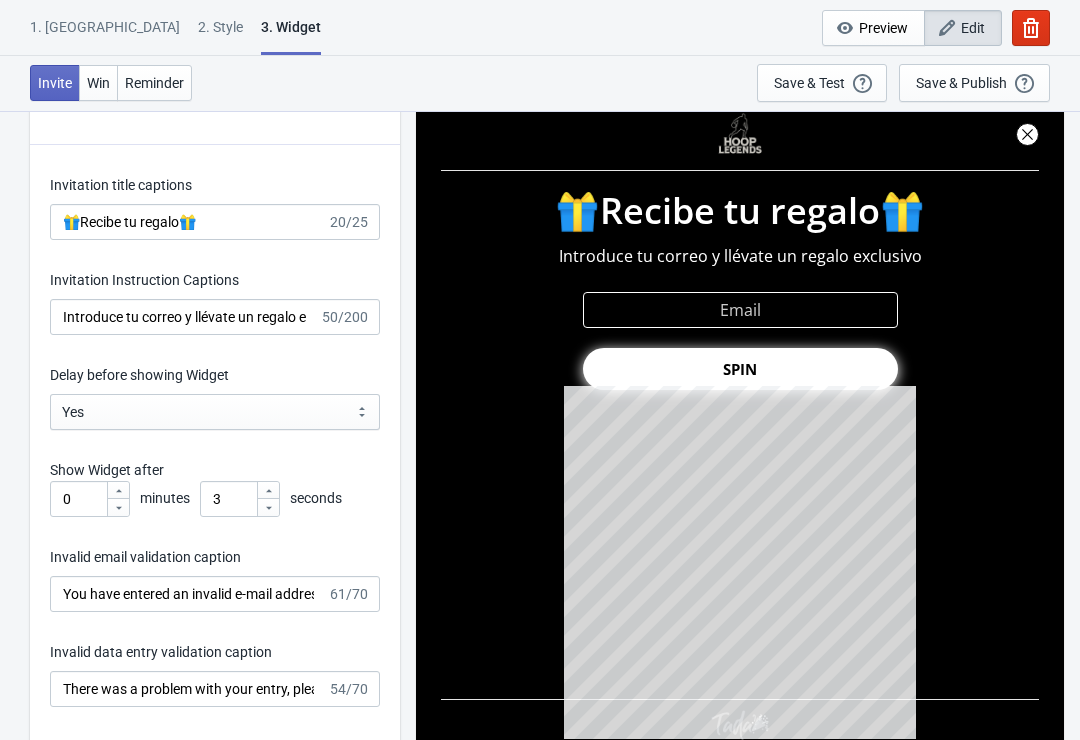 click 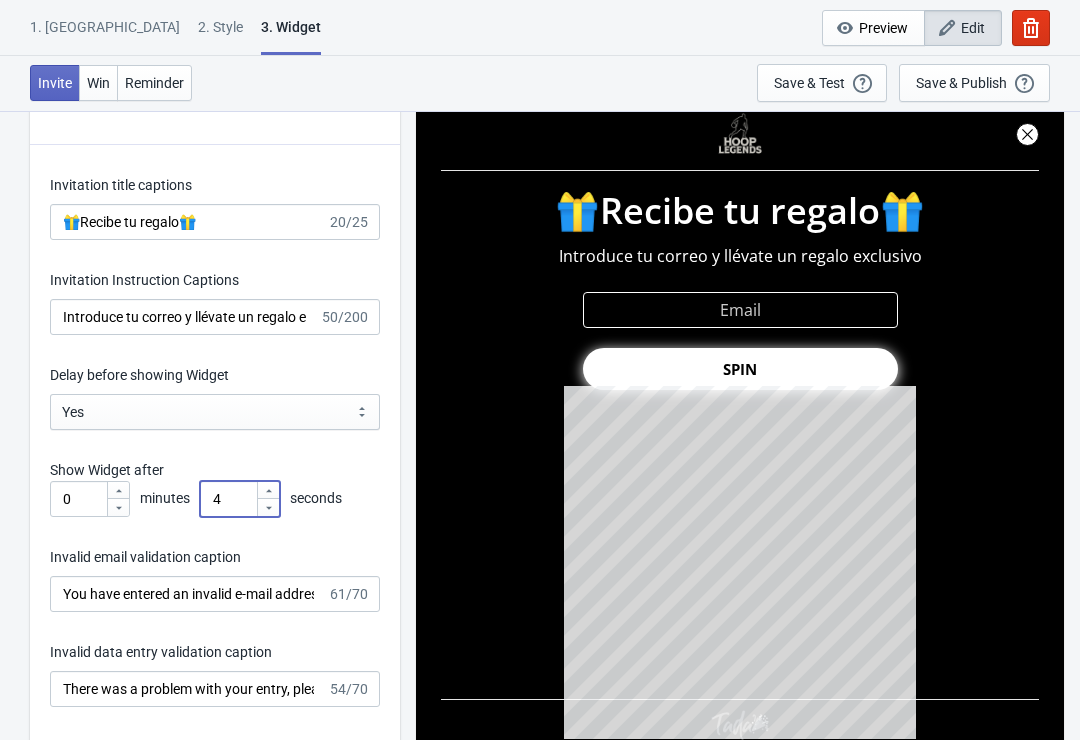 click 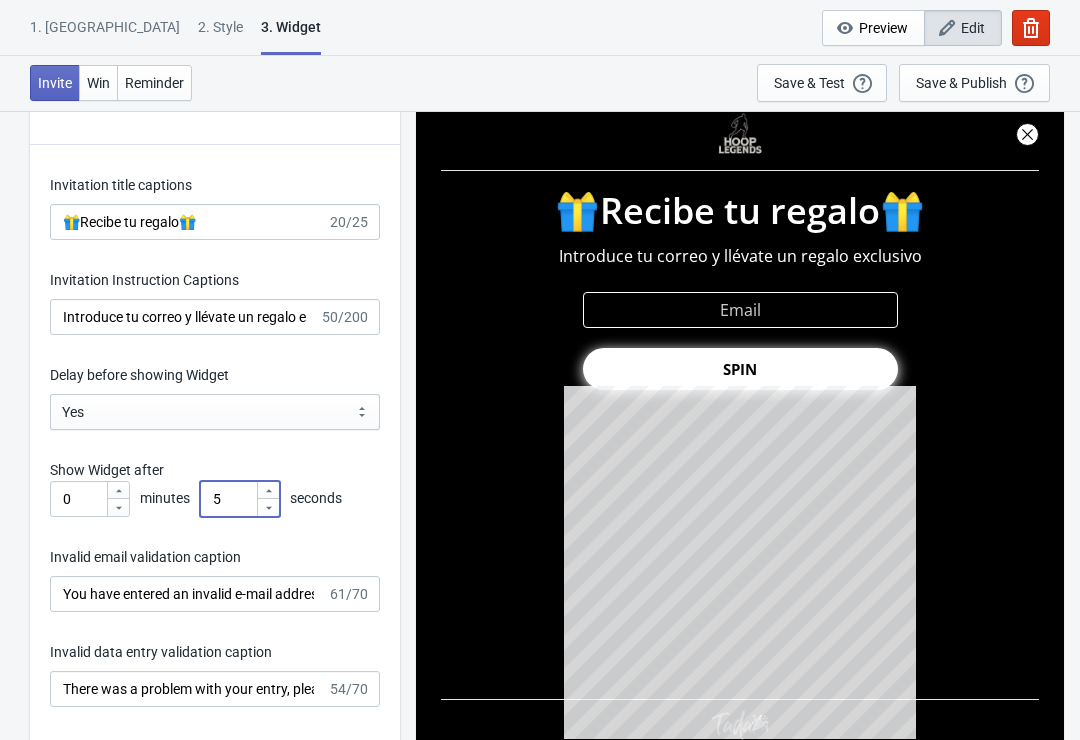 click on "Invitation title captions 🎁Recibe tu regalo🎁 20/25 Invitation Instruction Captions Introduce tu correo y llévate un regalo exclusivo 50/200 Delay before showing Widget Yes No Yes Show Widget after 0 minutes 5 seconds Invalid email validation caption You have entered an invalid e-mail address. Please try again. 61/70 Invalid data entry validation caption There was a problem with your entry, please try again. 54/70 Duplicate email validation caption Your email is already subscribed to our list. 45/70 Continue button captions Continue 8/20 Play button captions SPIN 4/20 Require visitors to agree to your terms and conditions (GDPR)" at bounding box center [215, 619] 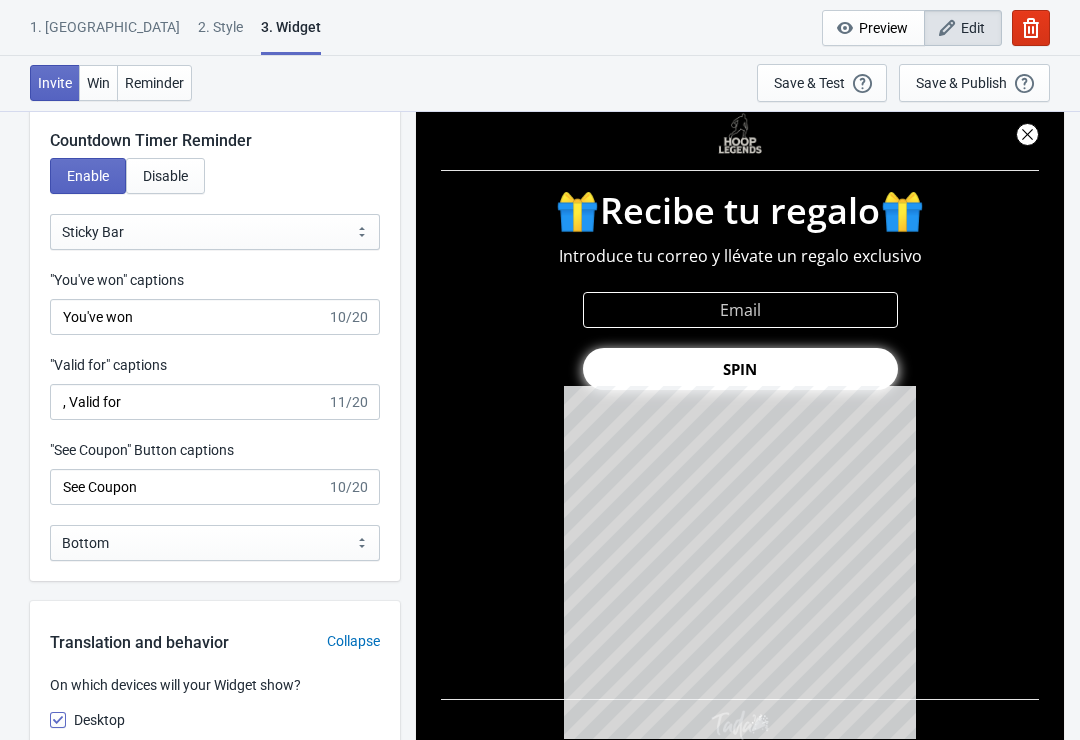 scroll, scrollTop: 2037, scrollLeft: 0, axis: vertical 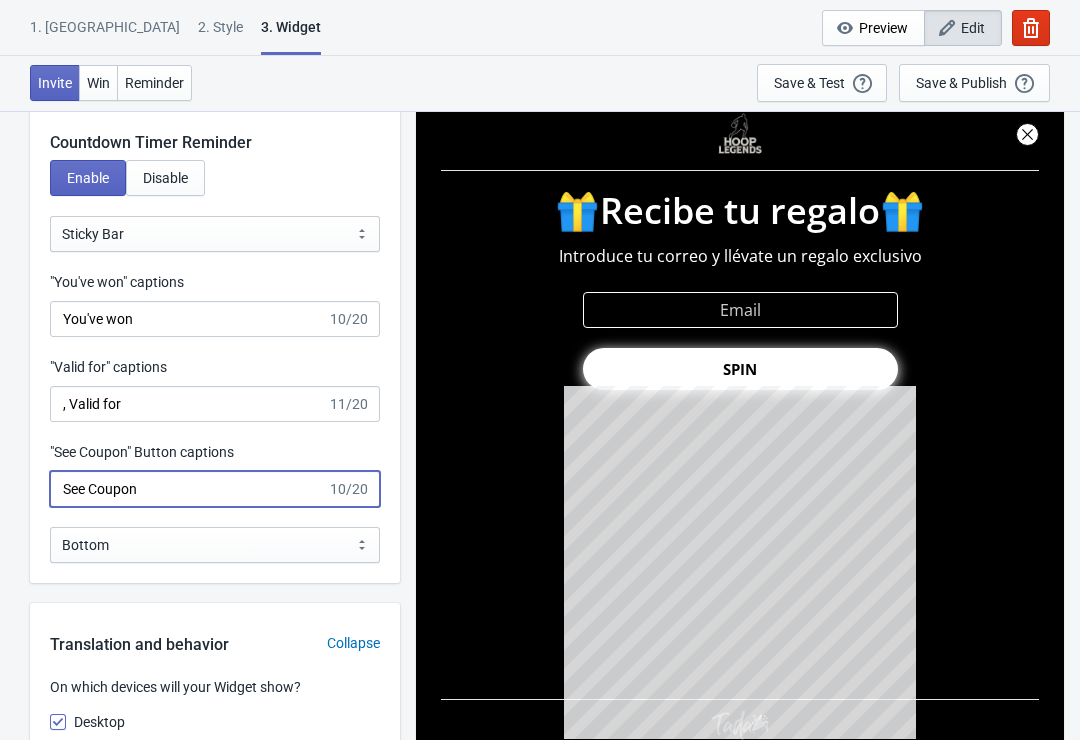 click on "See Coupon" at bounding box center (188, 489) 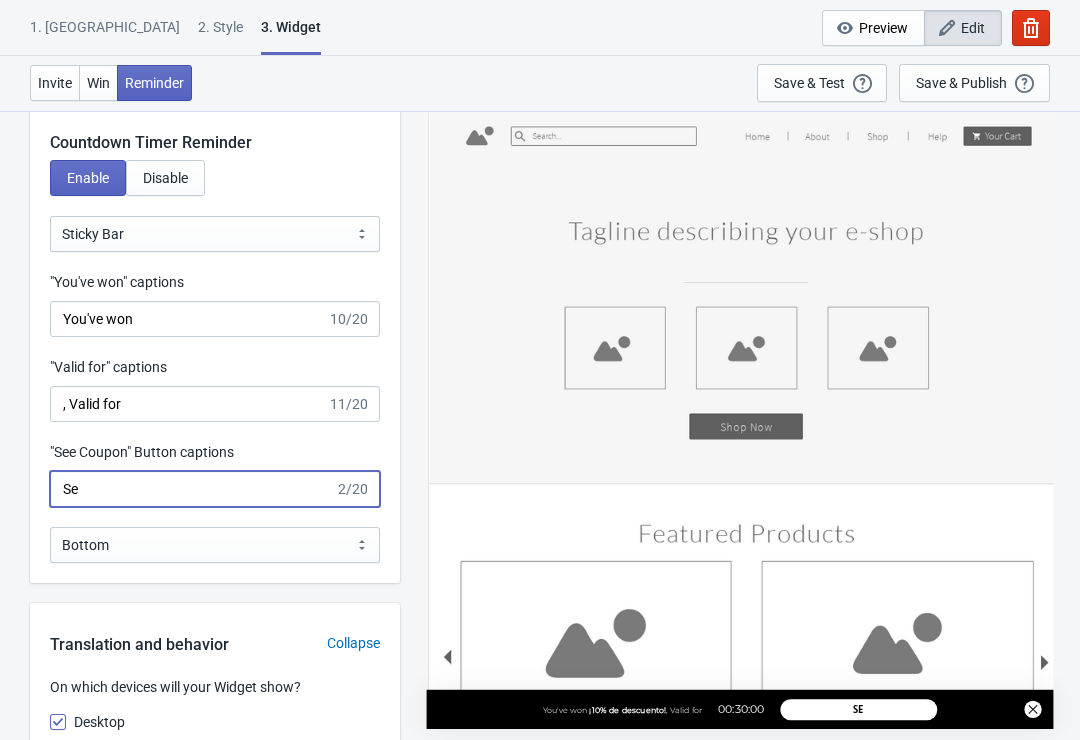 type on "S" 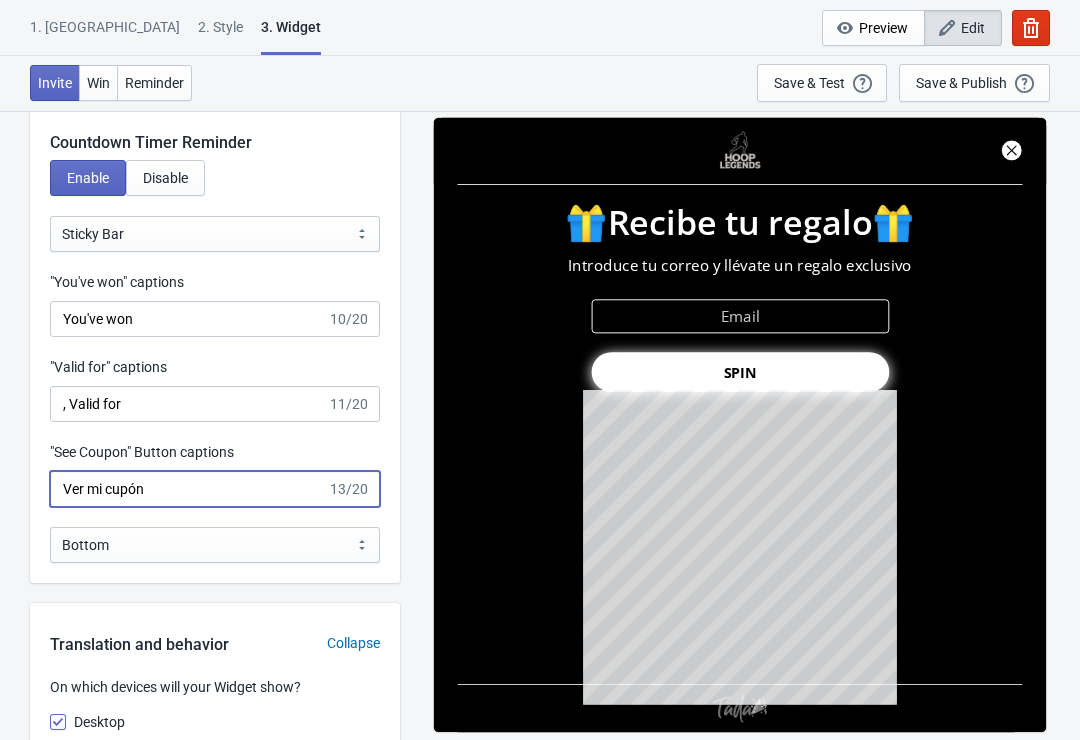 type on "Ver mi cupón" 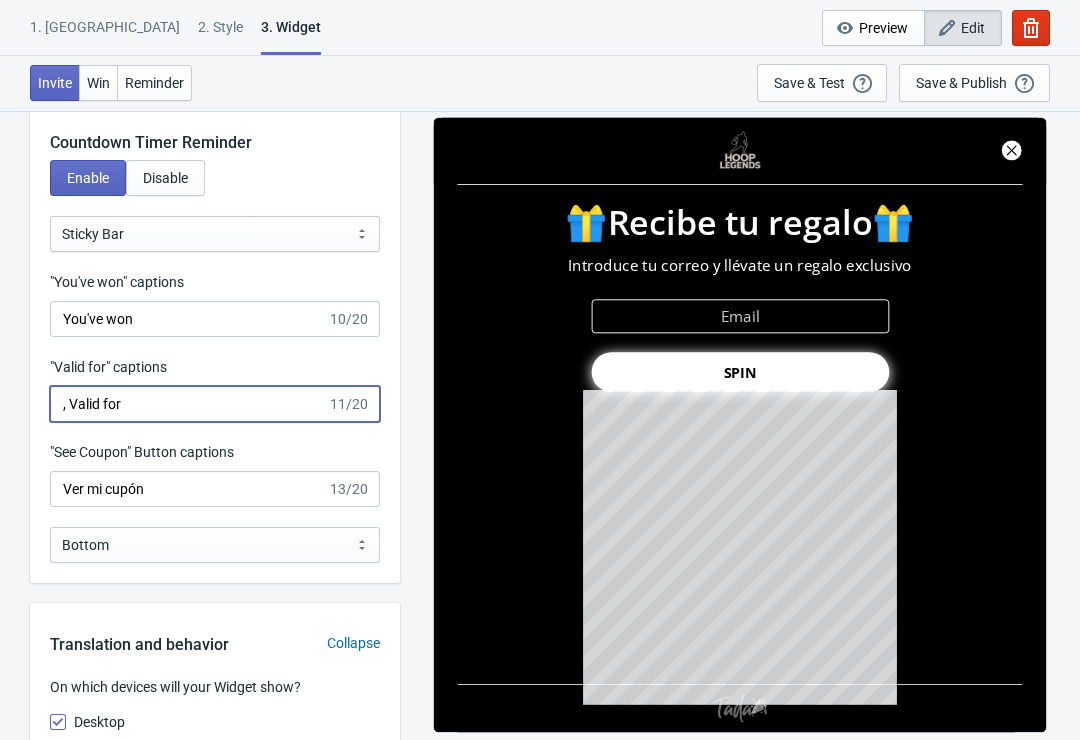 click on ", Valid for" at bounding box center [188, 404] 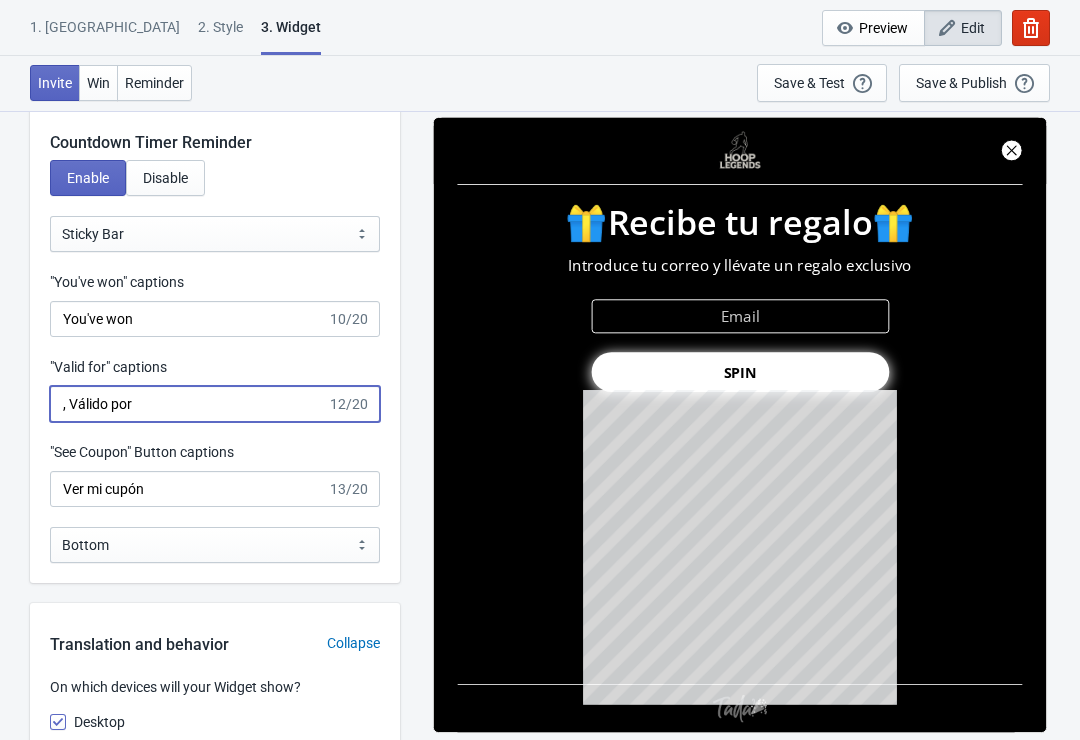 type on ", Válido por" 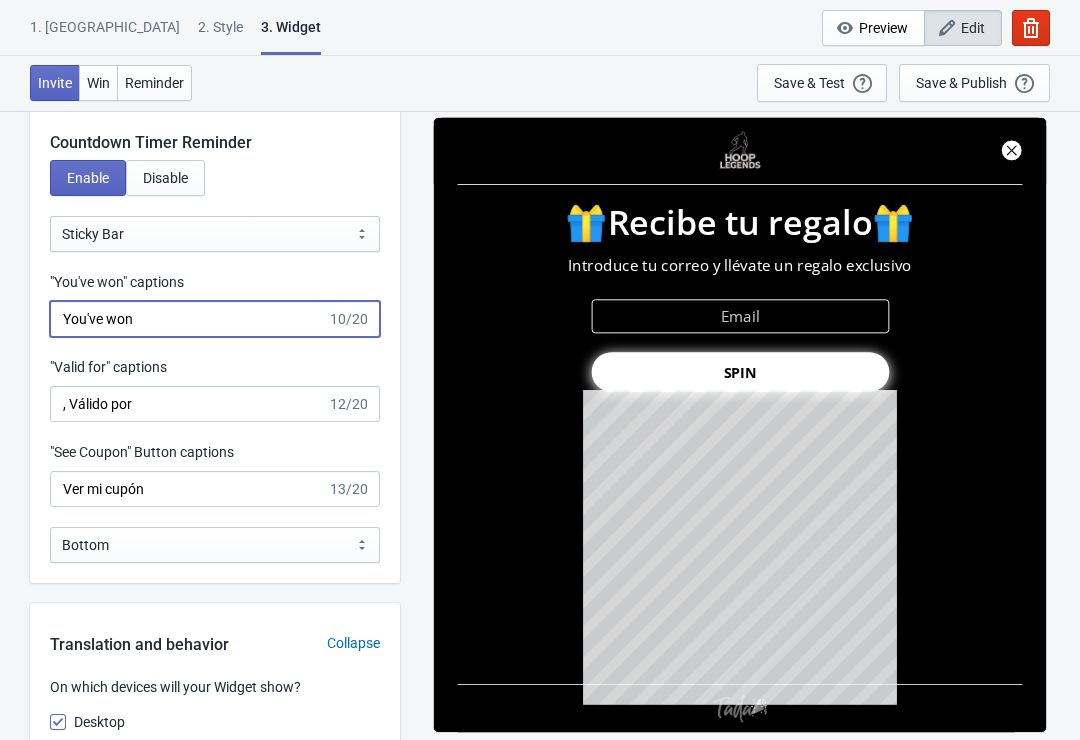 click on "You've won" at bounding box center [188, 319] 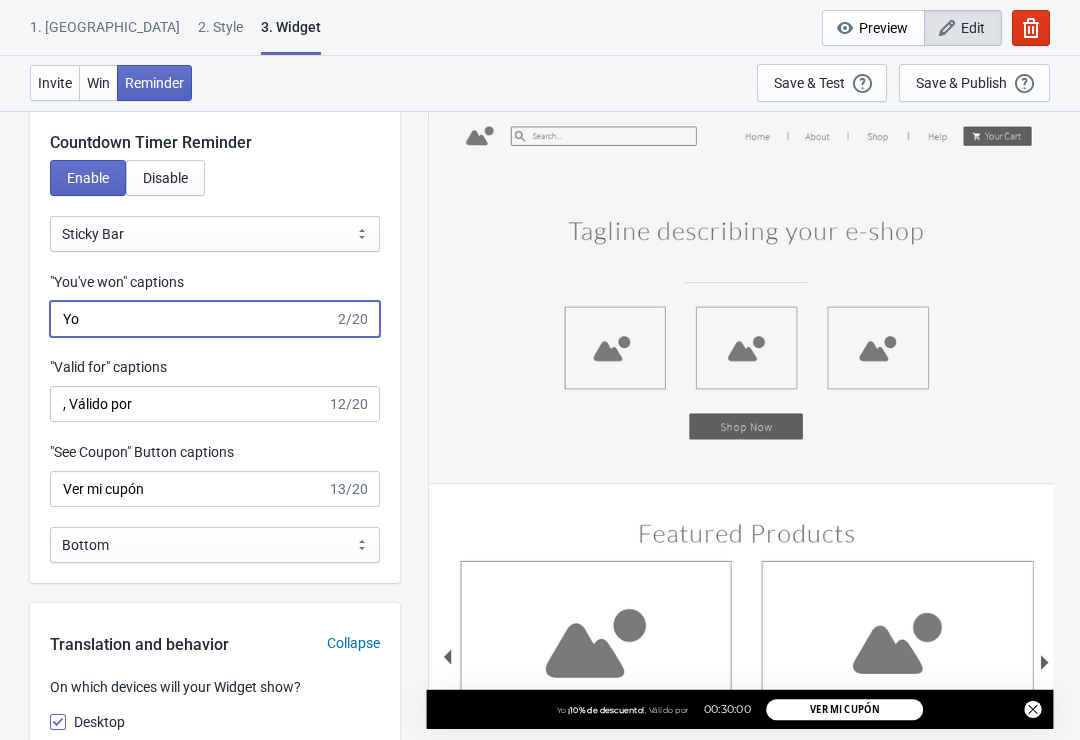 type on "Y" 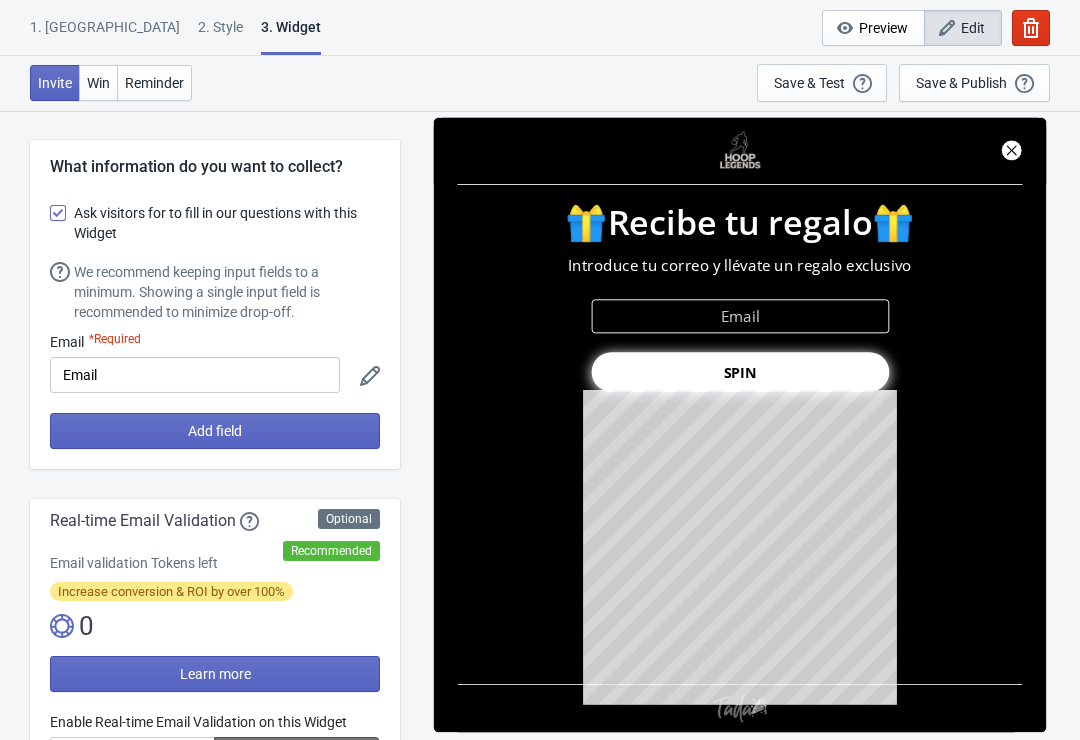 scroll, scrollTop: 0, scrollLeft: 0, axis: both 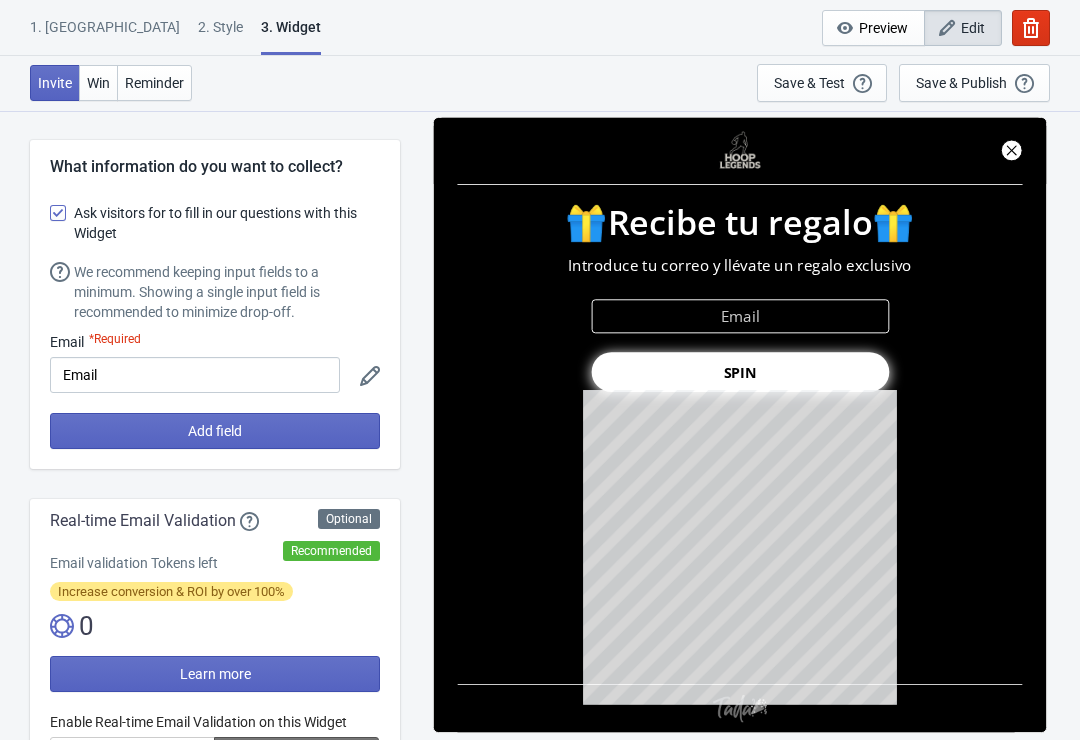 type on "Has ganado" 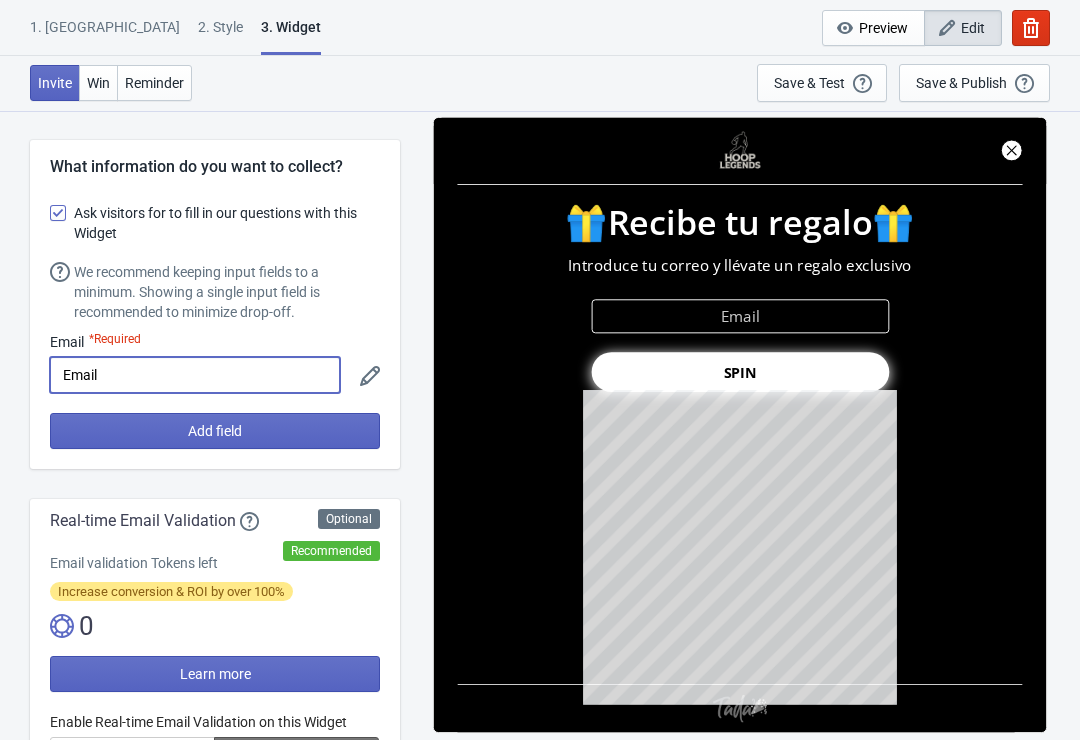 click on "Email" at bounding box center [195, 375] 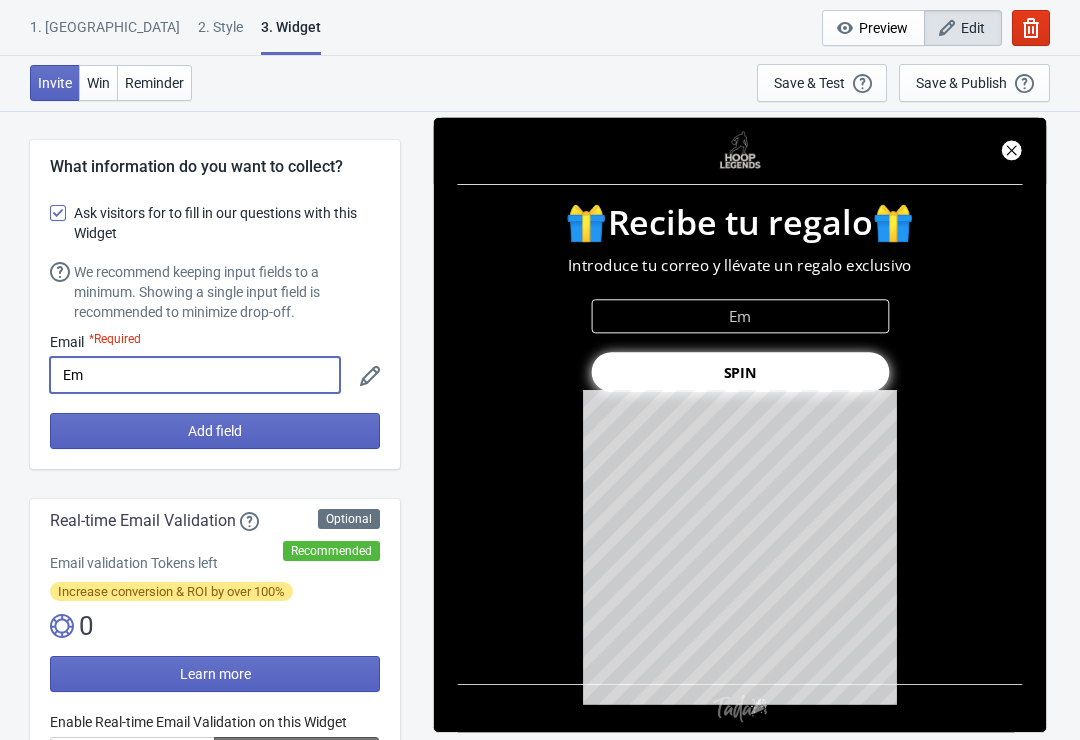 type on "E" 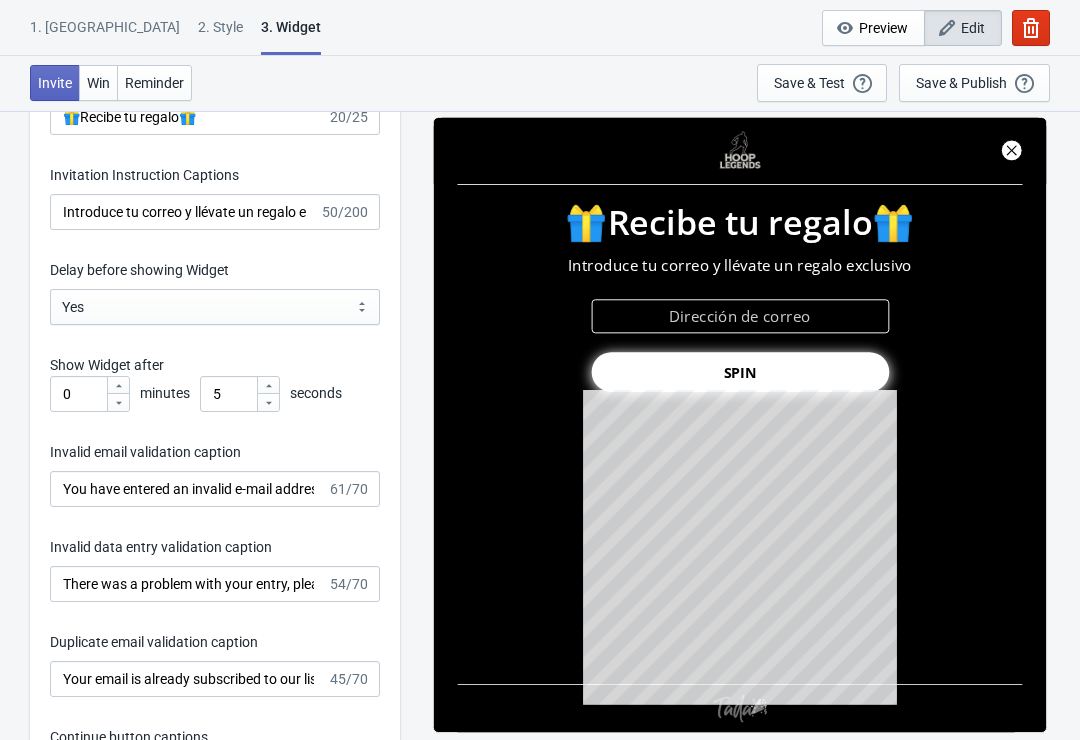scroll, scrollTop: 2877, scrollLeft: 0, axis: vertical 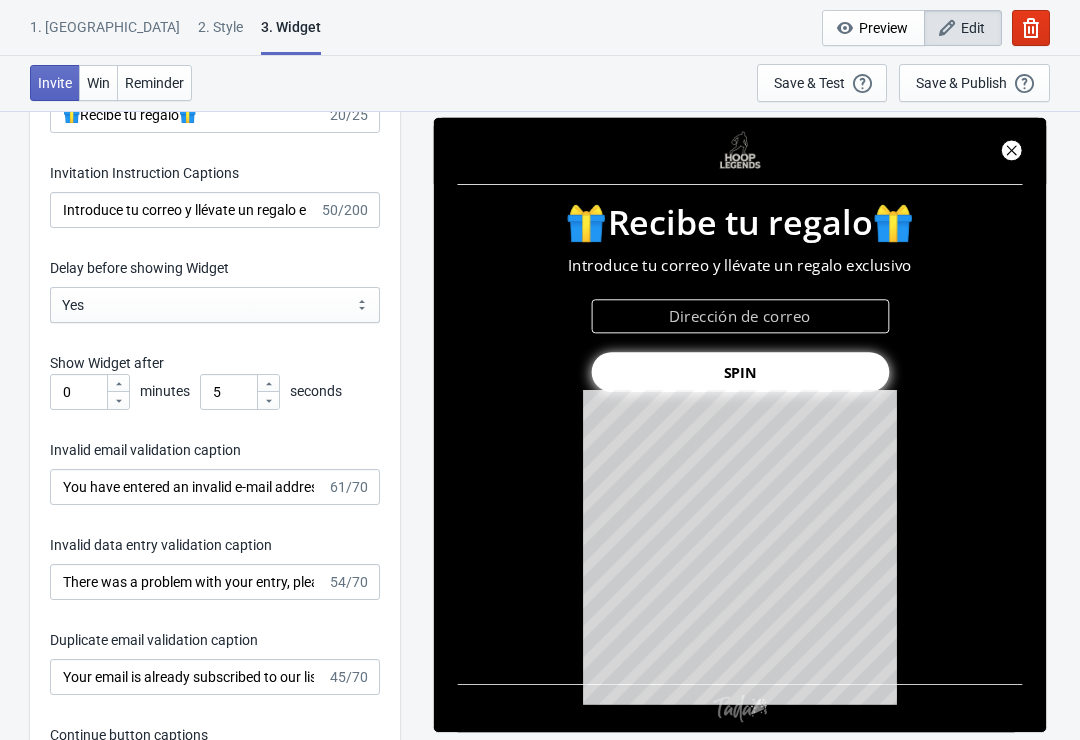 type on "Dirección de correo" 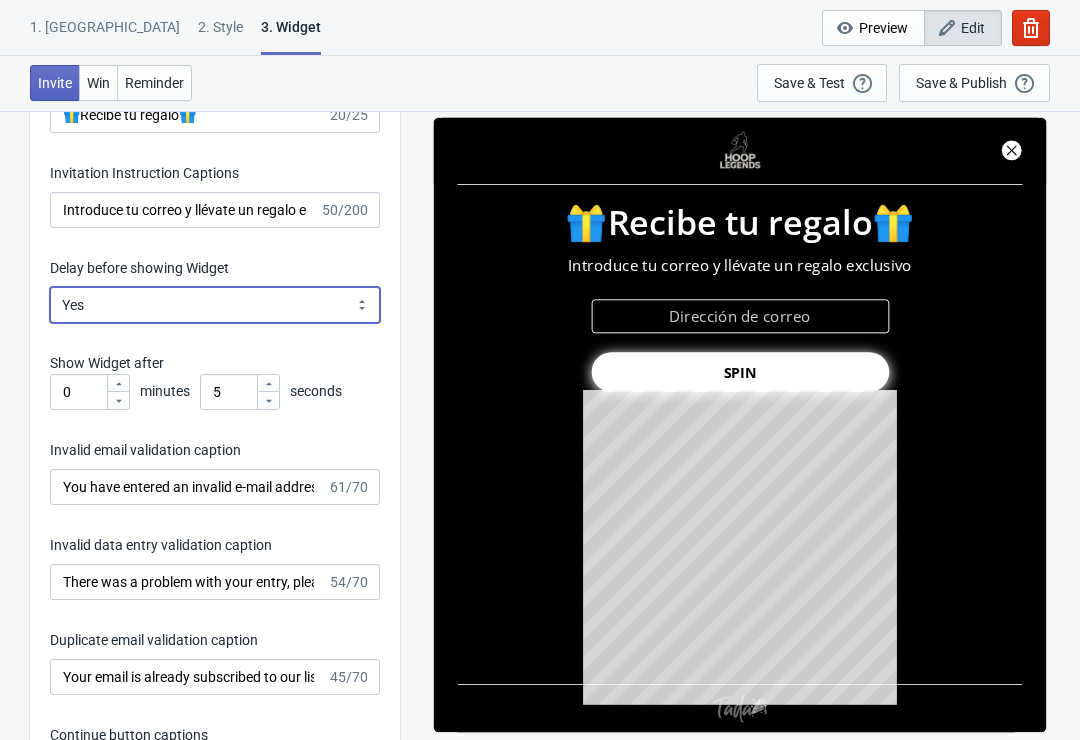 click on "Yes No" at bounding box center (215, 305) 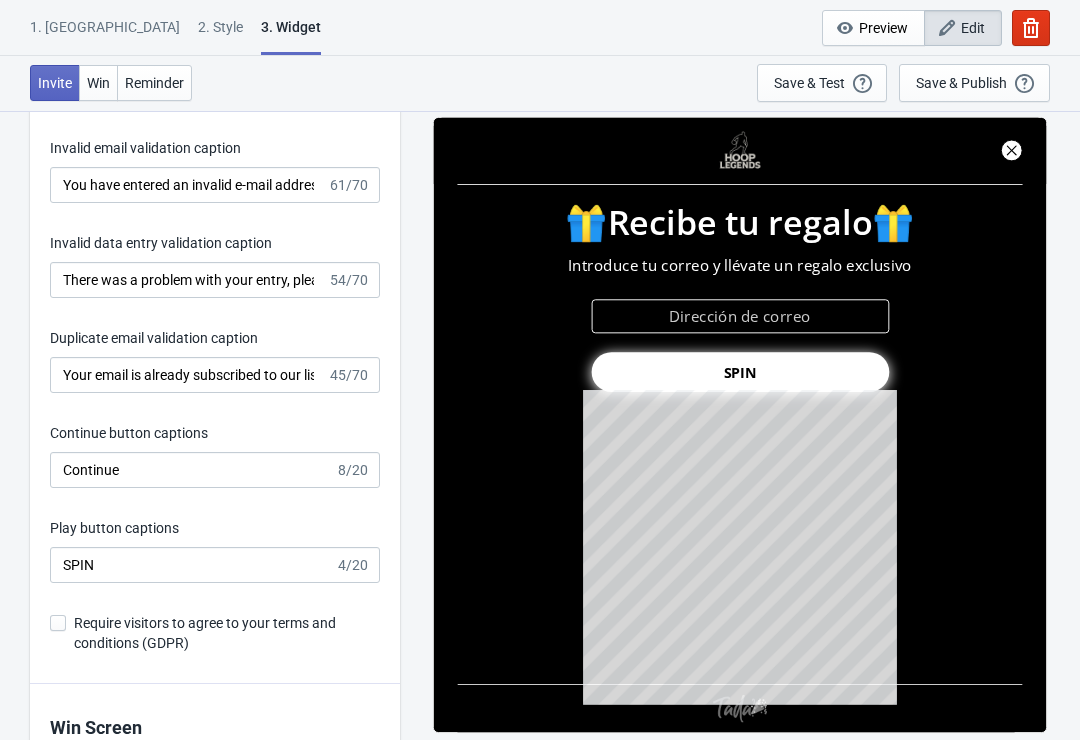 scroll, scrollTop: 3181, scrollLeft: 0, axis: vertical 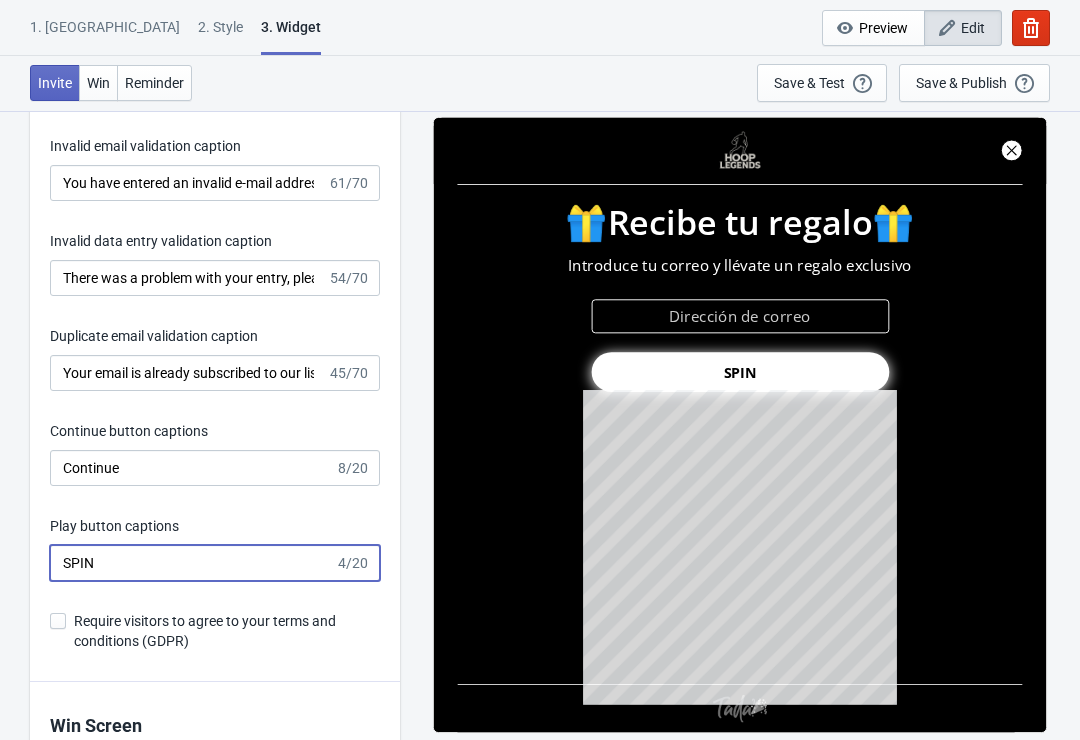 click on "SPIN" at bounding box center (192, 563) 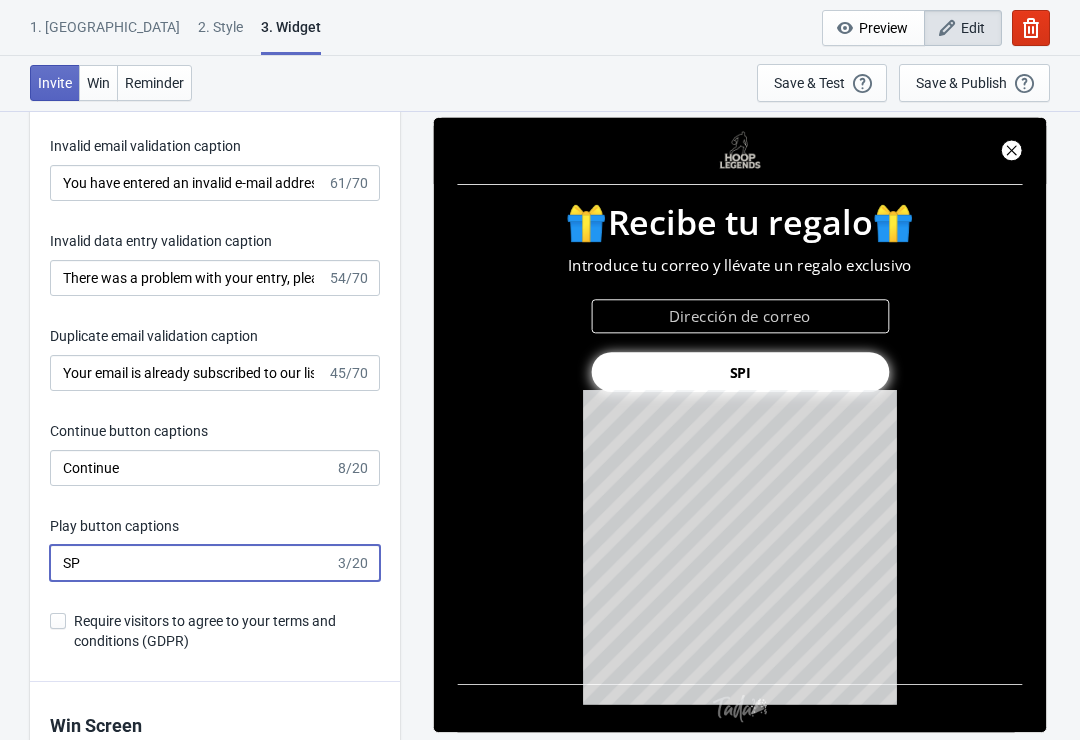 type on "S" 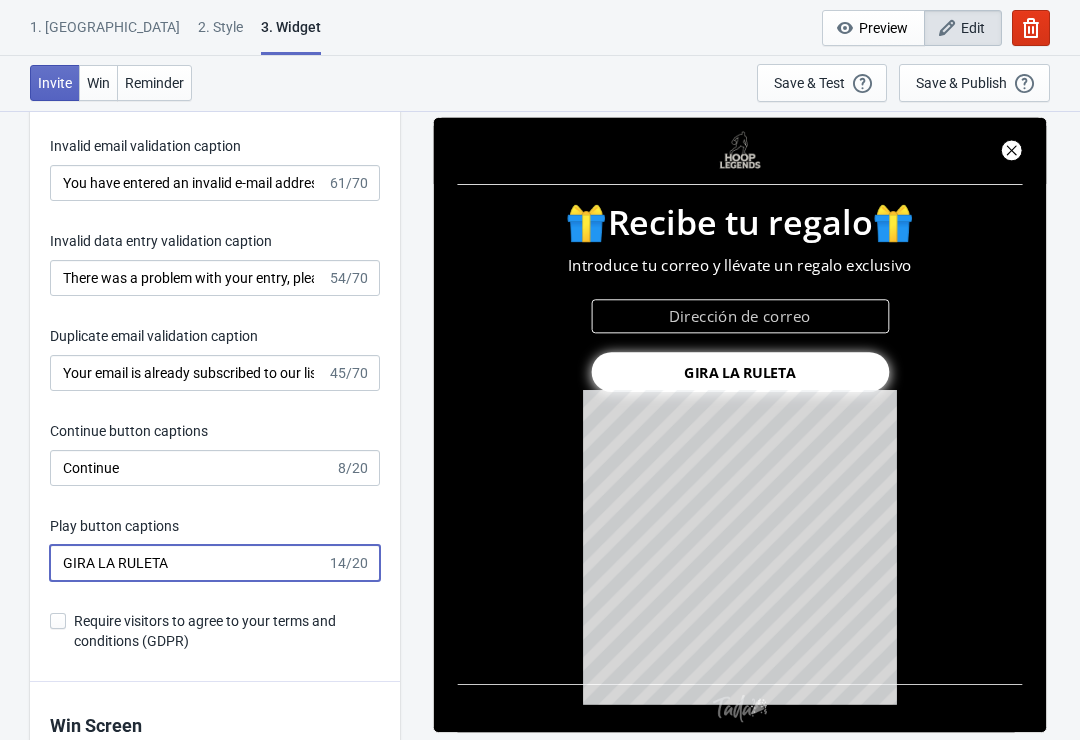 type on "GIRA LA RULETA" 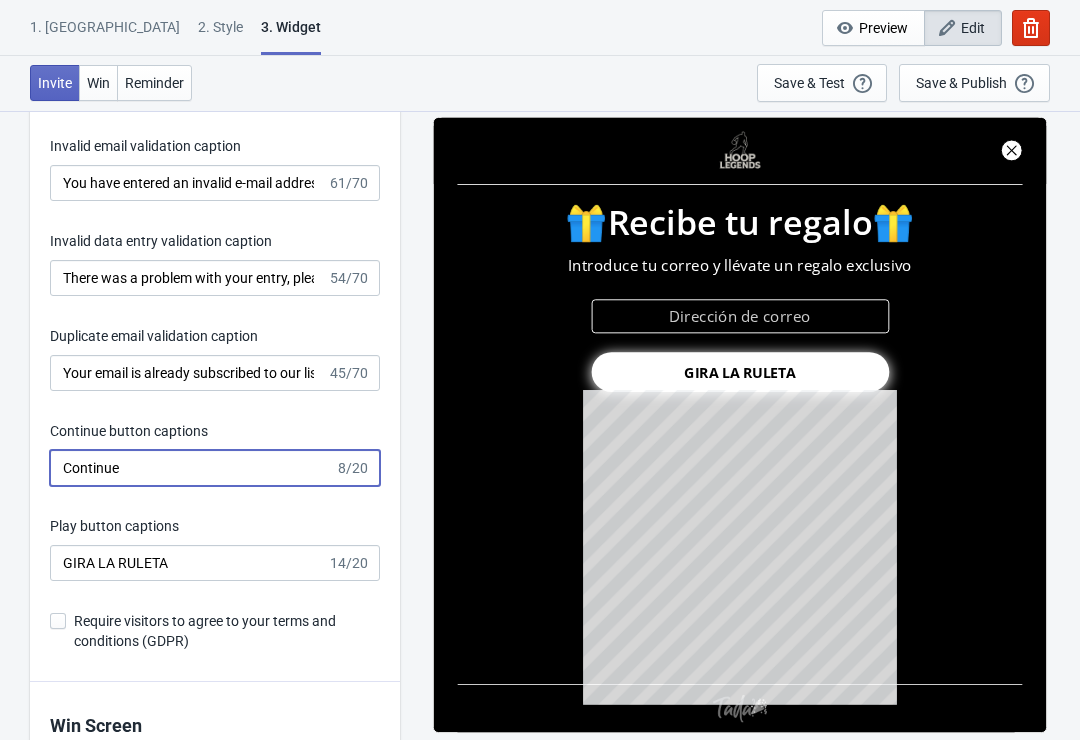 click on "Continue" at bounding box center (192, 468) 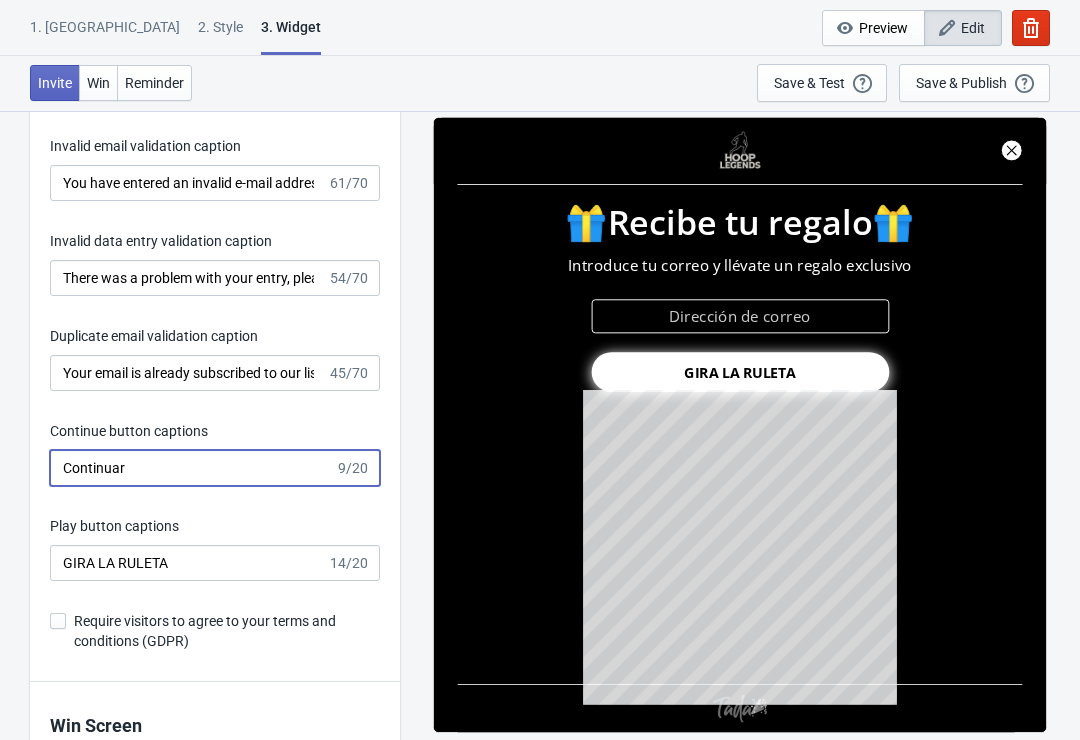 type on "Continuar" 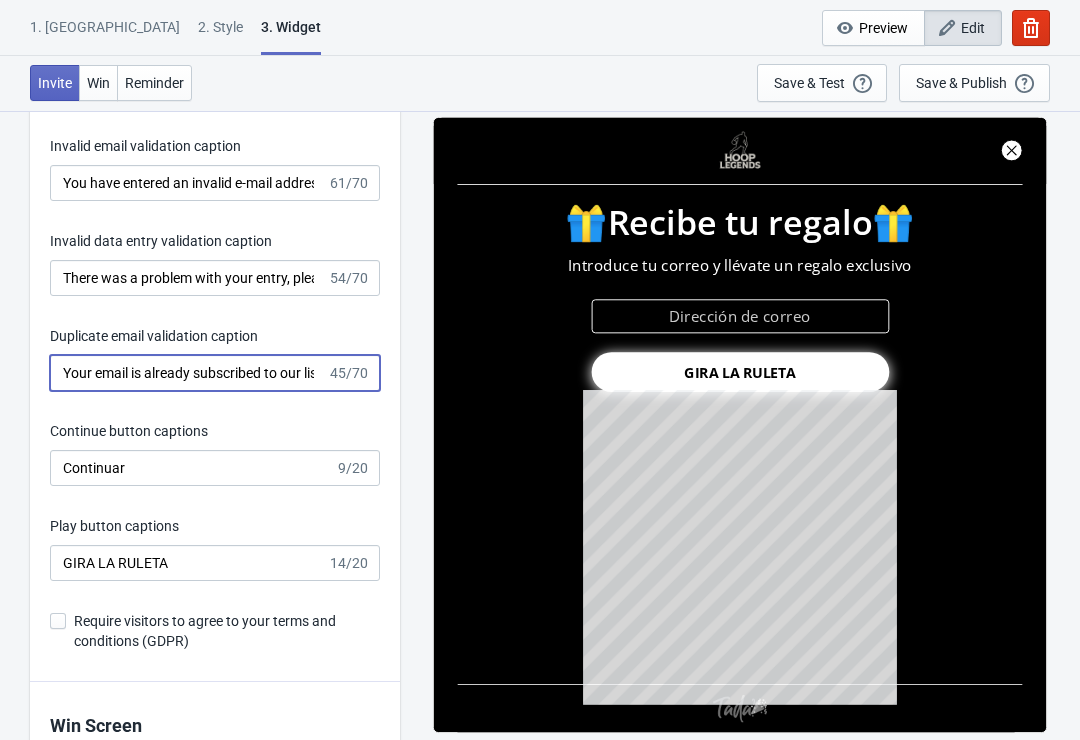 click on "Your email is already subscribed to our list." at bounding box center [188, 373] 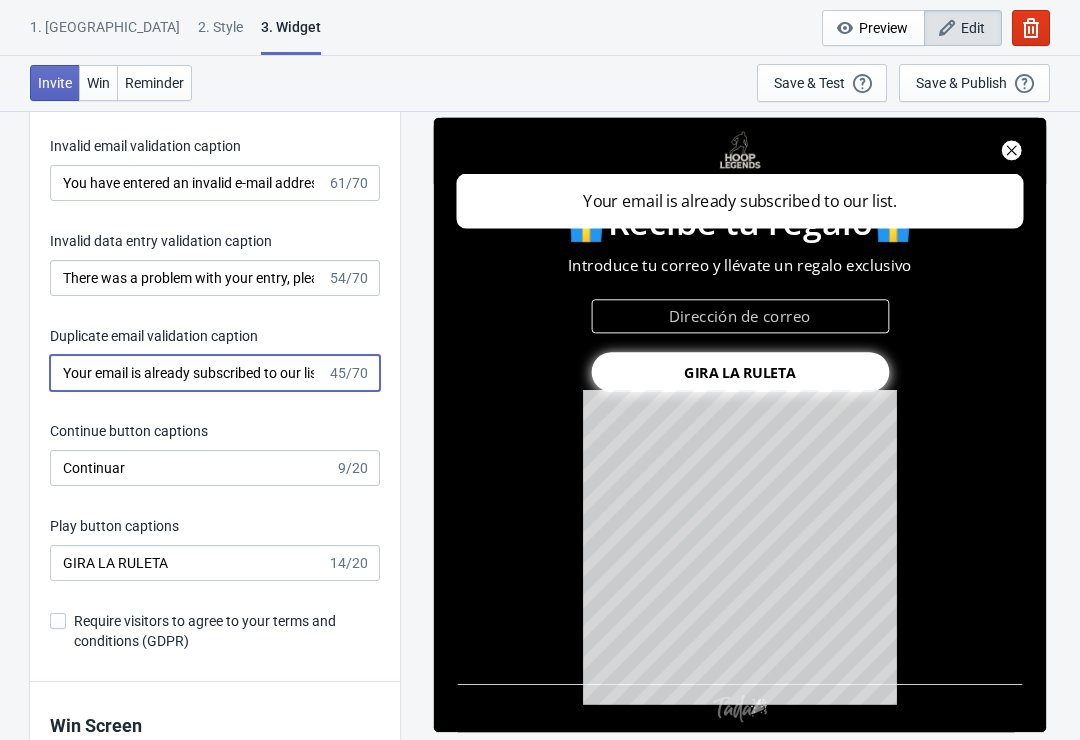click on "Your email is already subscribed to our list." at bounding box center (188, 373) 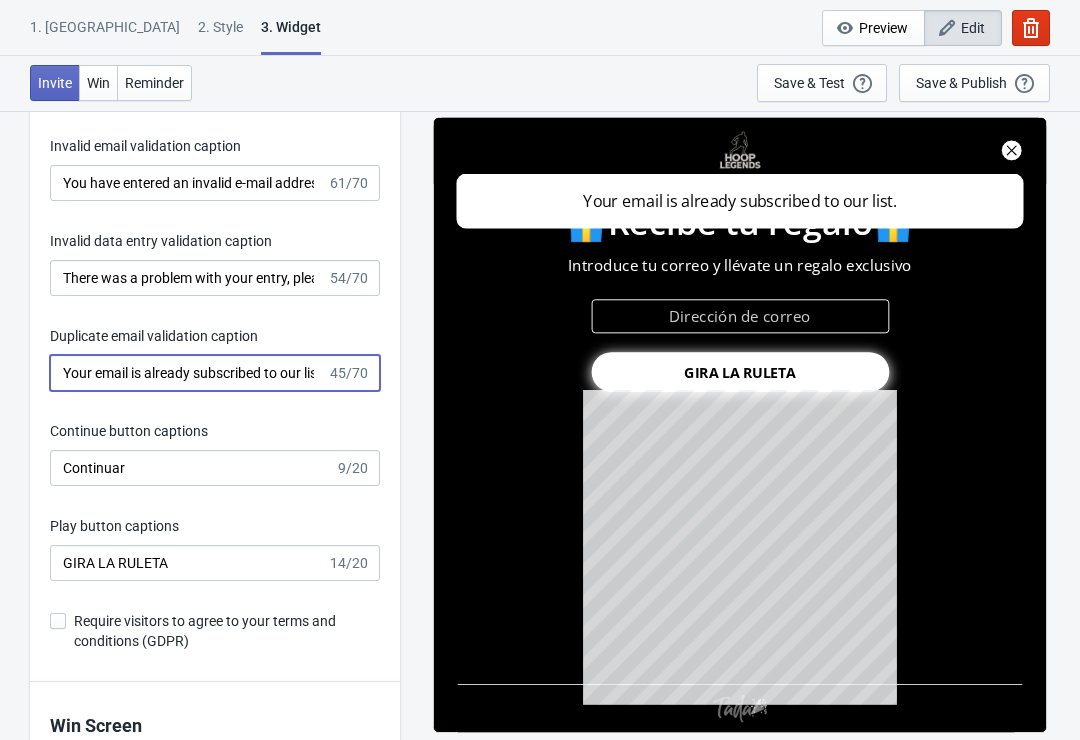 click on "Your email is already subscribed to our list." at bounding box center [188, 373] 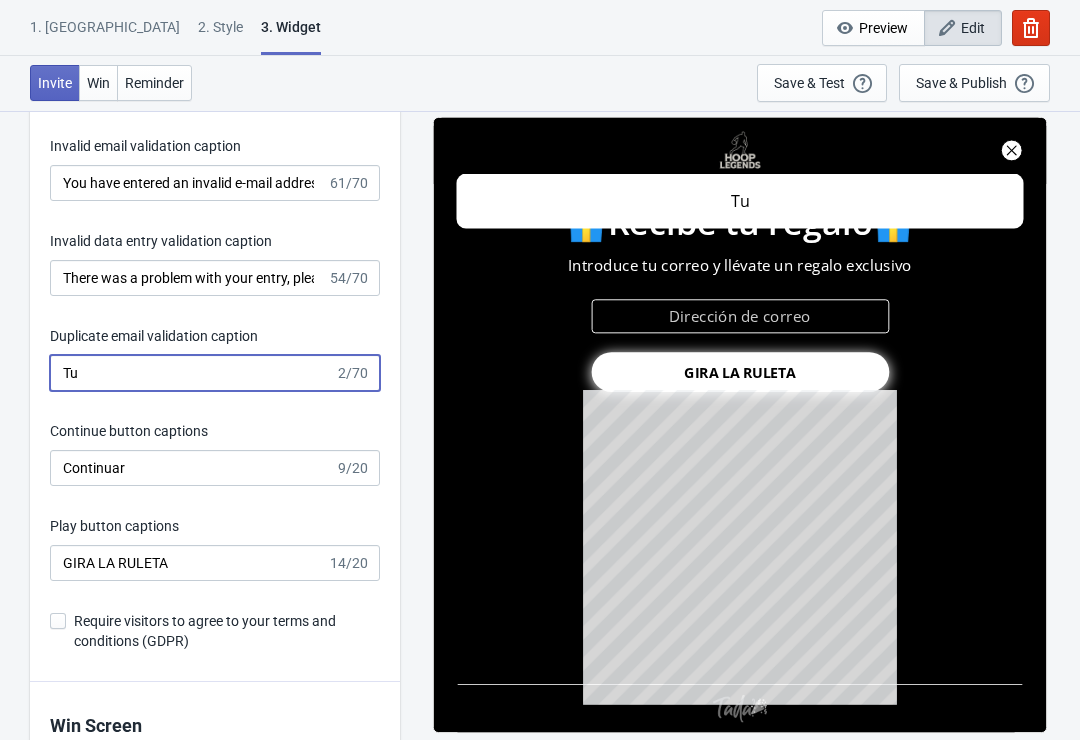 type on "T" 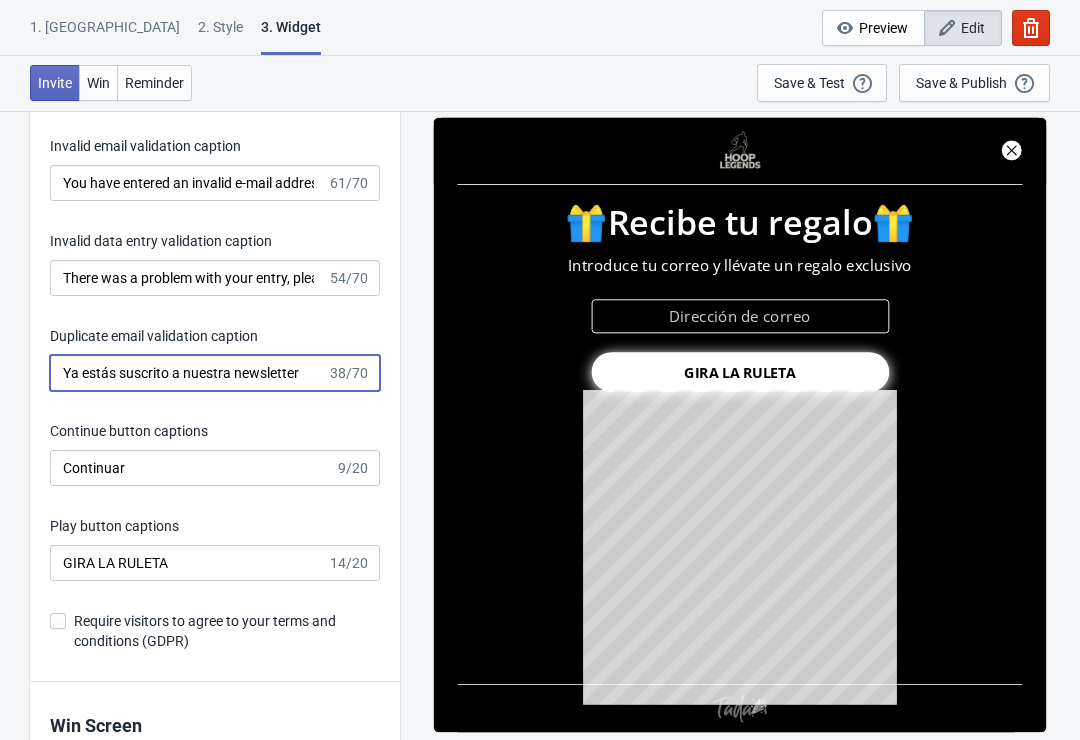 type on "Ya estás suscrito a nuestra newsletter" 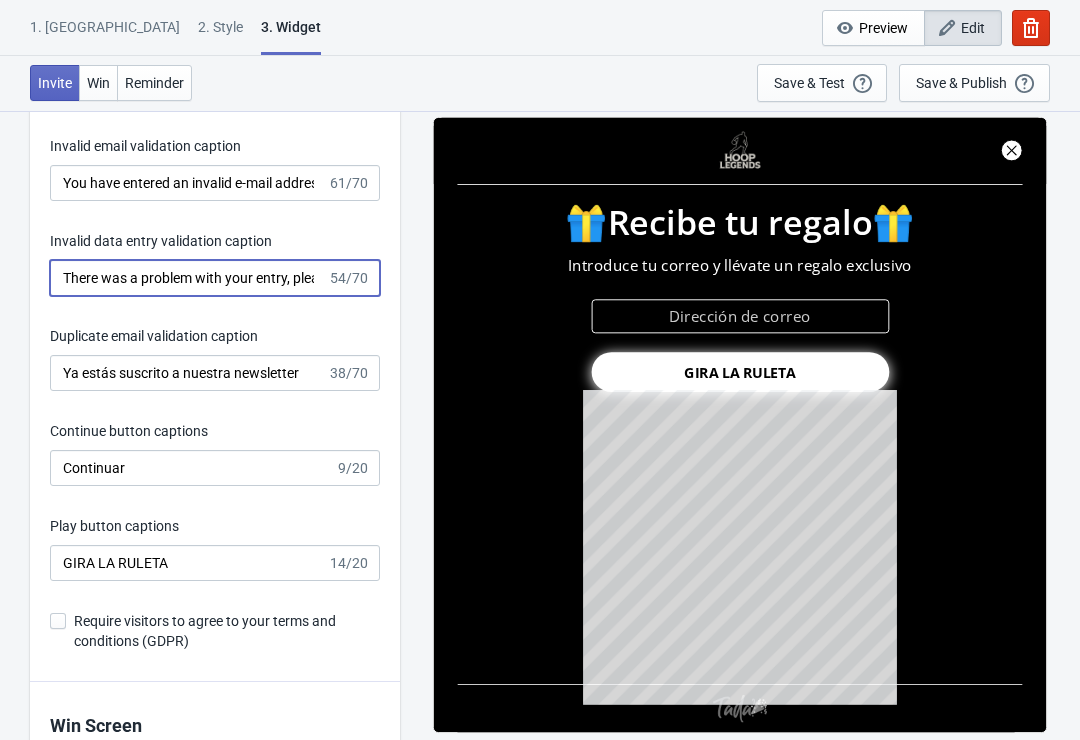 click on "There was a problem with your entry, please try again." at bounding box center (188, 278) 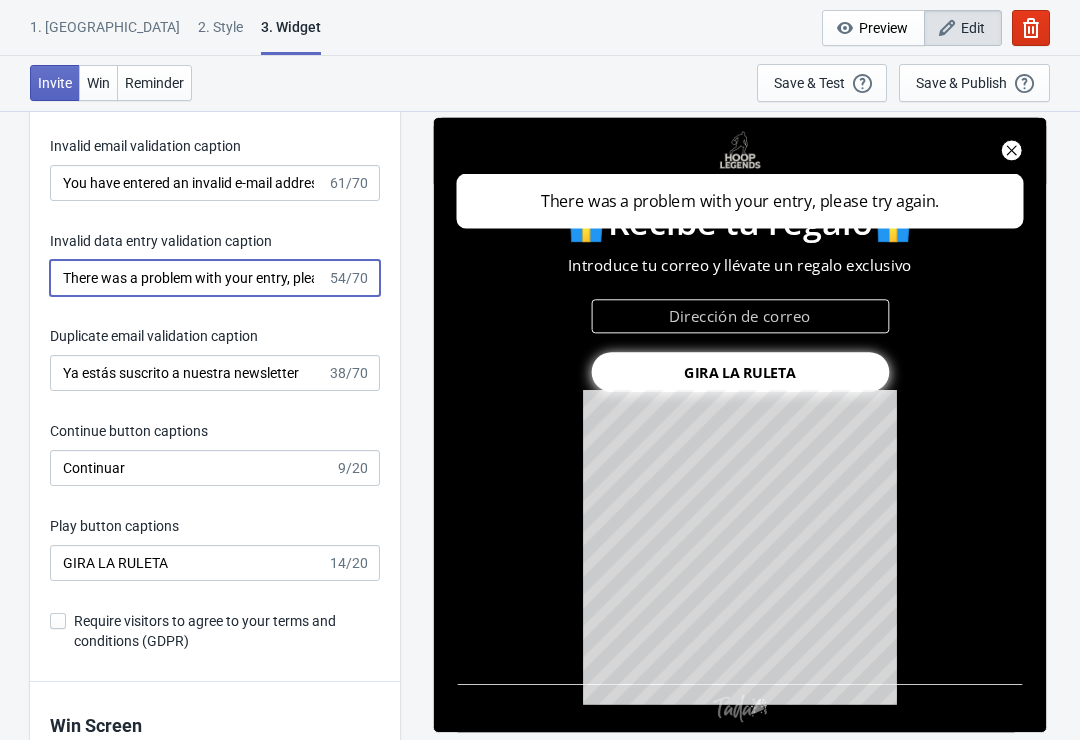 click on "There was a problem with your entry, please try again." at bounding box center [188, 278] 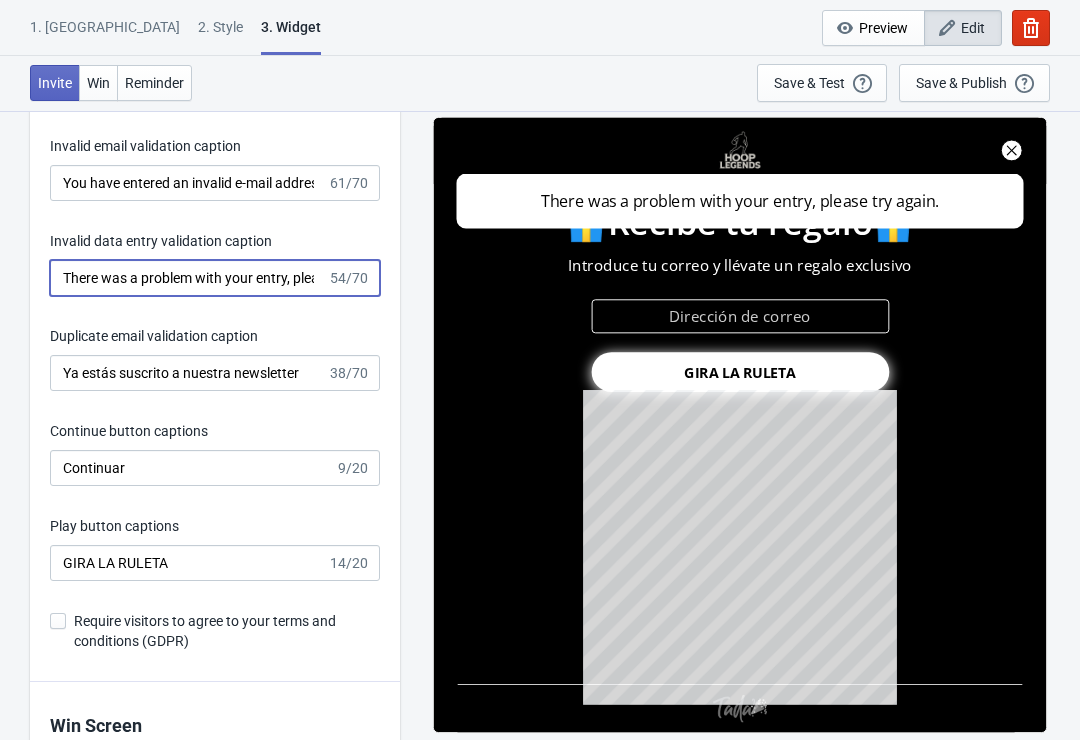 click on "There was a problem with your entry, please try again." at bounding box center [188, 278] 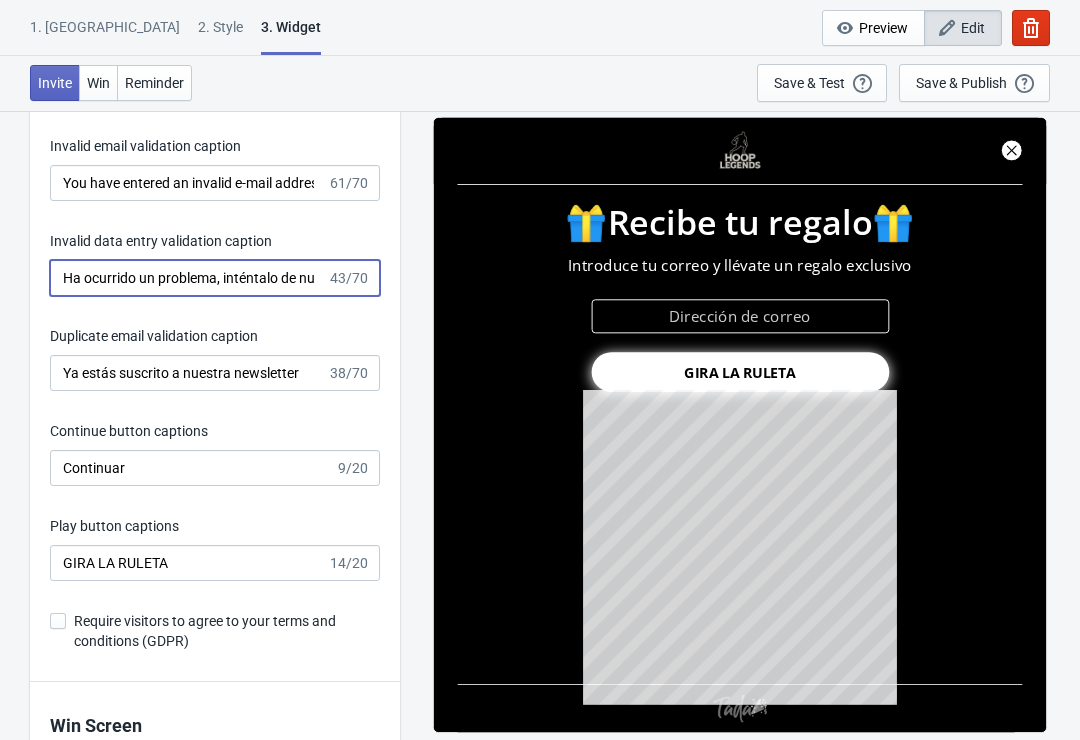 type on "Ha ocurrido un problema, inténtalo de nuevo" 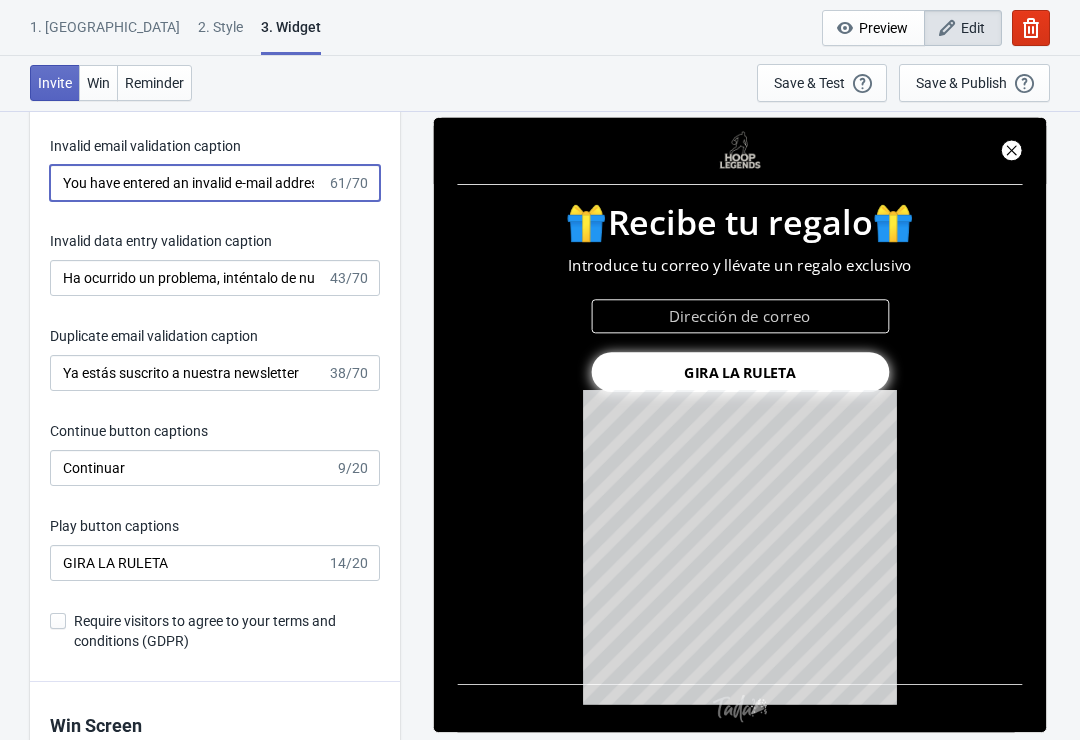 click on "You have entered an invalid e-mail address. Please try again." at bounding box center [188, 183] 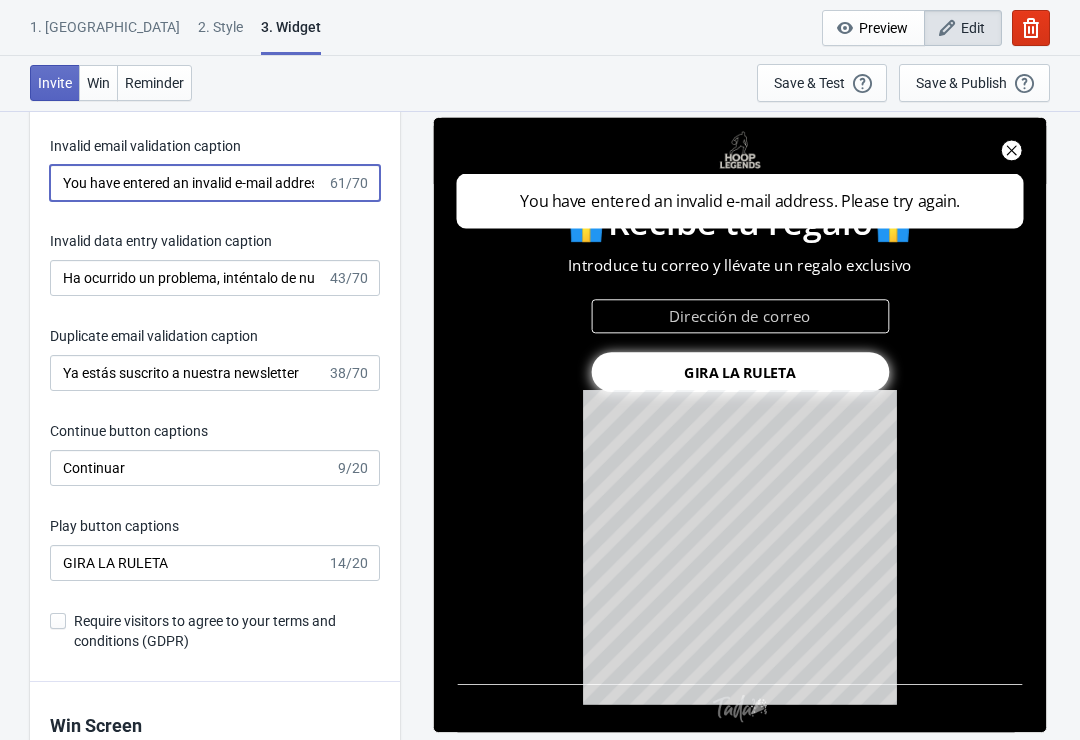 click on "You have entered an invalid e-mail address. Please try again." at bounding box center (188, 183) 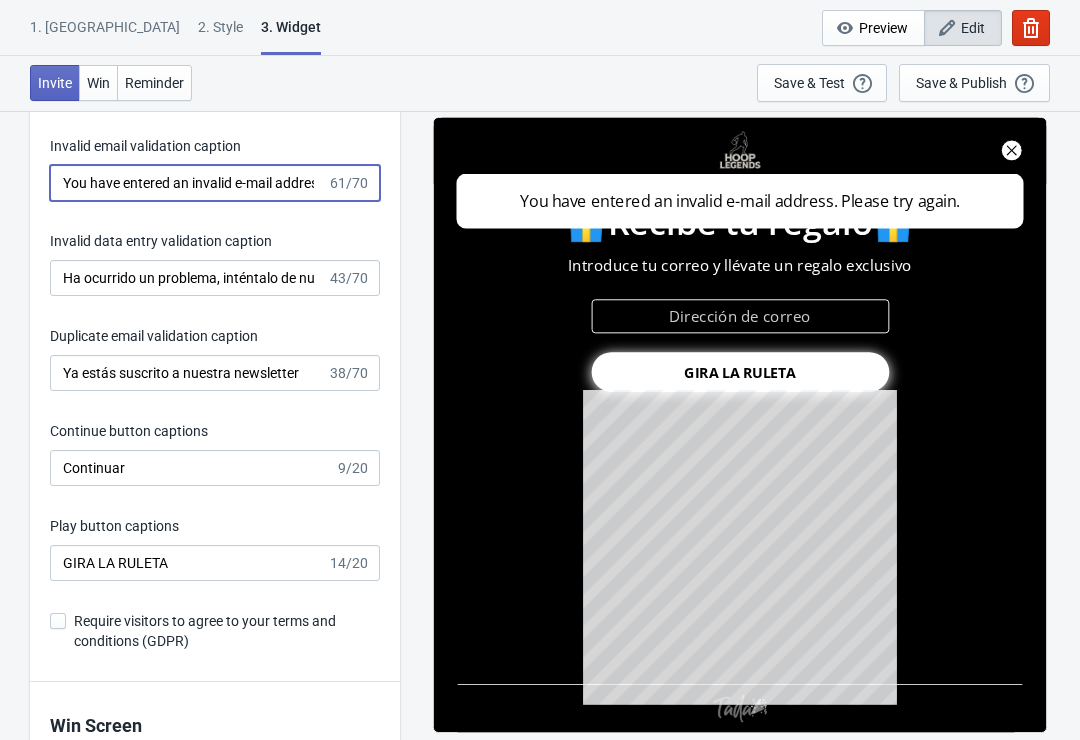 click on "You have entered an invalid e-mail address. Please try again." at bounding box center (188, 183) 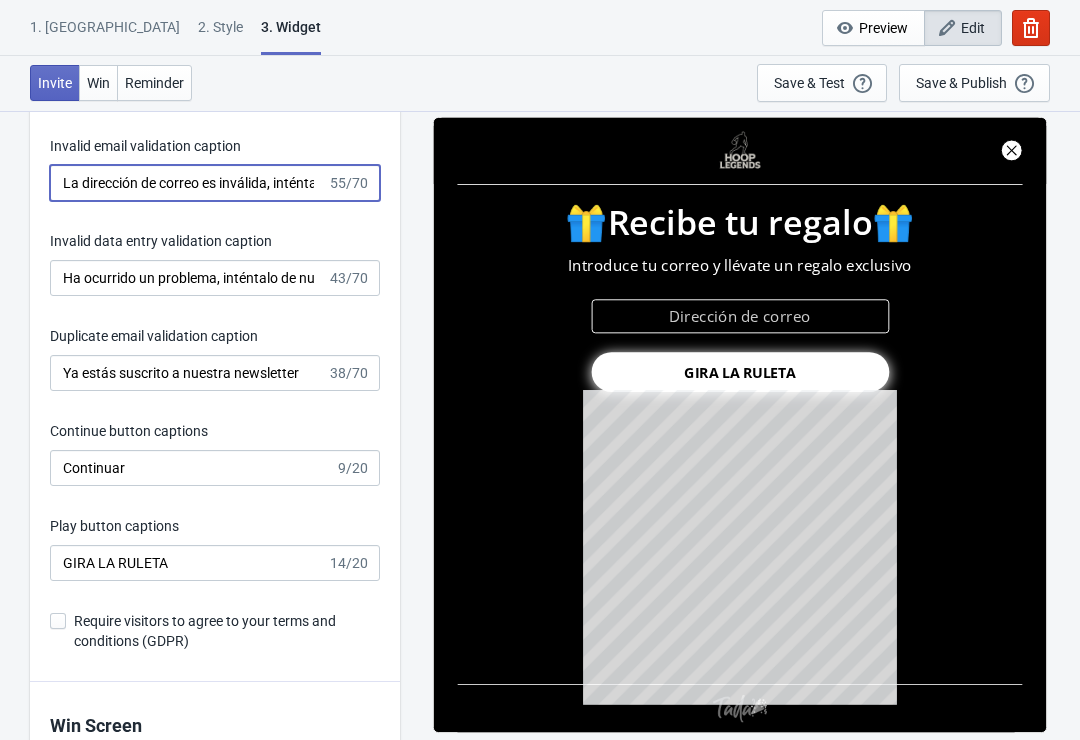 type on "La dirección de correo es inválida, inténtalo otra vez." 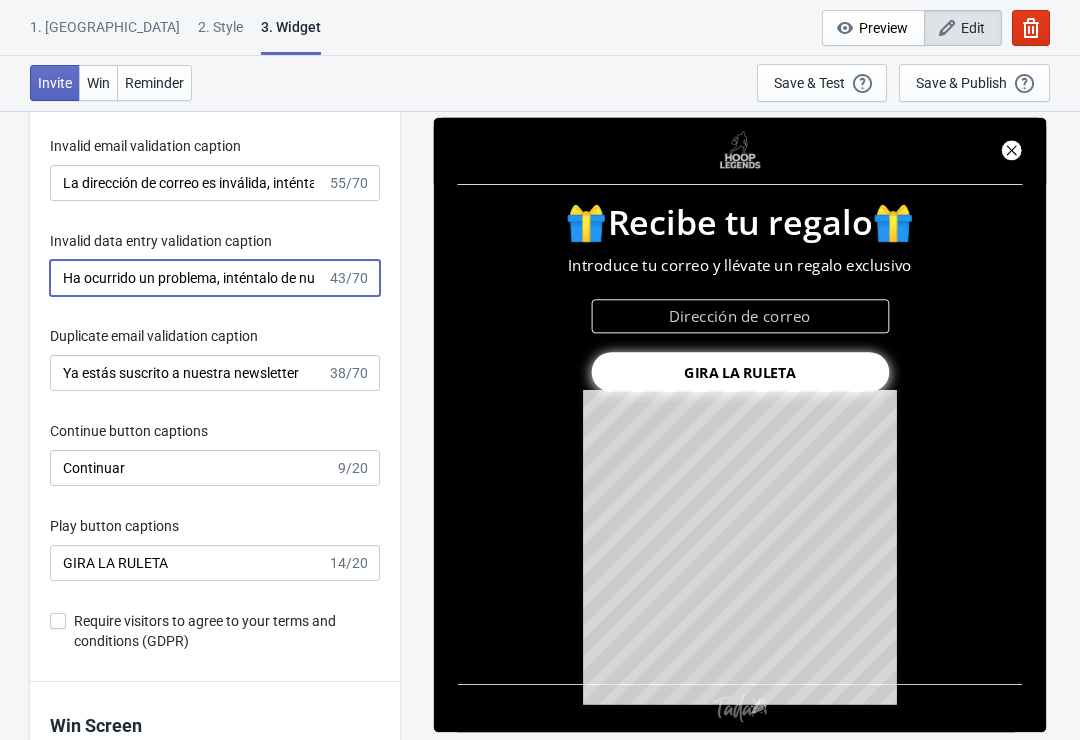 click on "Ha ocurrido un problema, inténtalo de nuevo" at bounding box center (188, 278) 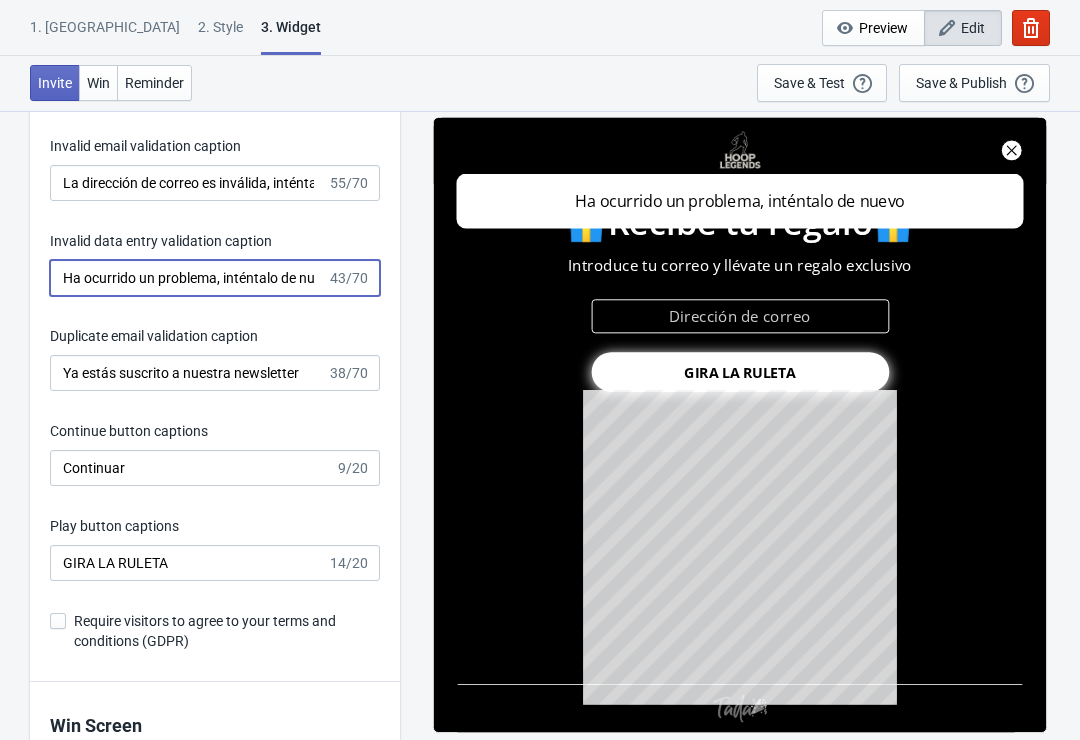 click on "Ha ocurrido un problema, inténtalo de nuevo" at bounding box center (188, 278) 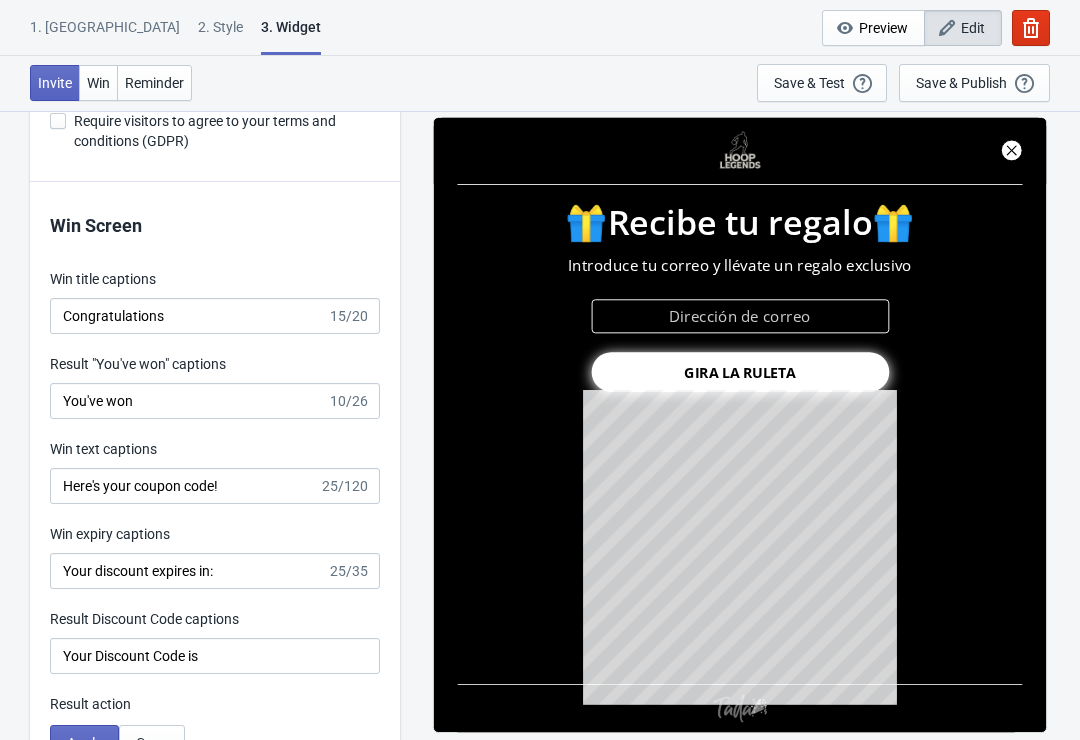 scroll, scrollTop: 3686, scrollLeft: 0, axis: vertical 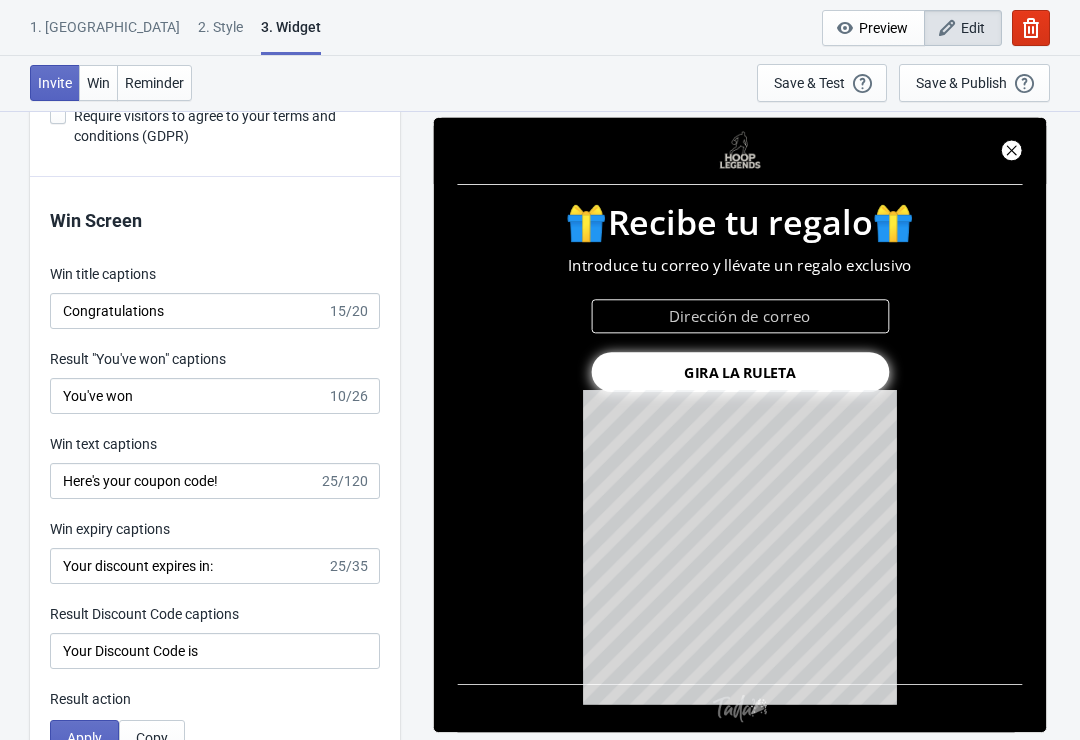 type on "Ha ocurrido un problema, inténtalo otra vez." 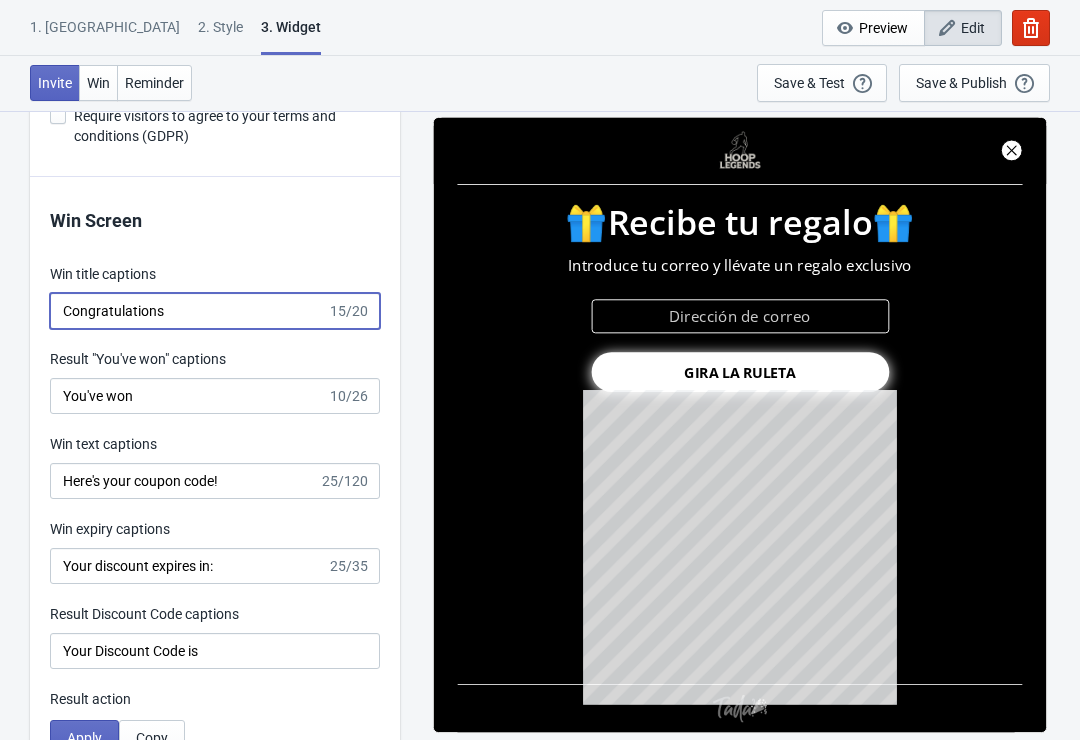 click on "Congratulations" at bounding box center (188, 311) 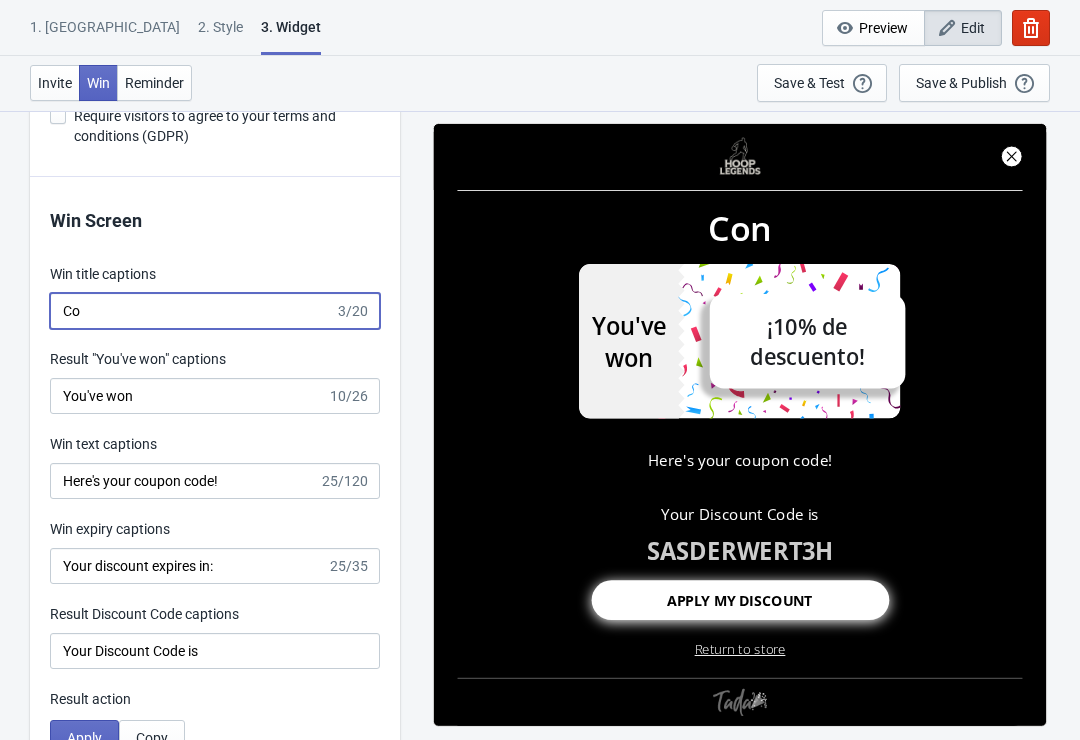 type on "C" 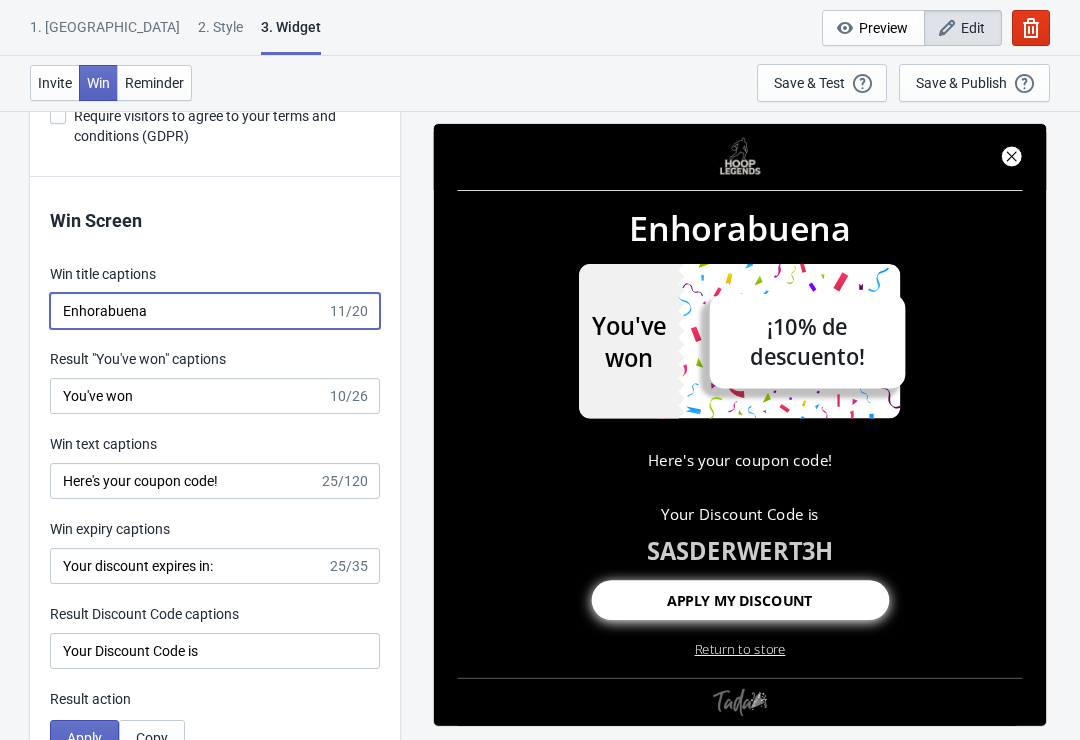 type on "Enhorabuena" 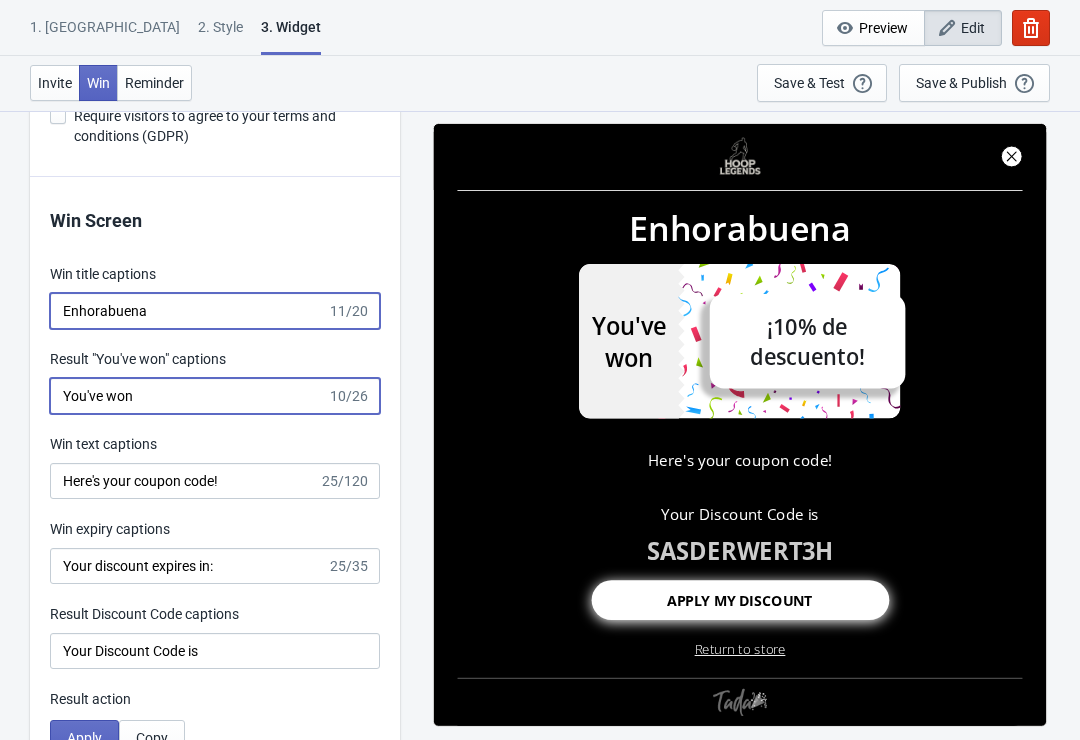 click on "You've won" at bounding box center [188, 396] 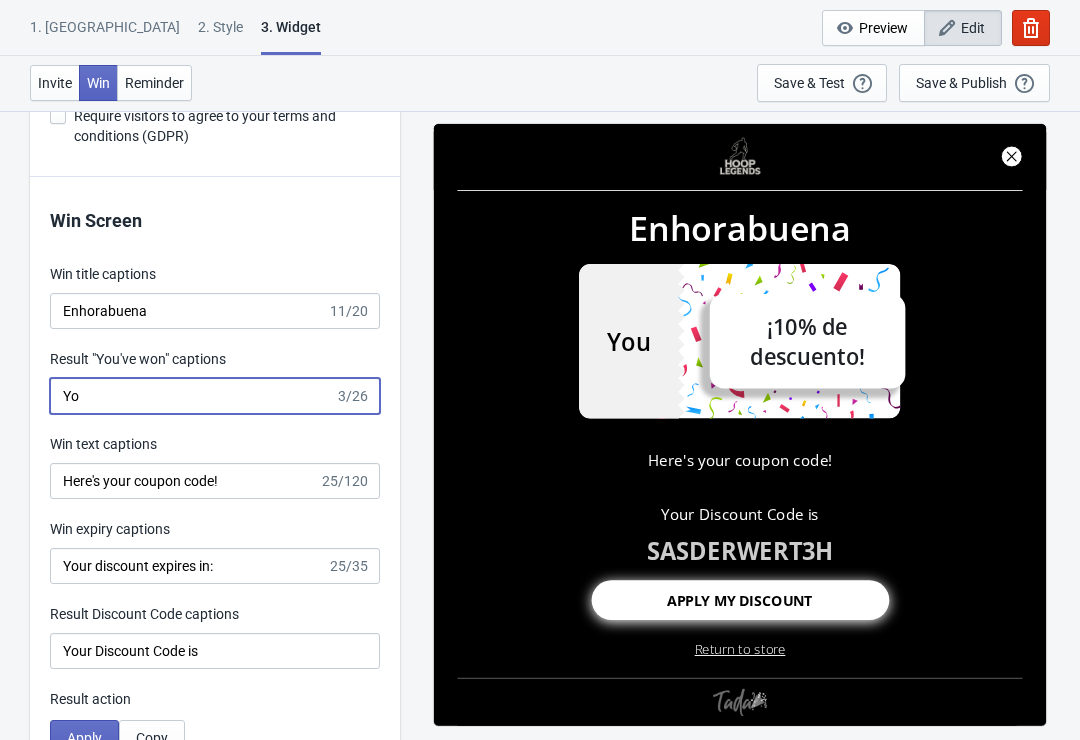 type on "Y" 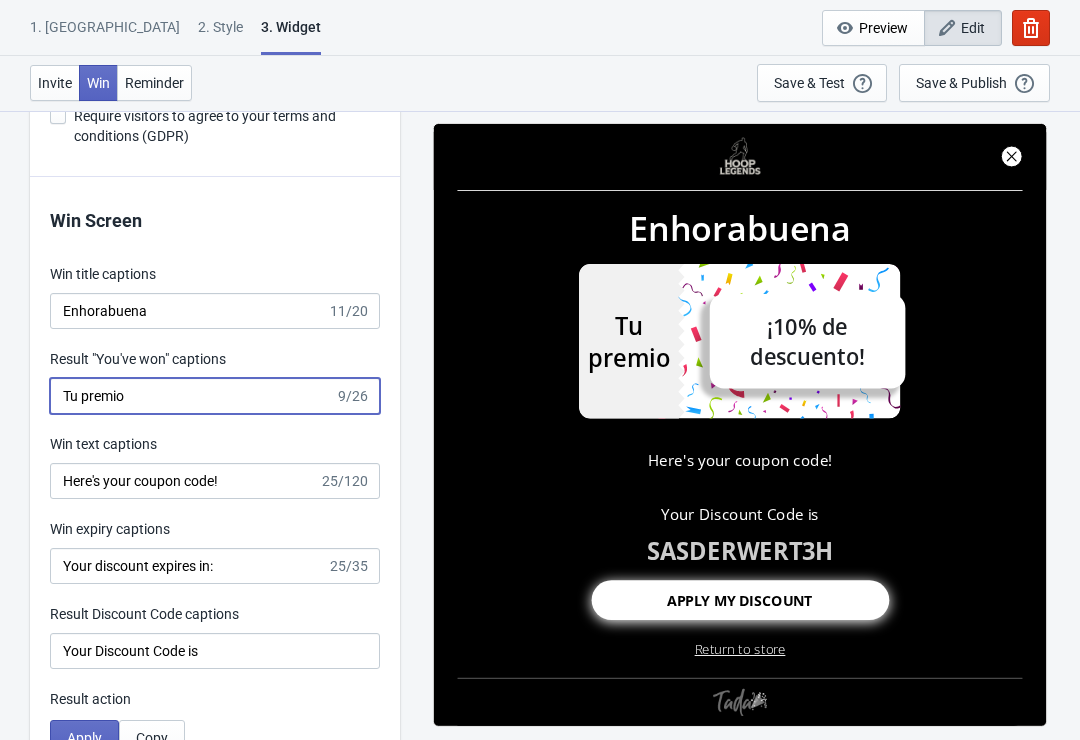 type on "Tu premio" 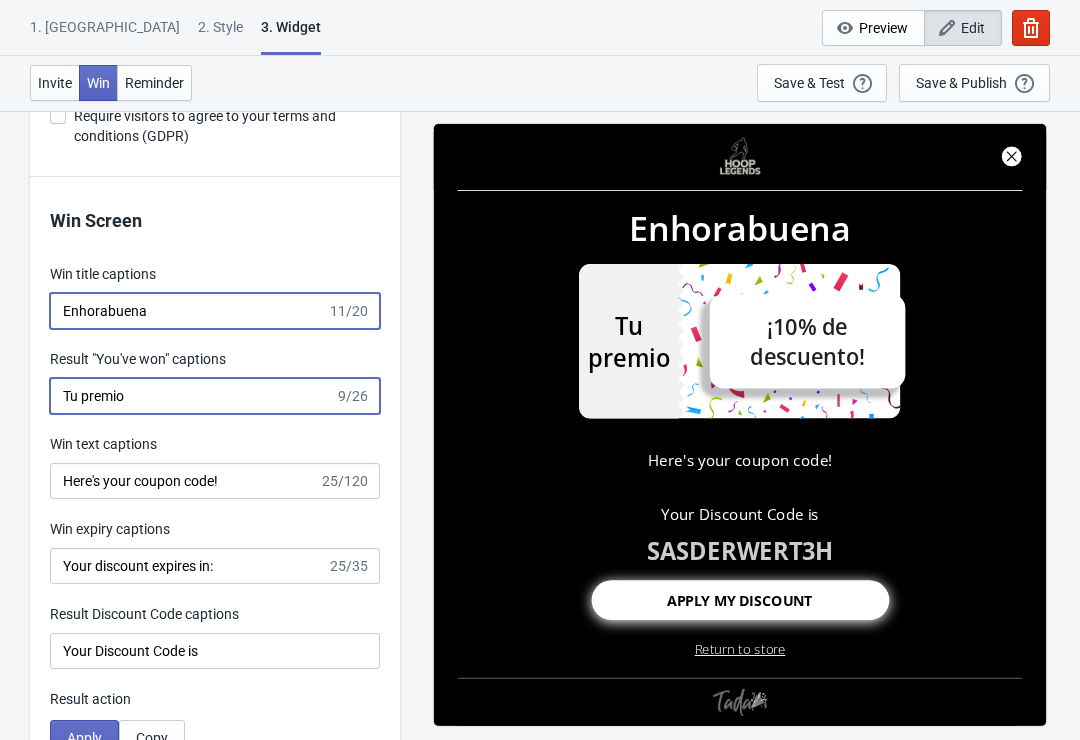 click on "Enhorabuena" at bounding box center [188, 311] 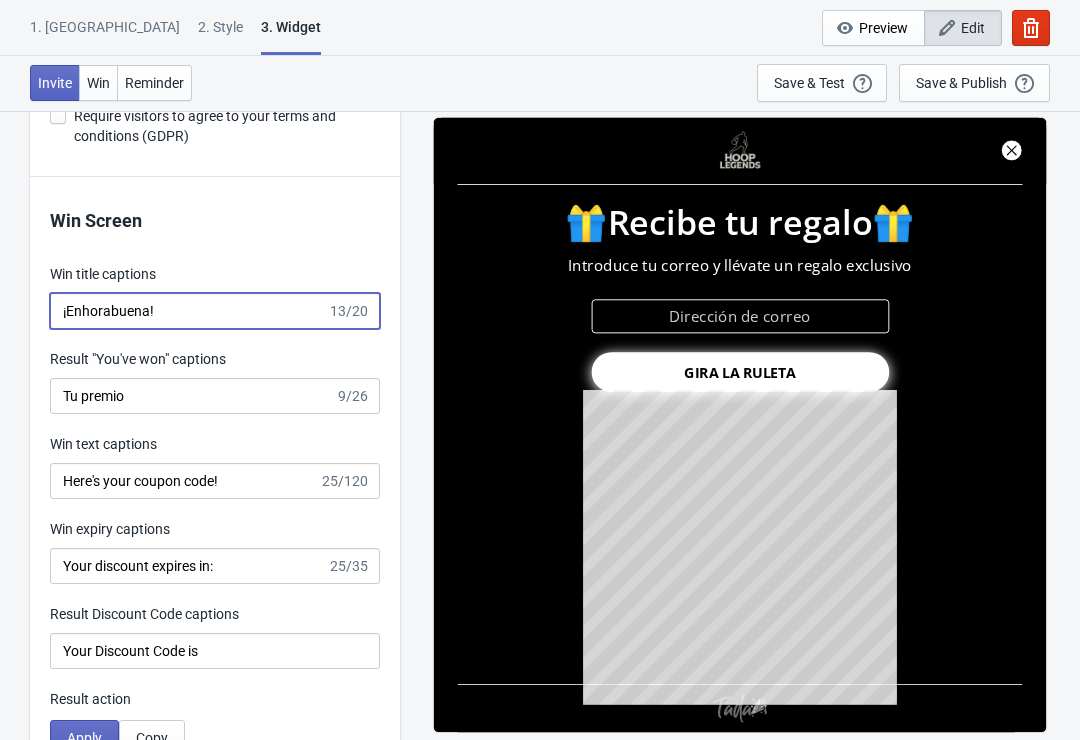 type on "¡Enhorabuena!" 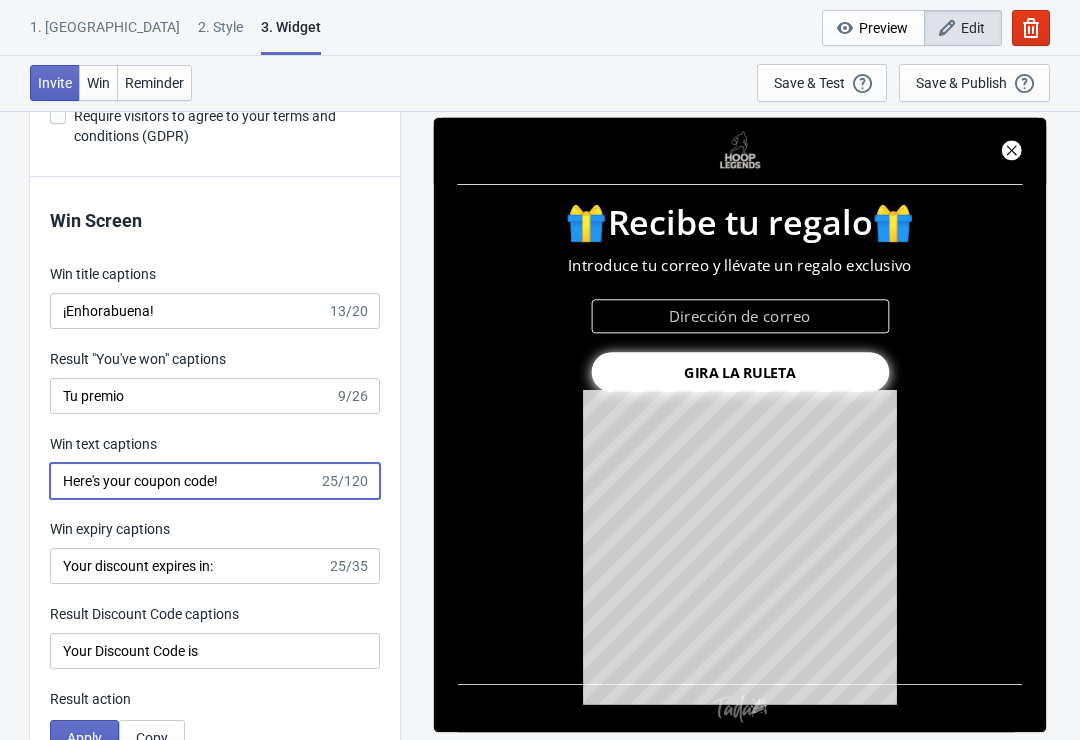 click on "Here's your coupon code!" at bounding box center (184, 481) 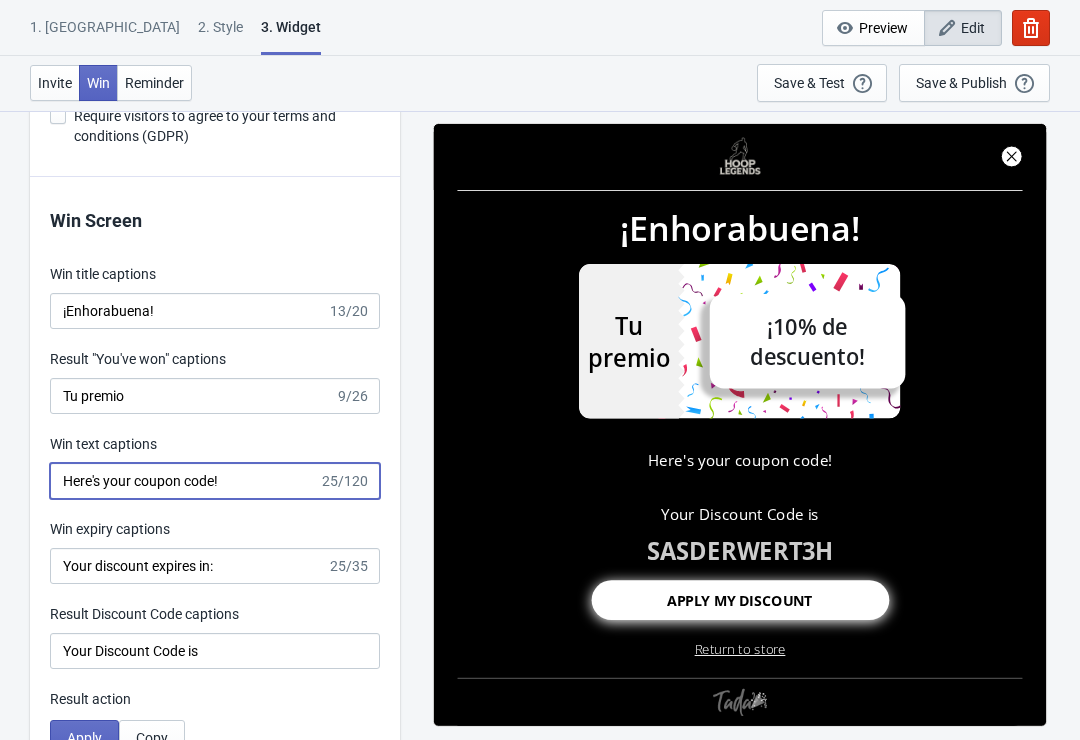 click on "Here's your coupon code!" at bounding box center (184, 481) 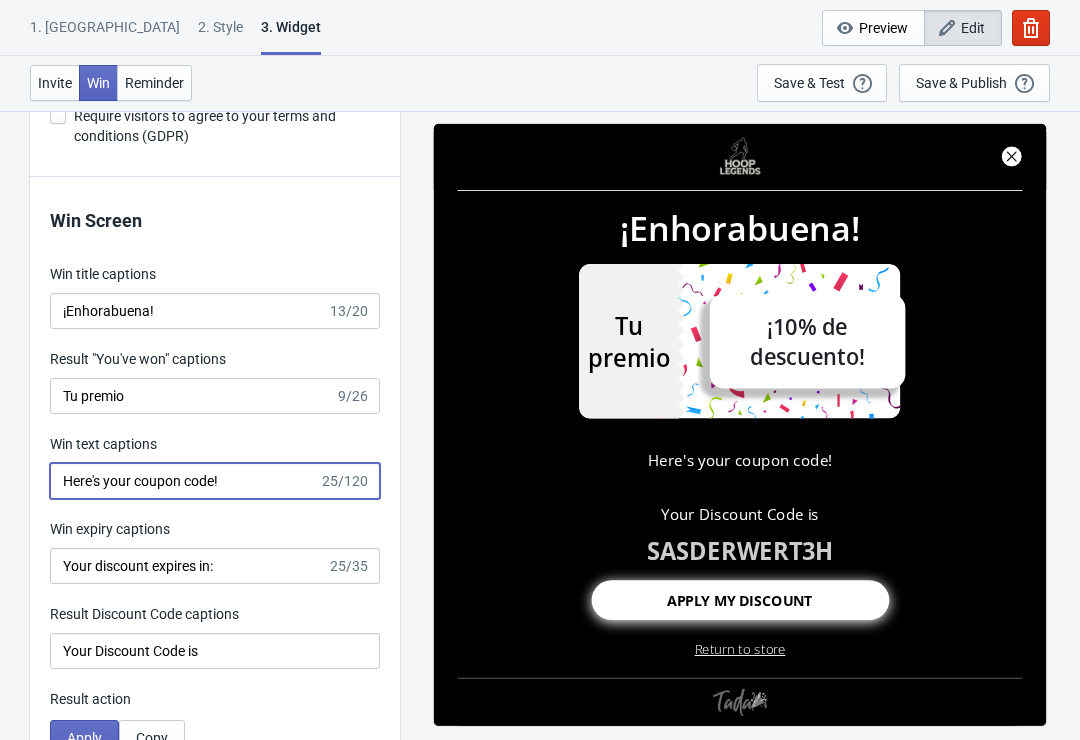 click on "Here's your coupon code!" at bounding box center [184, 481] 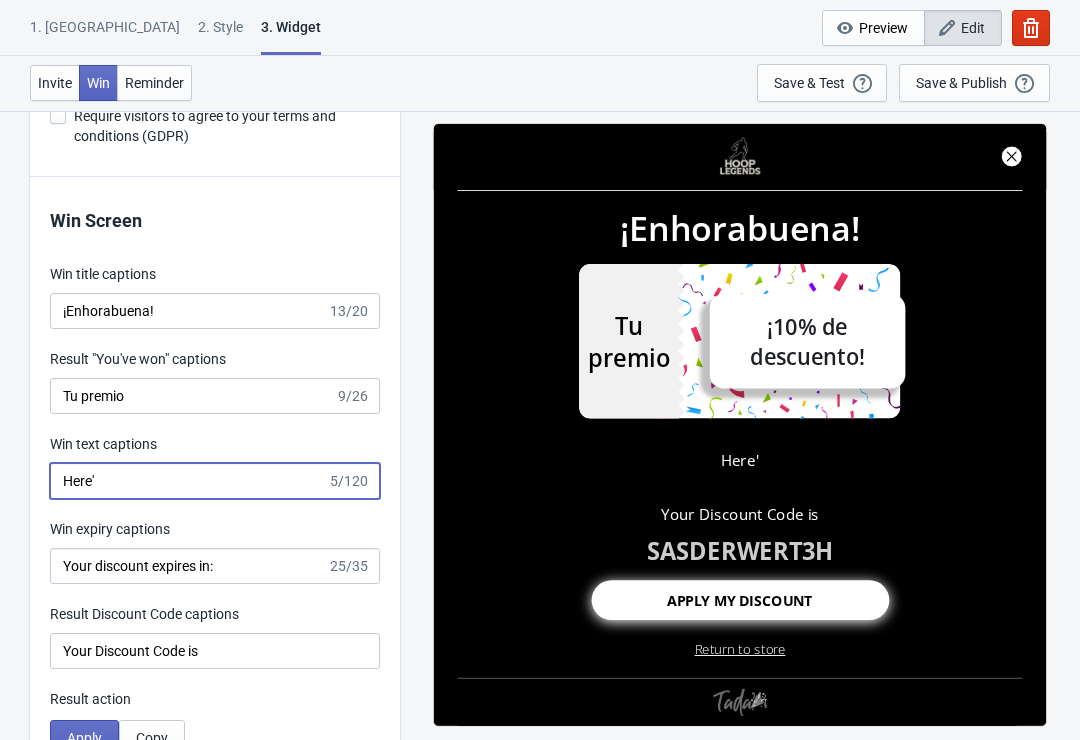 type on "Here" 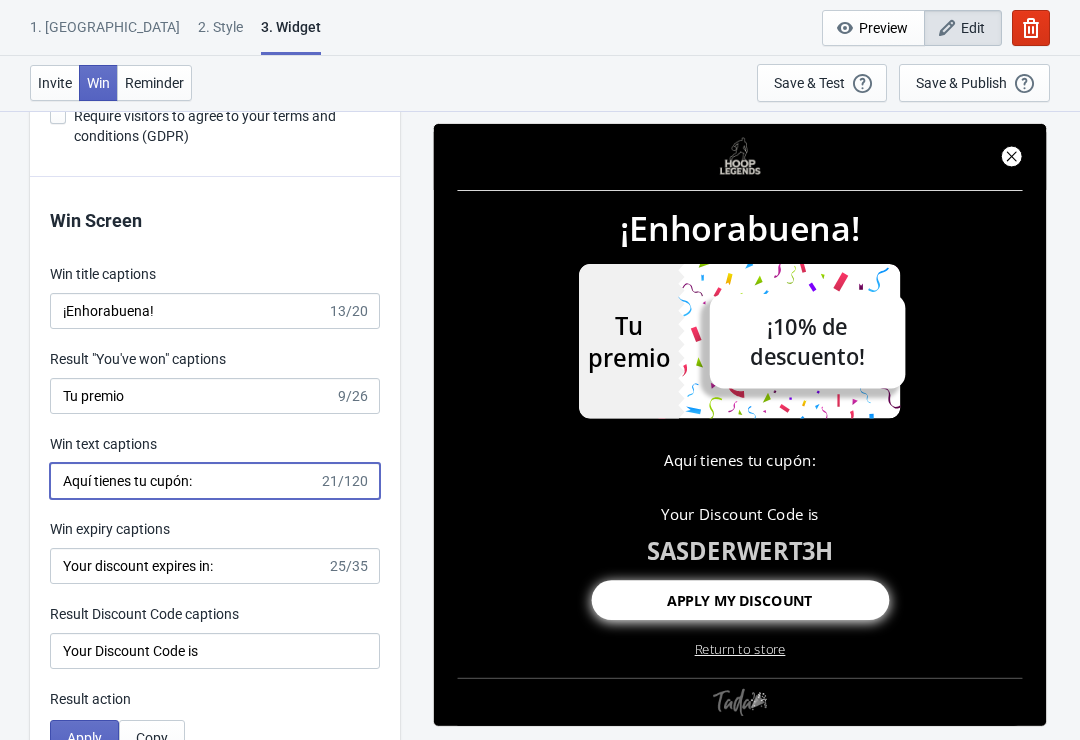 type on "Aquí tienes tu cupón:" 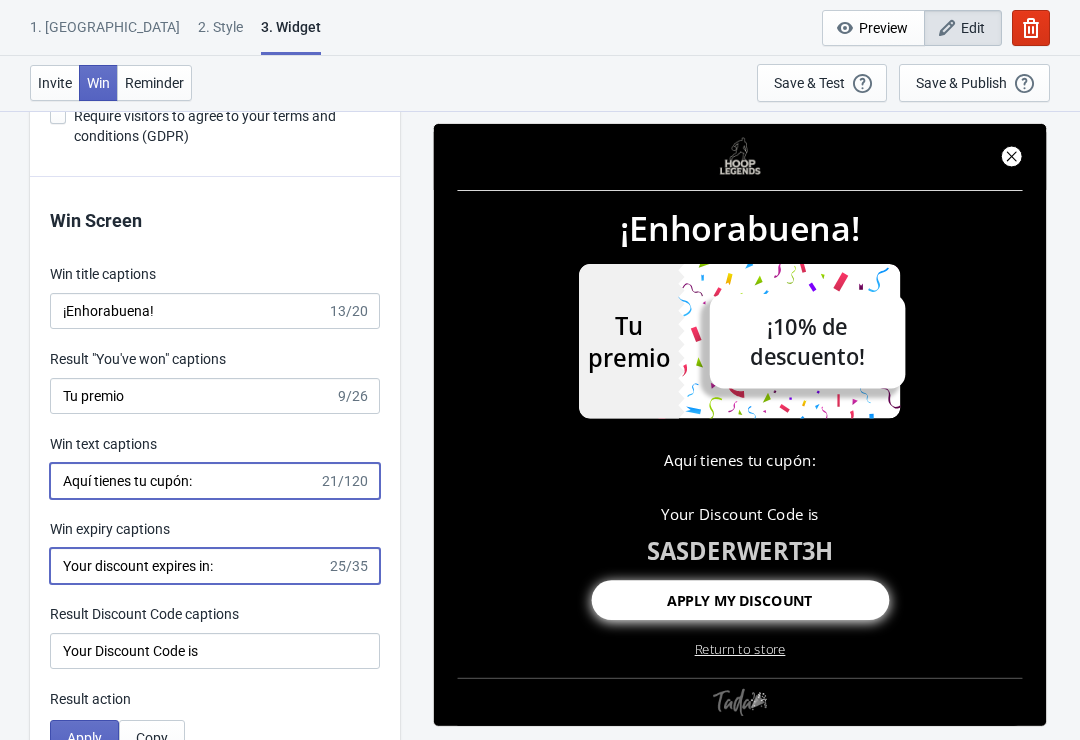 click on "Your discount expires in:" at bounding box center (188, 566) 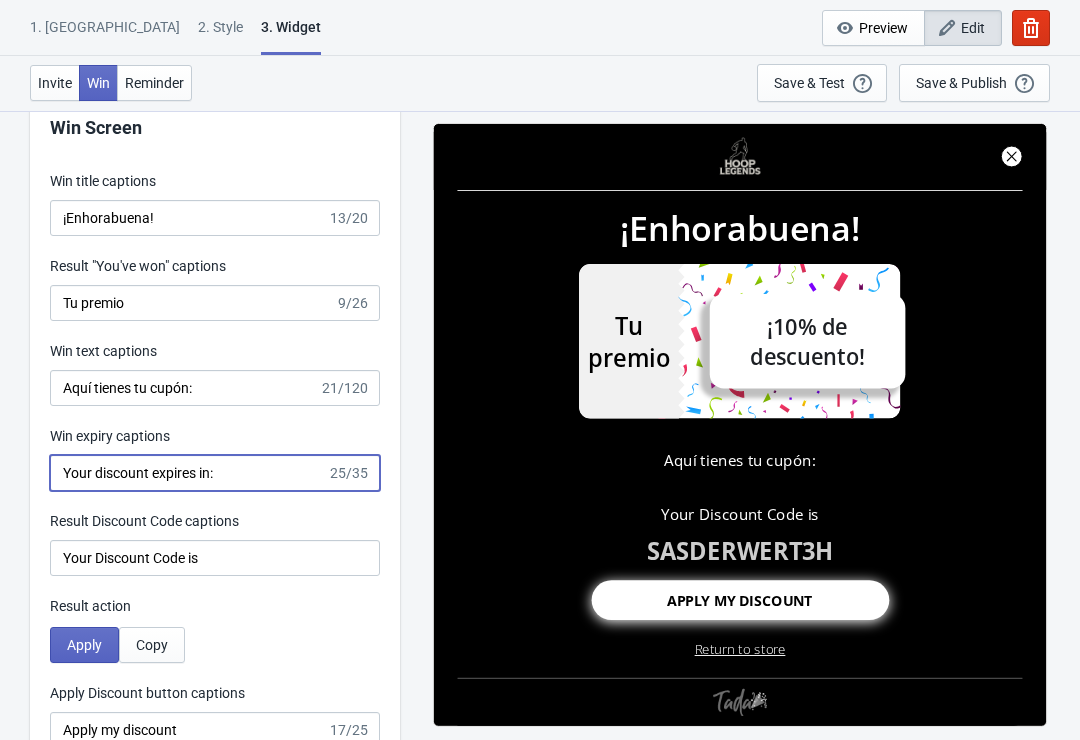 scroll, scrollTop: 3780, scrollLeft: 0, axis: vertical 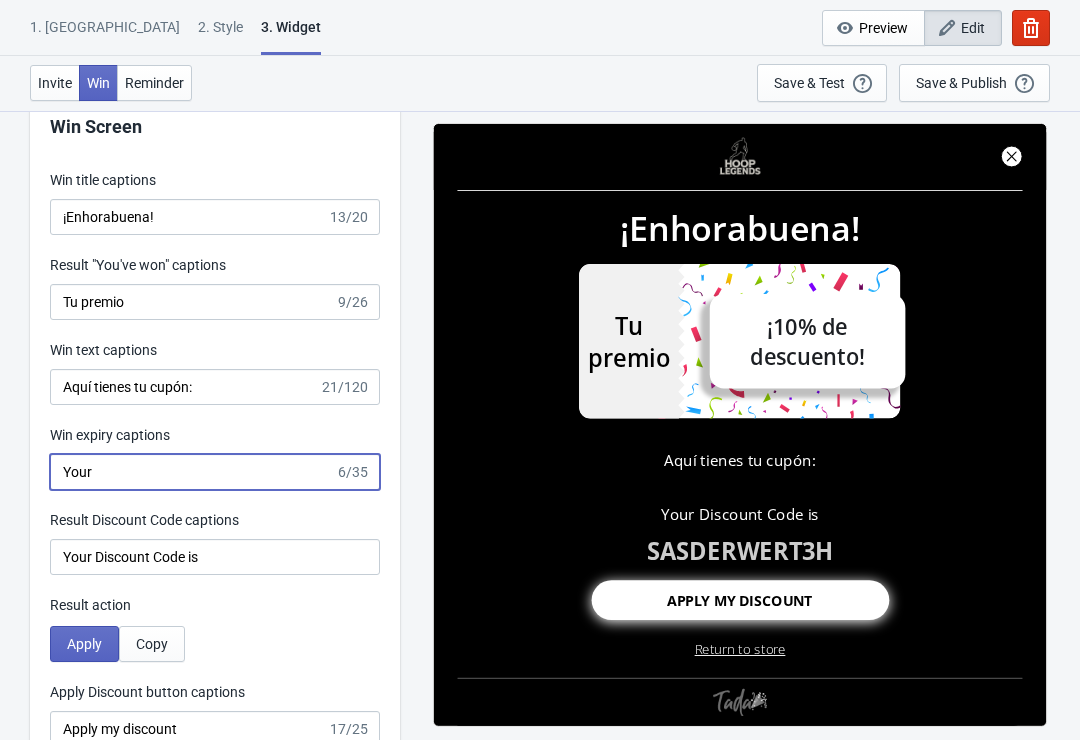 type on "Your" 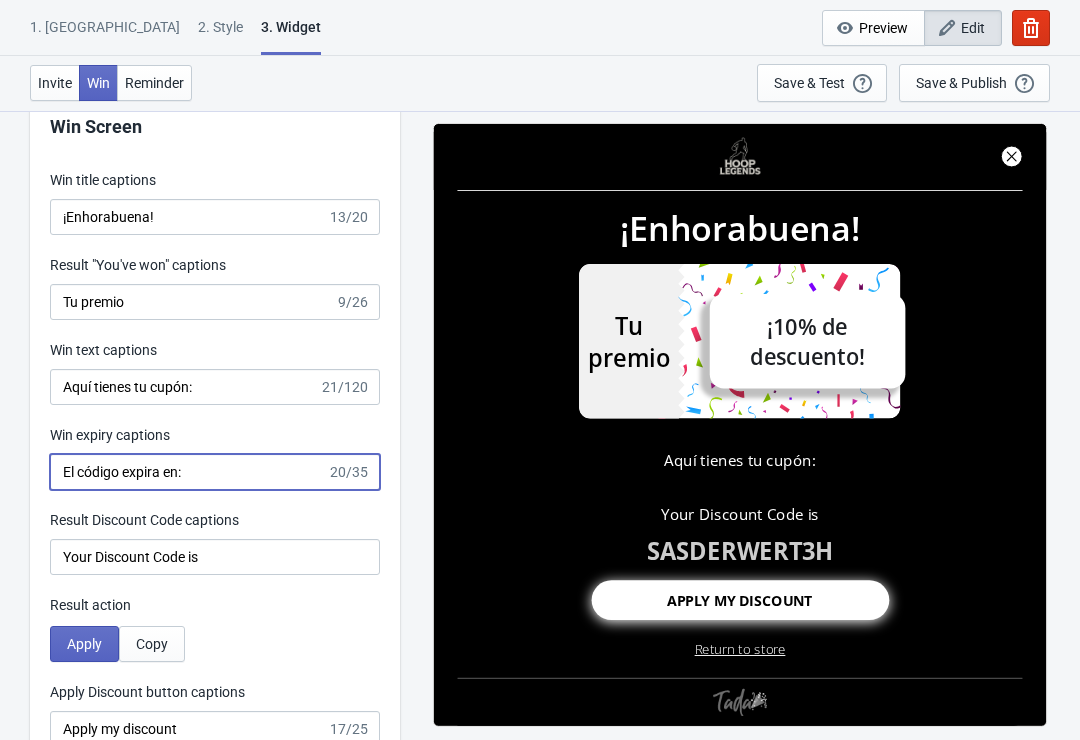 type on "El código expira en:" 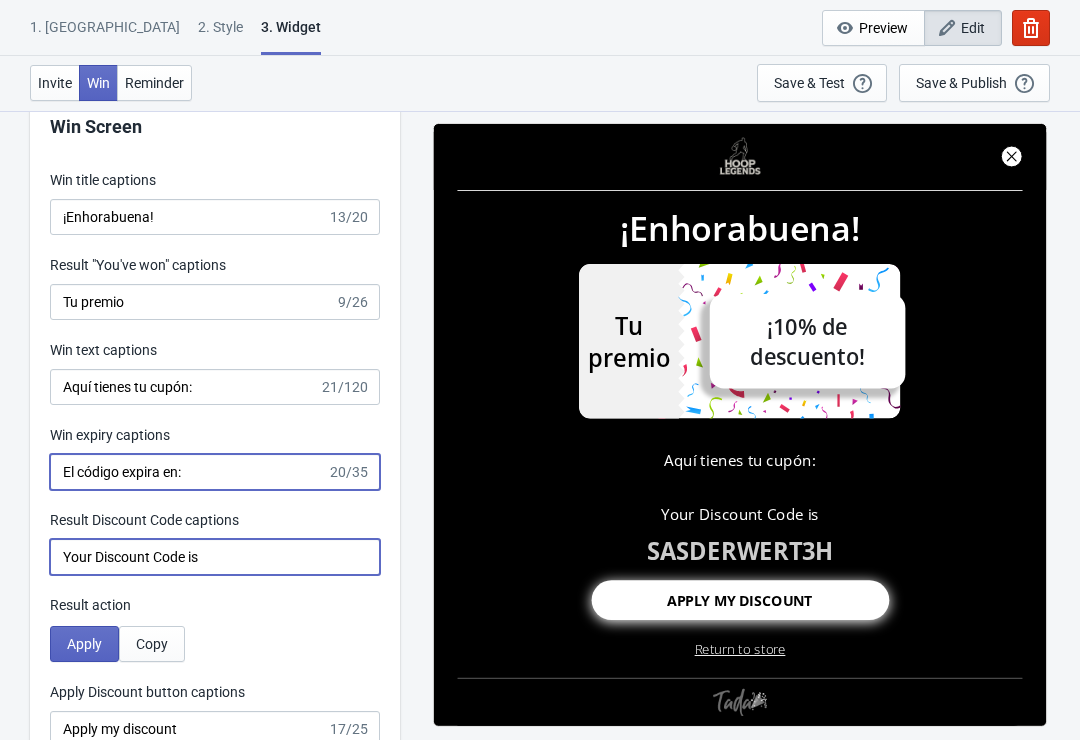 click on "Your Discount Code is" at bounding box center (215, 557) 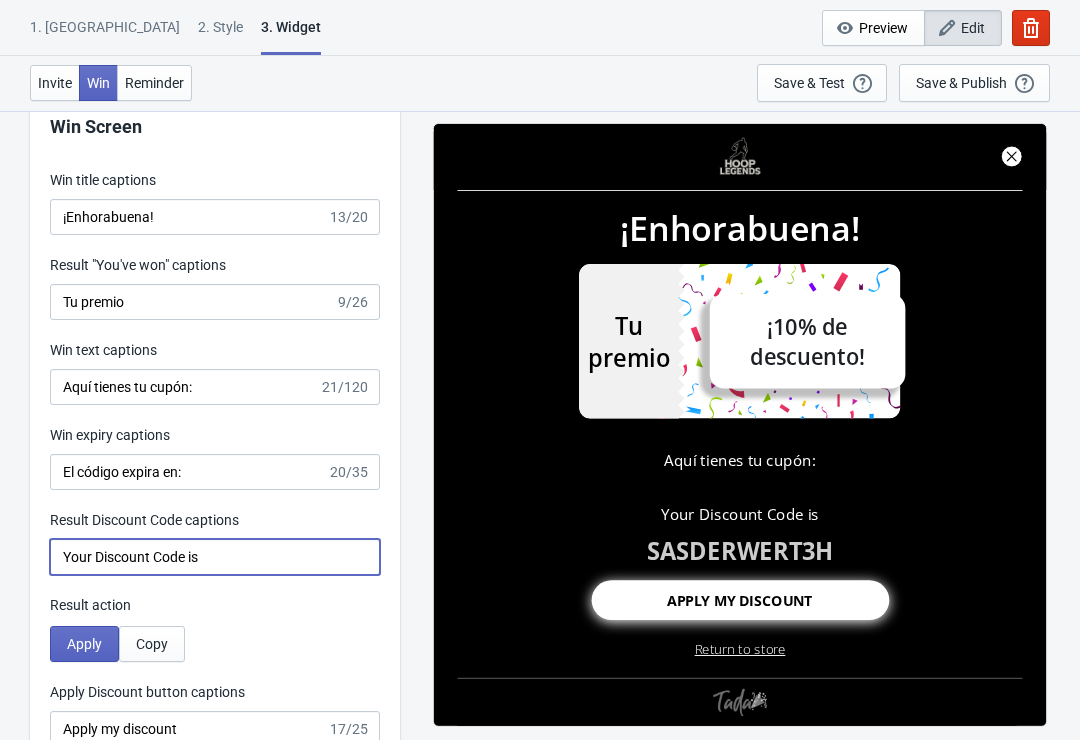 click on "Your Discount Code is" at bounding box center [215, 557] 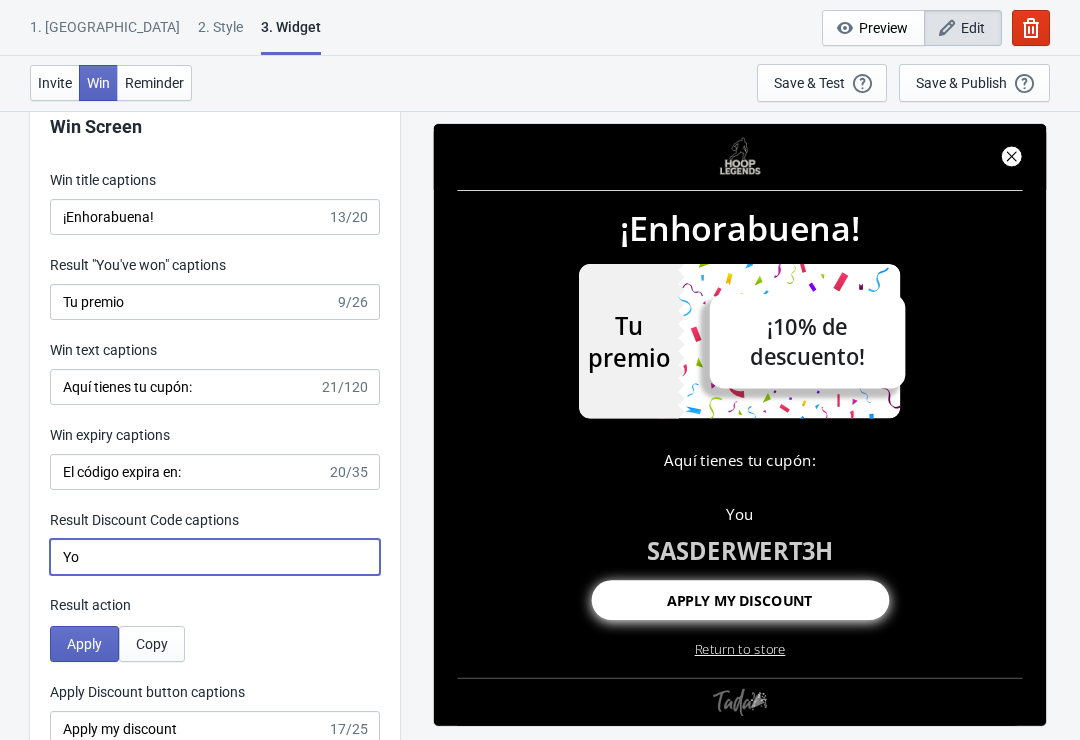 type on "Y" 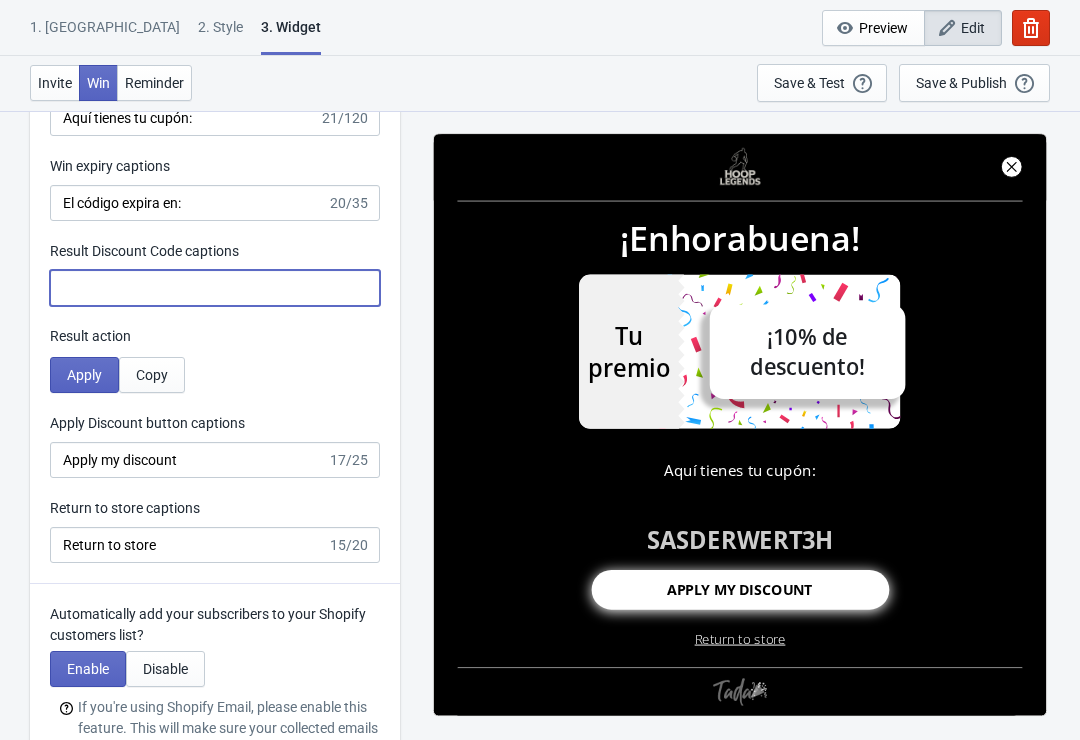 scroll, scrollTop: 4035, scrollLeft: 0, axis: vertical 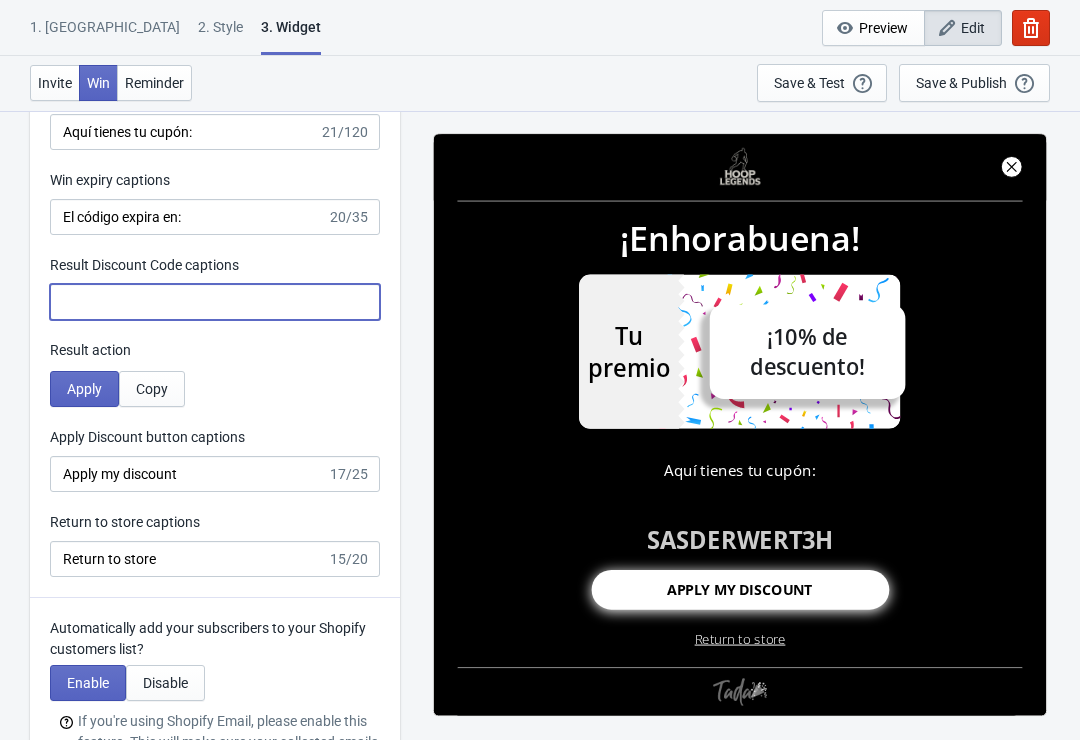type 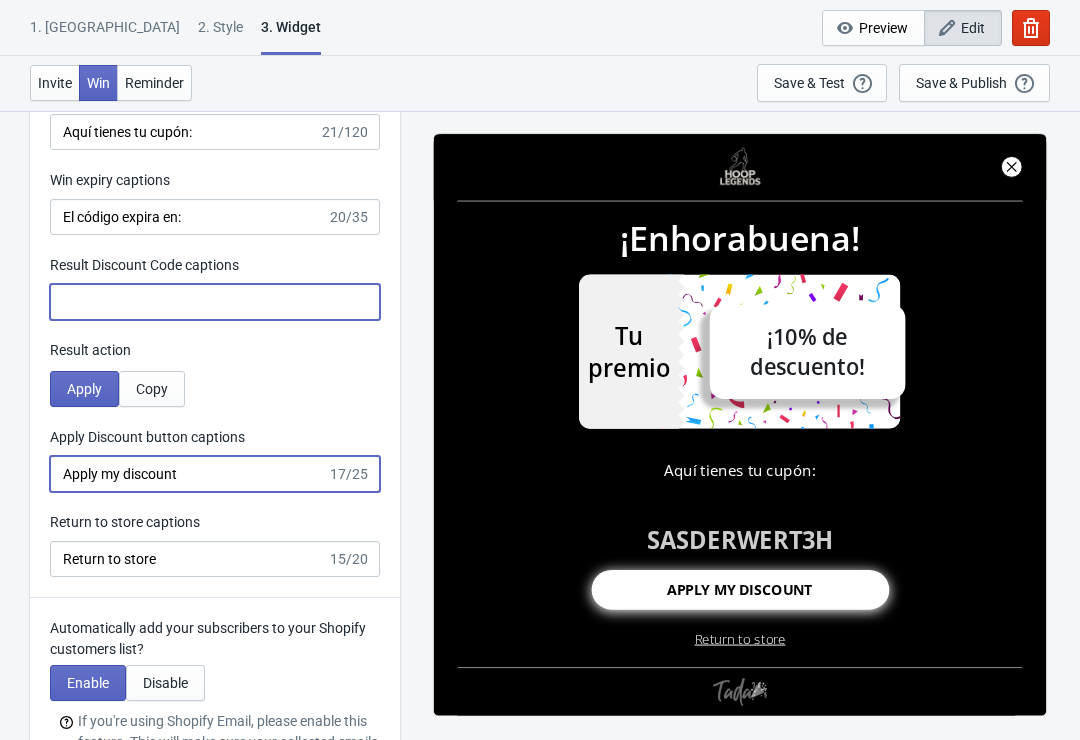 click on "Apply my discount" at bounding box center [188, 474] 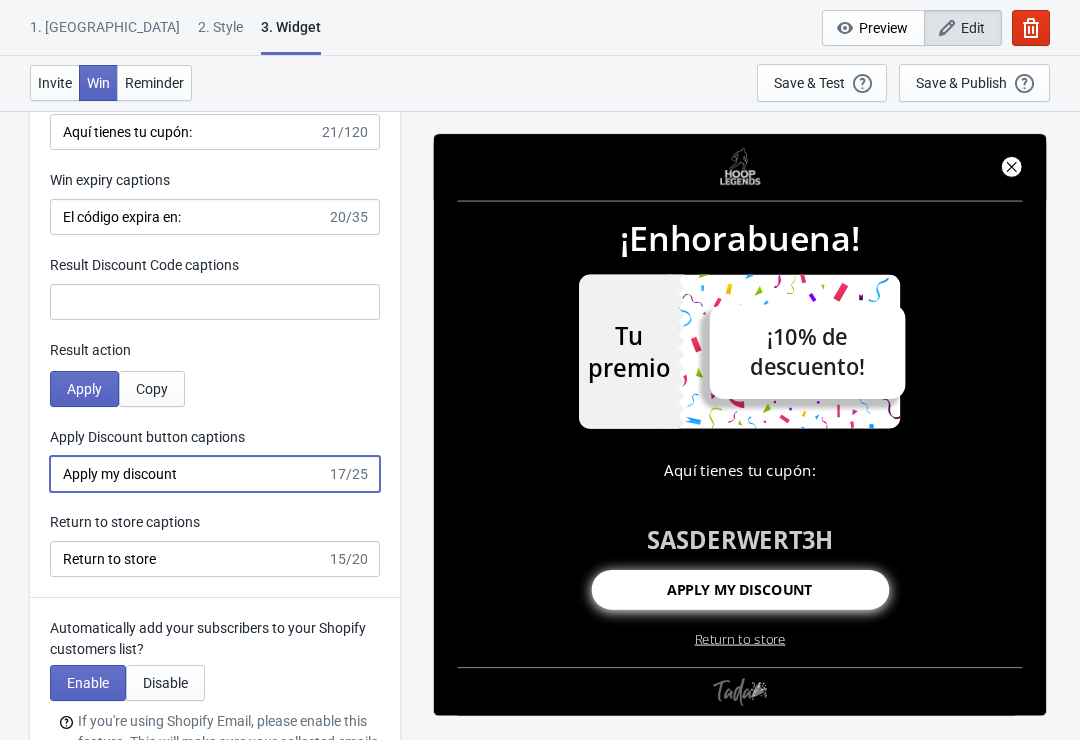 click on "Copy" at bounding box center [152, 389] 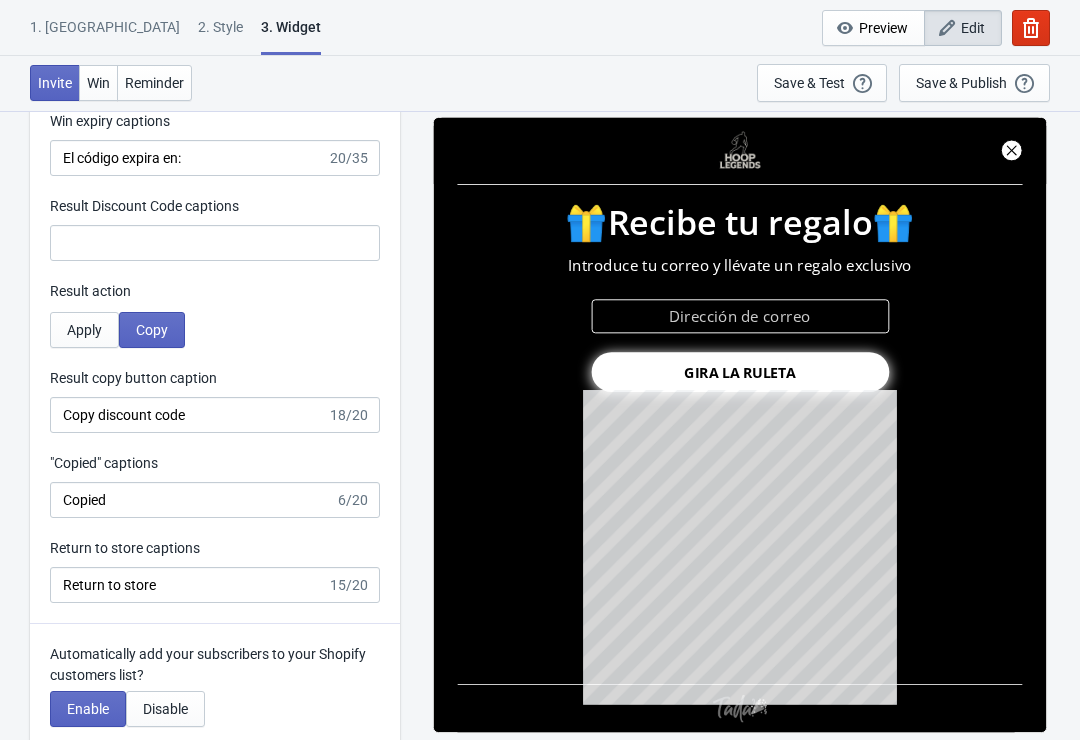 scroll, scrollTop: 4104, scrollLeft: 0, axis: vertical 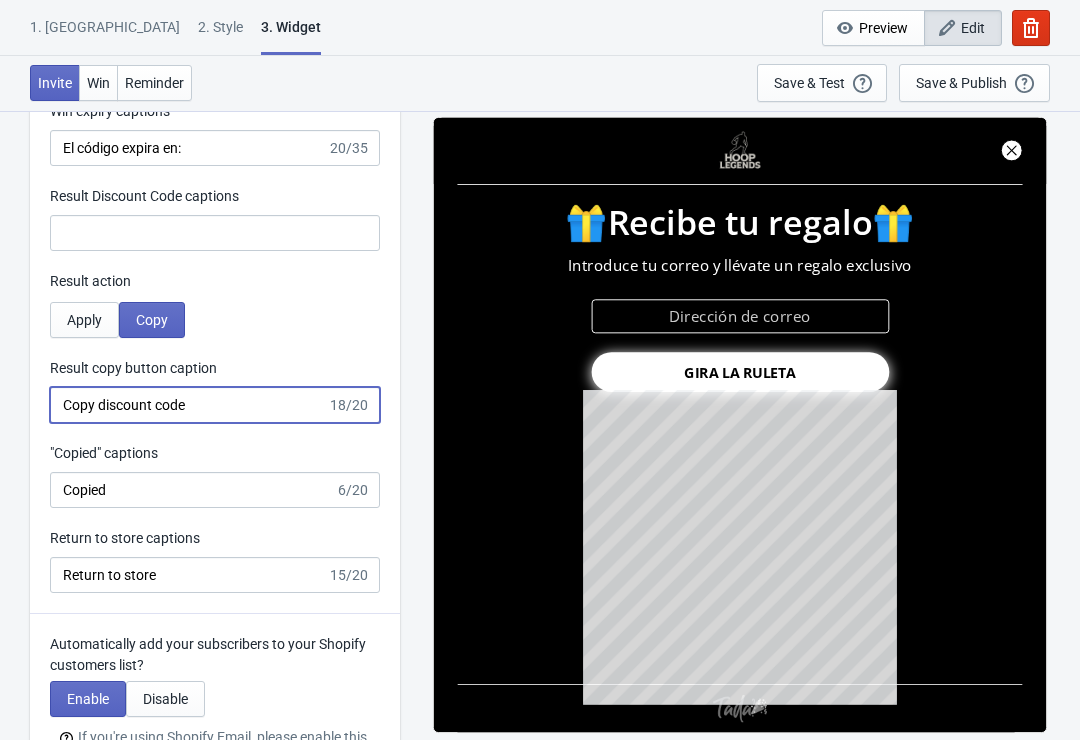 click on "Copy discount code" at bounding box center [188, 405] 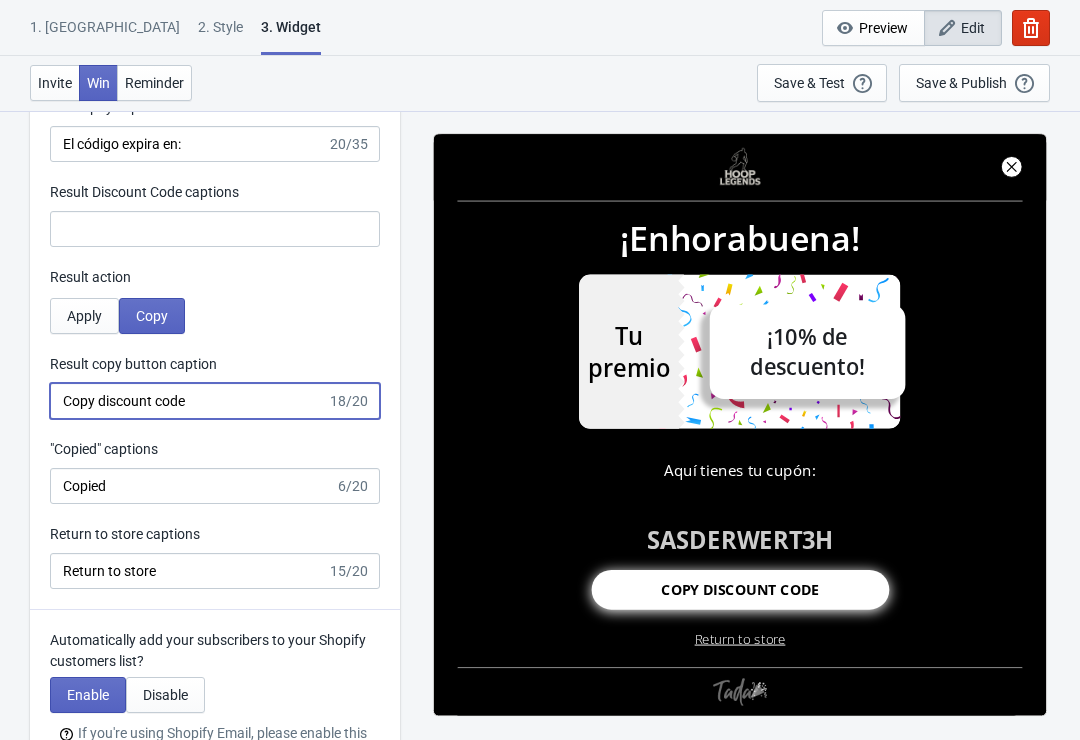 scroll, scrollTop: 4106, scrollLeft: 0, axis: vertical 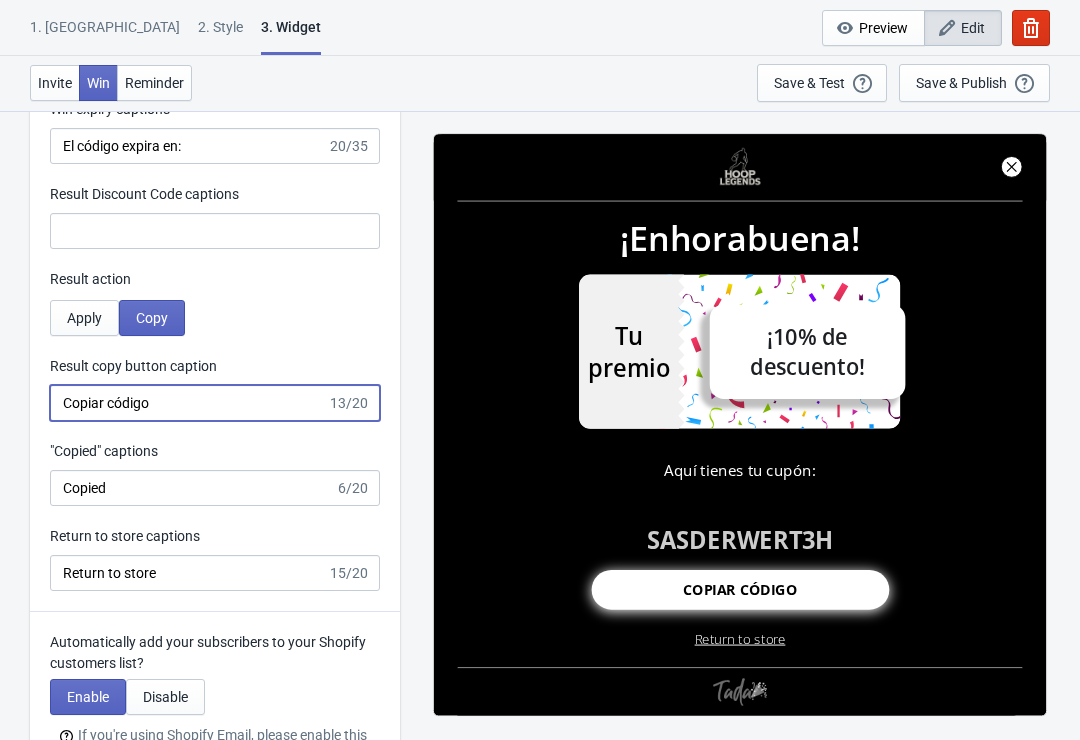 type on "Copiar código" 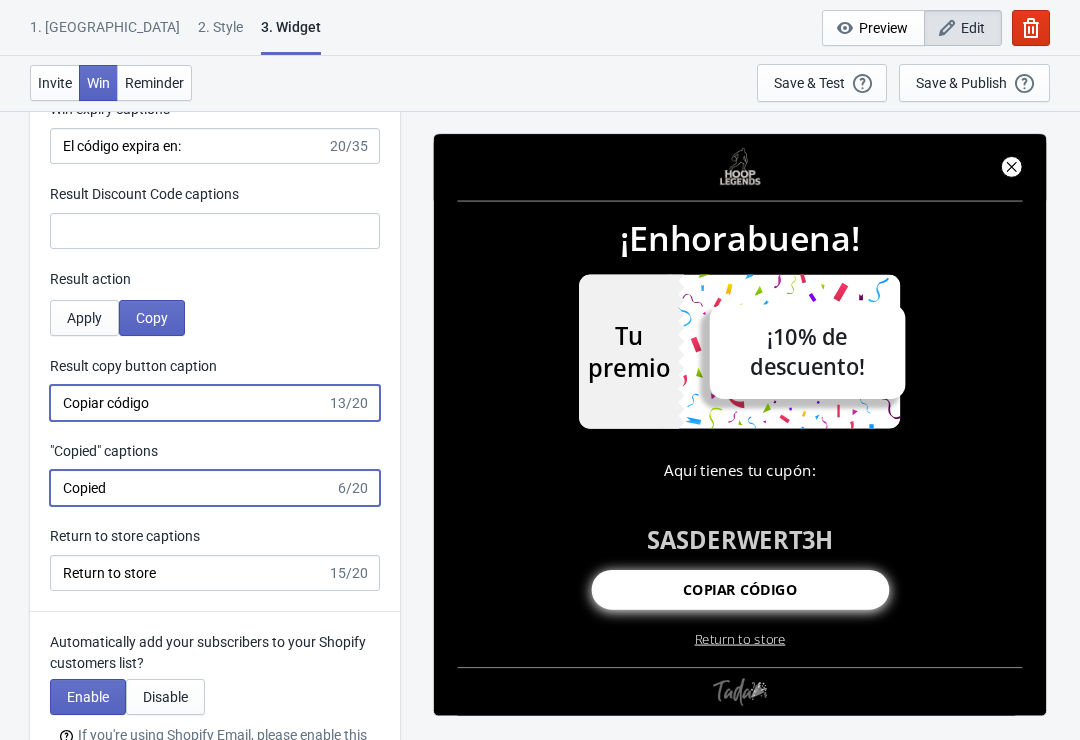 click on "Copied" at bounding box center (192, 488) 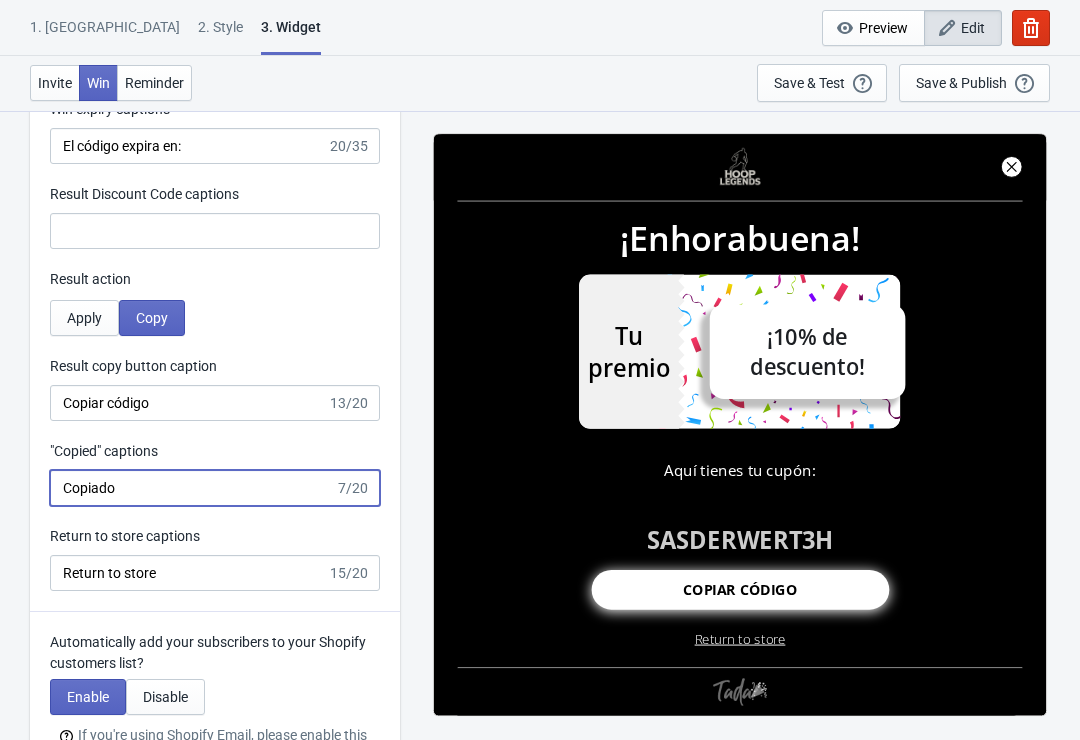 type on "Copiado" 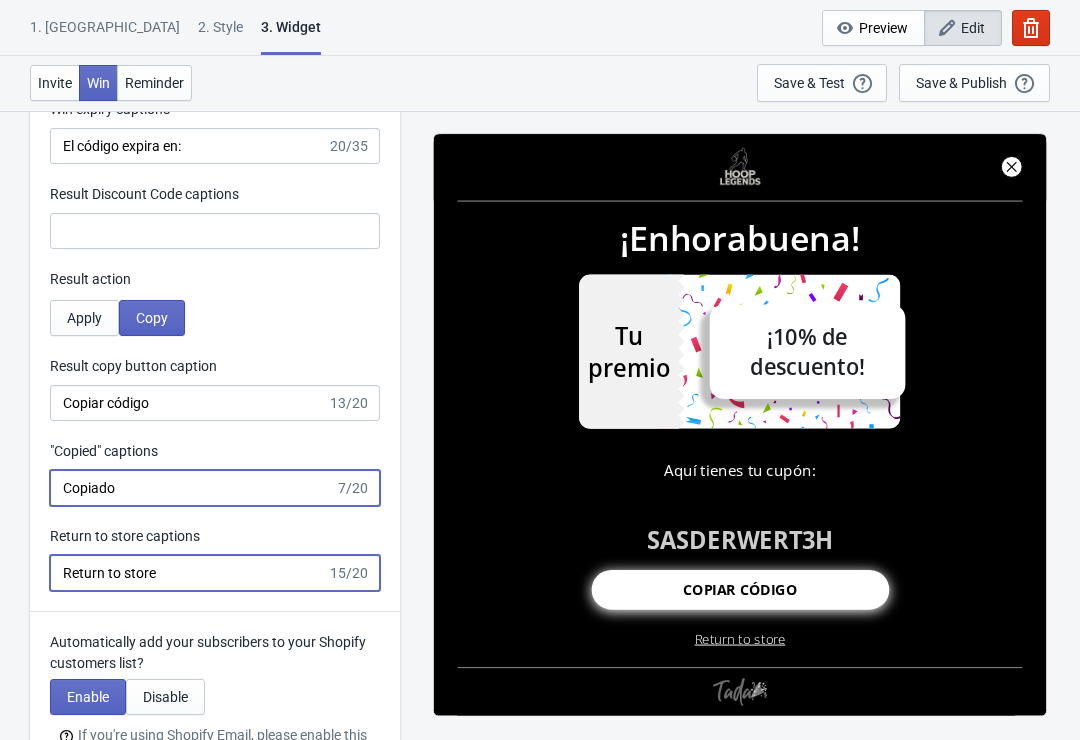 click on "Return to store" at bounding box center [188, 573] 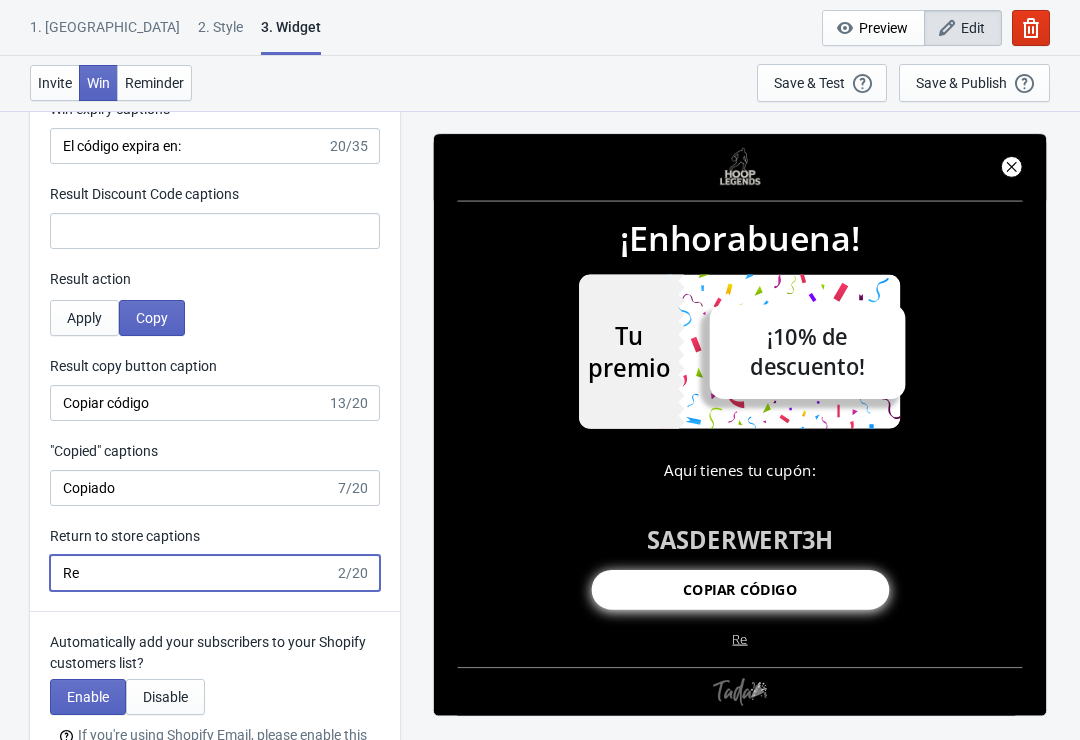 type on "R" 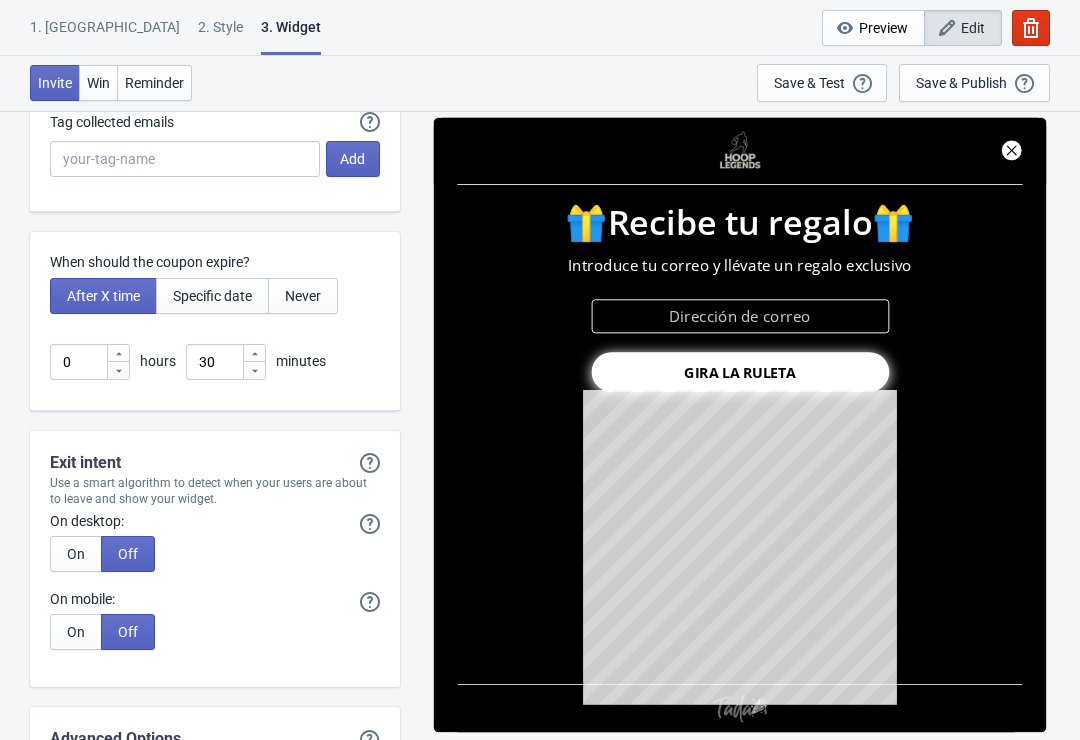 scroll, scrollTop: 4862, scrollLeft: 0, axis: vertical 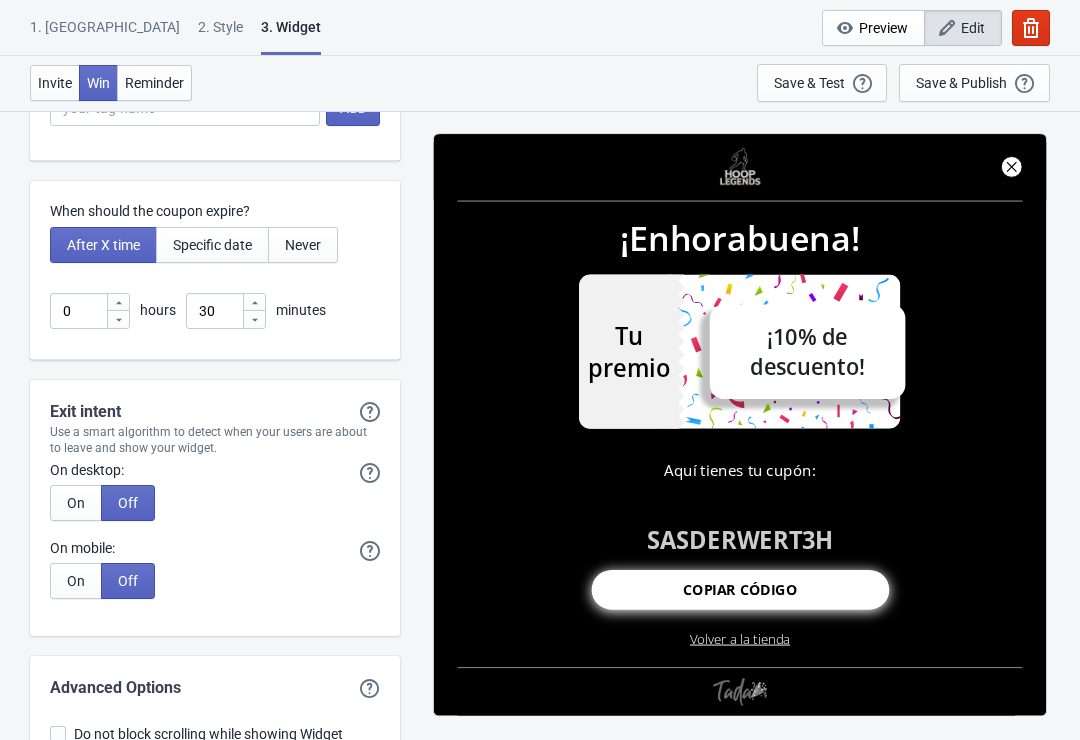 type on "Volver a la tienda" 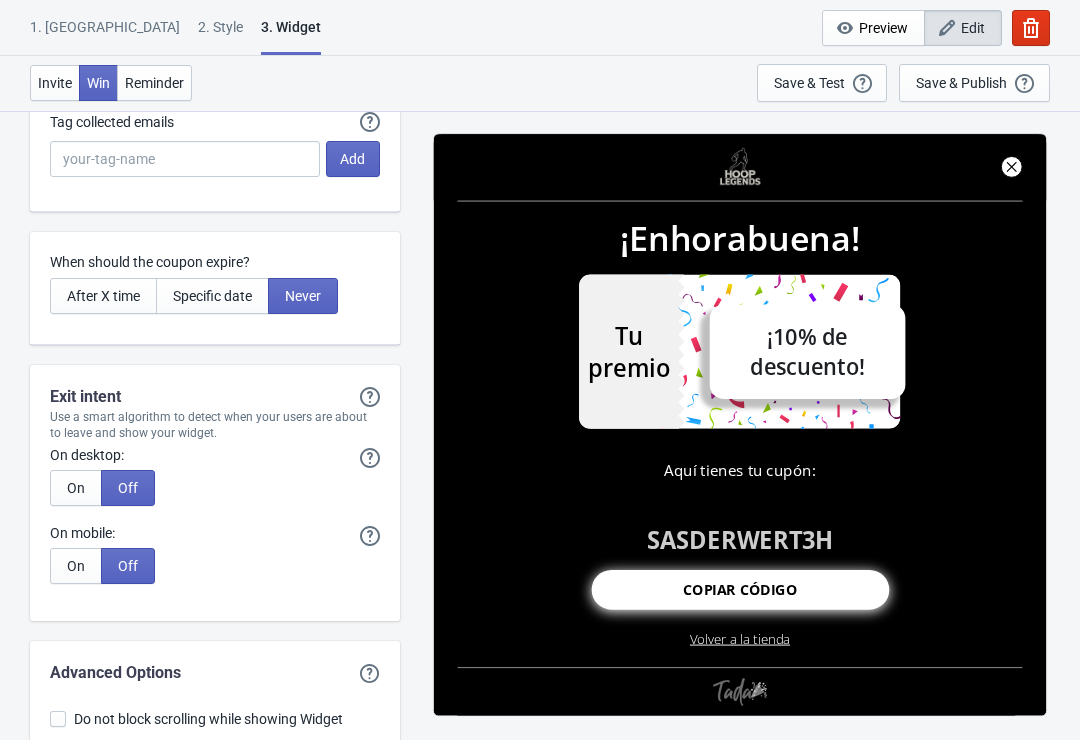 scroll, scrollTop: 4767, scrollLeft: 0, axis: vertical 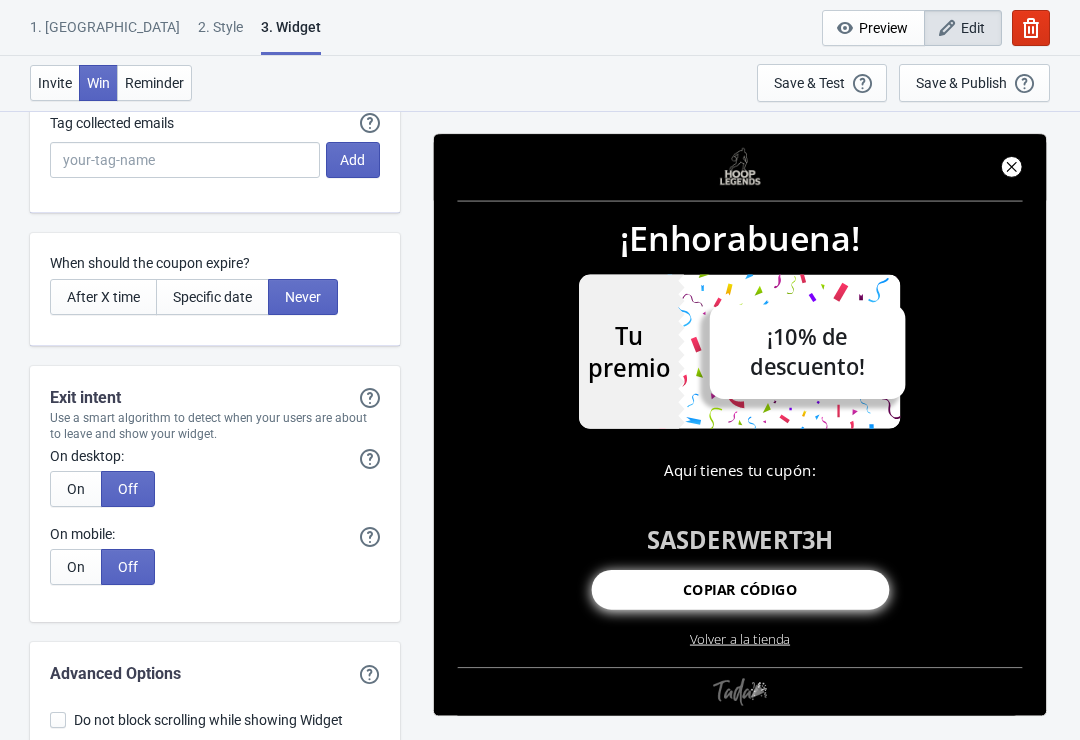 click on "After X time" at bounding box center [103, 297] 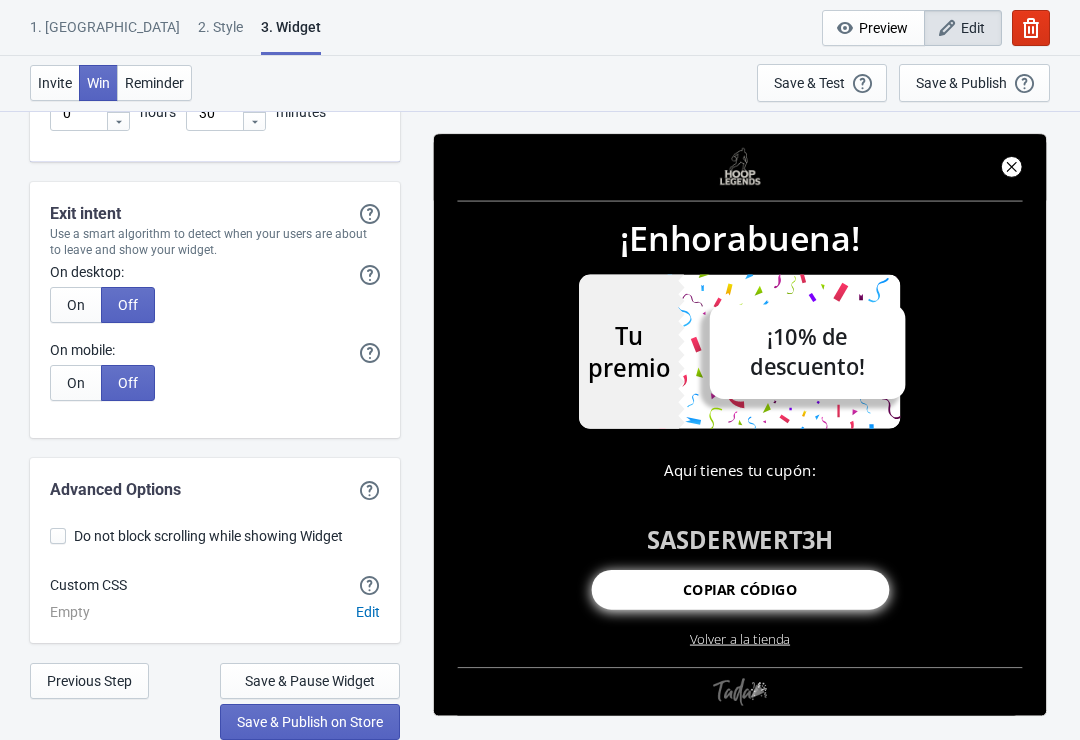 scroll, scrollTop: 5102, scrollLeft: 0, axis: vertical 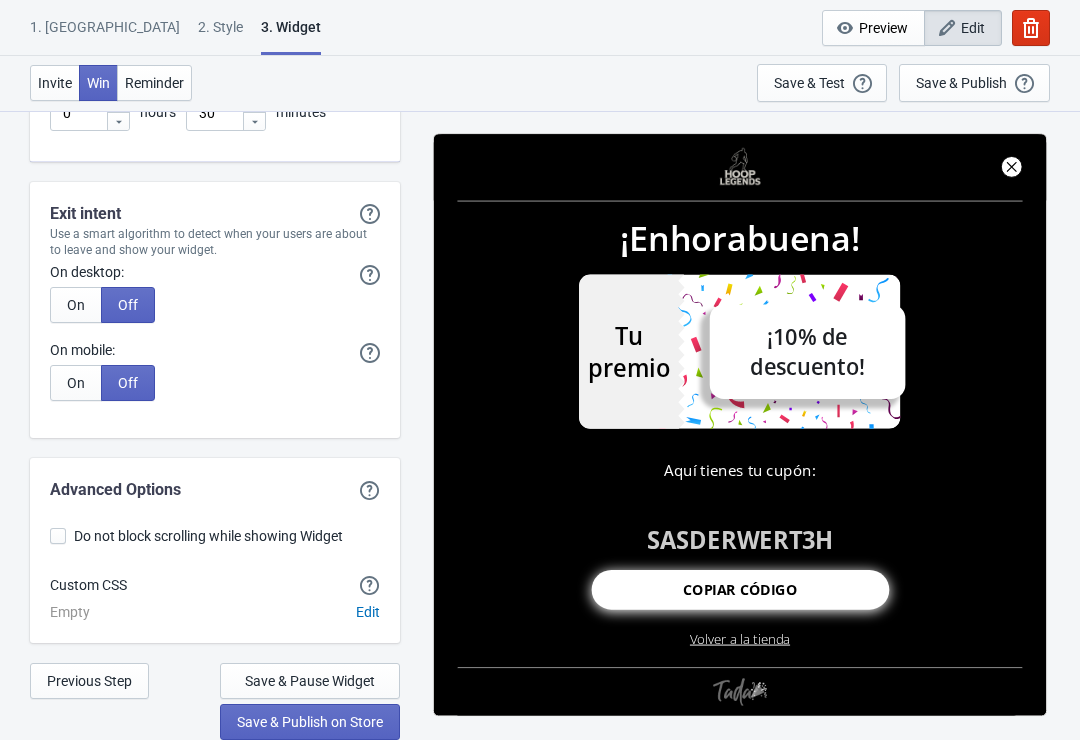 click on "On" at bounding box center [76, 383] 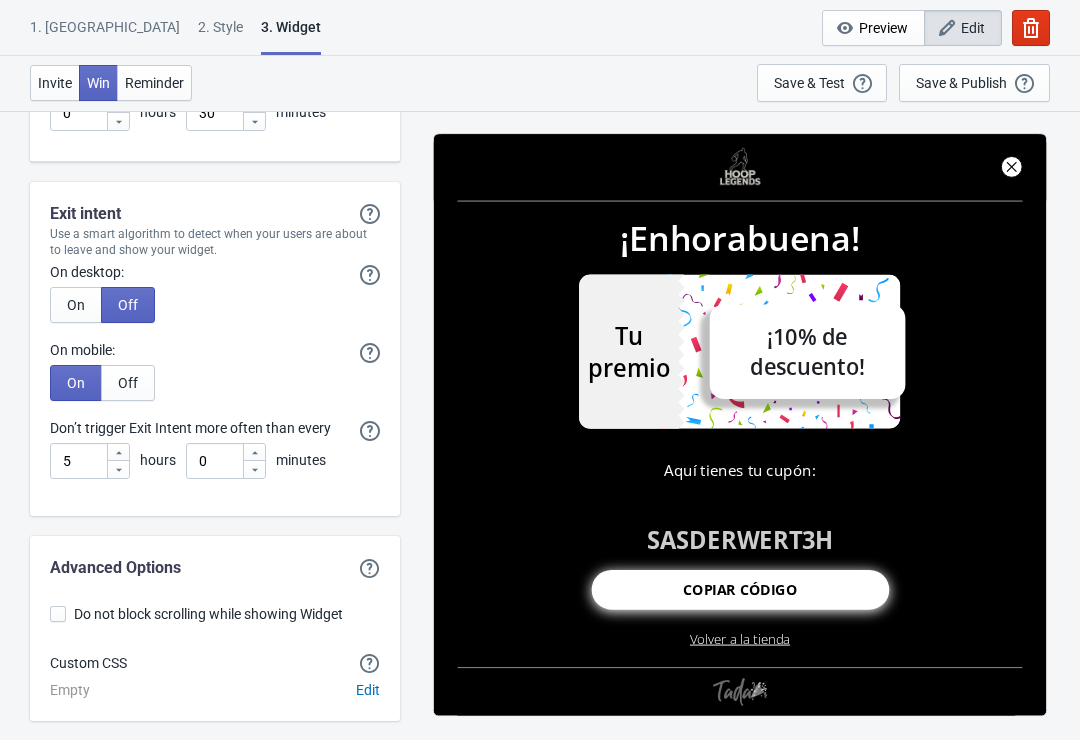 click on "Off" at bounding box center (128, 383) 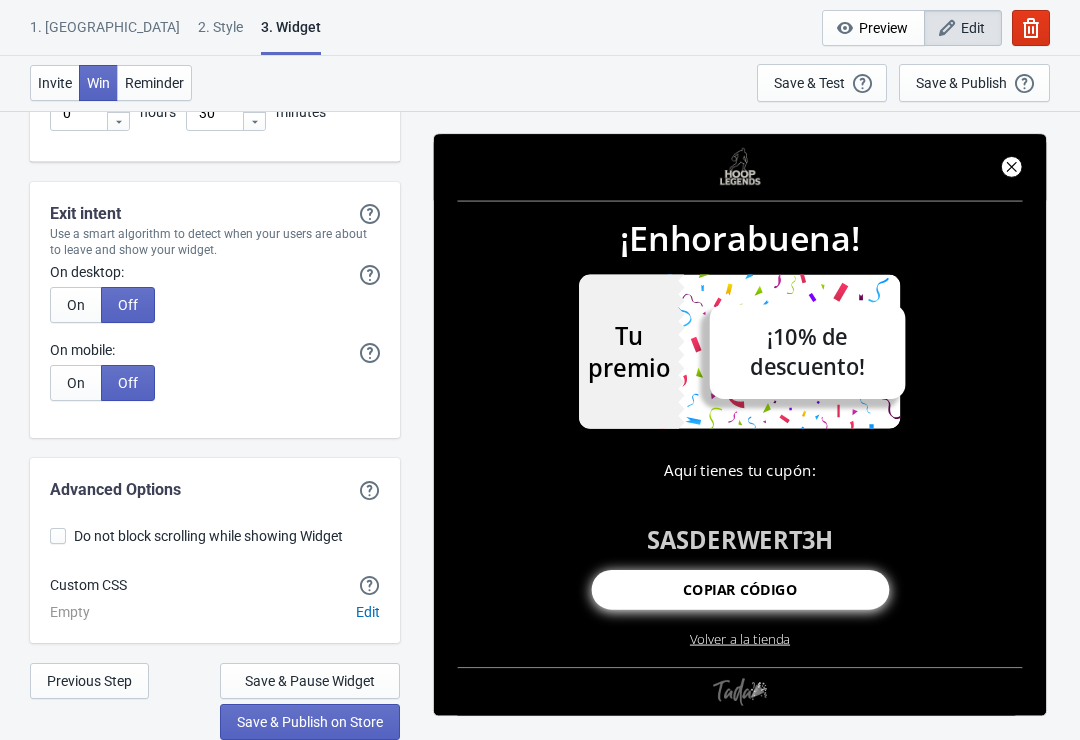 click on "Save & Publish on Store" at bounding box center [310, 722] 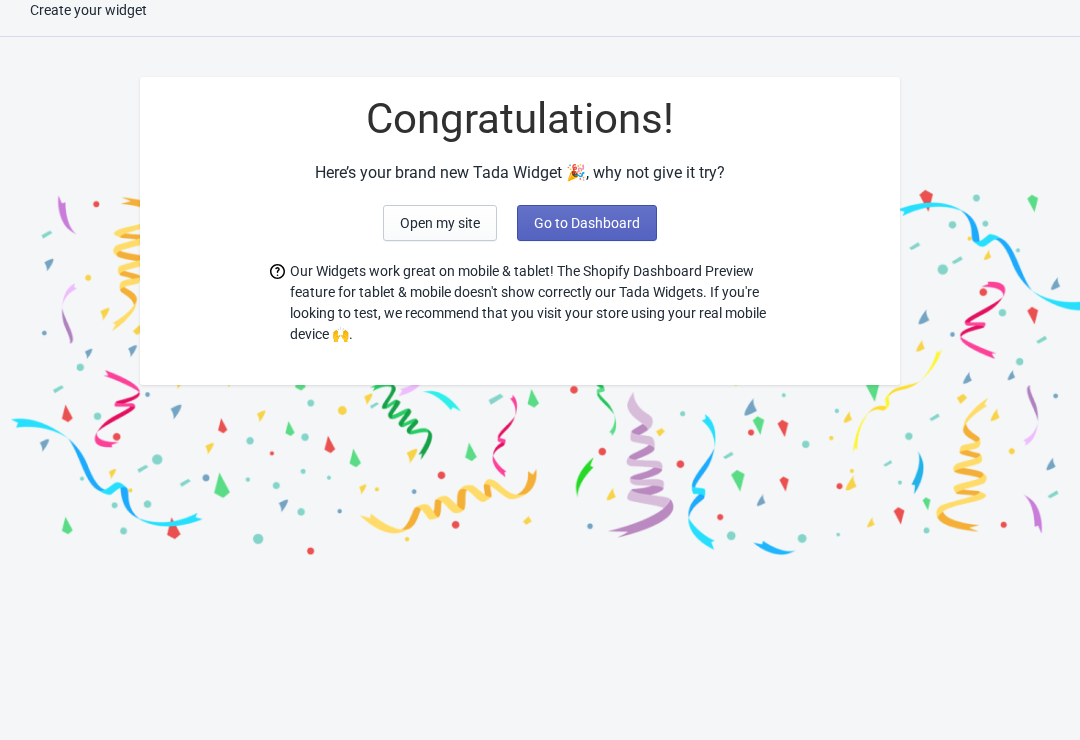 click on "Open my site" at bounding box center (440, 223) 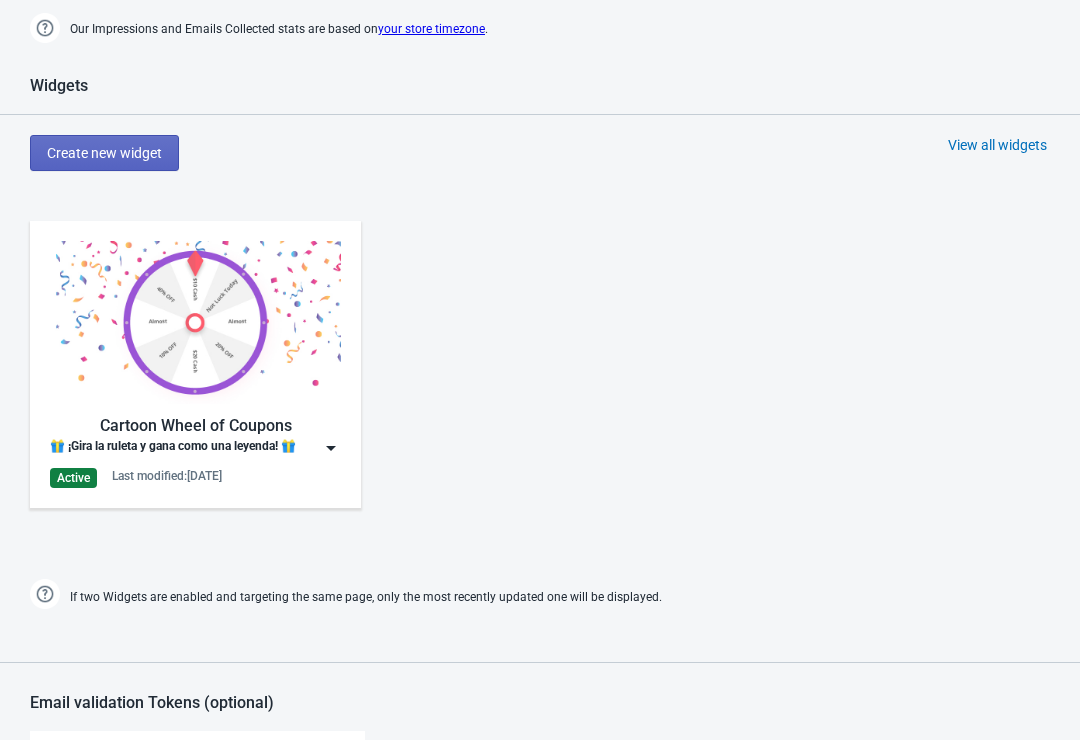 scroll, scrollTop: 805, scrollLeft: 0, axis: vertical 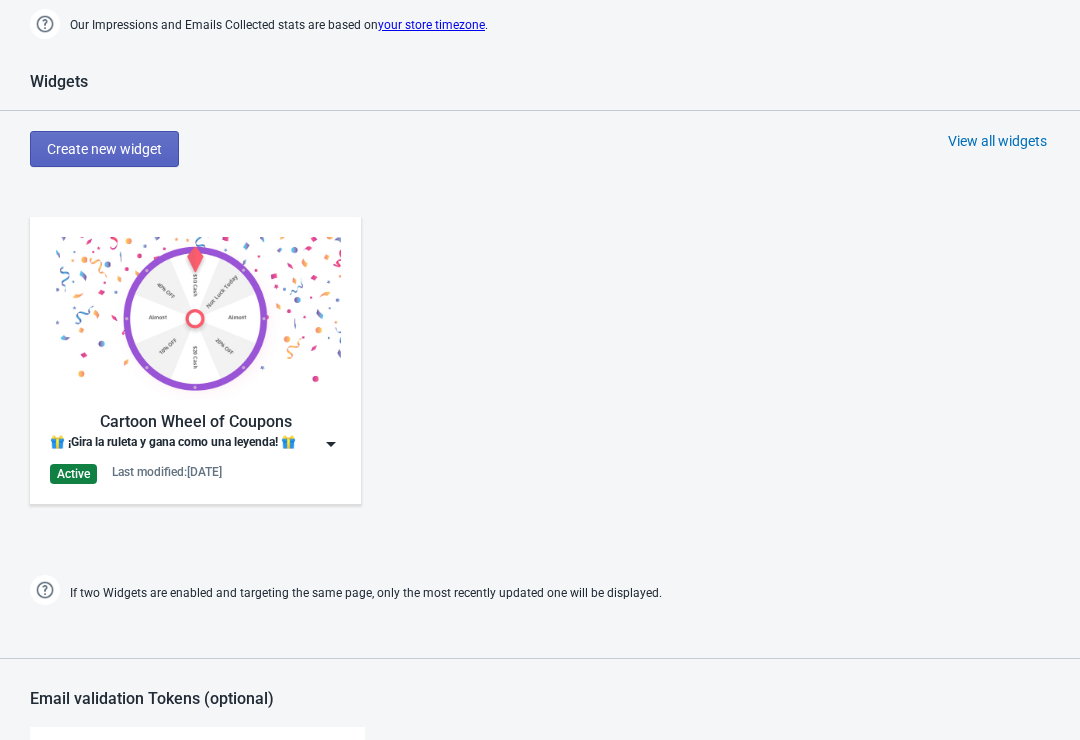 click at bounding box center [195, 318] 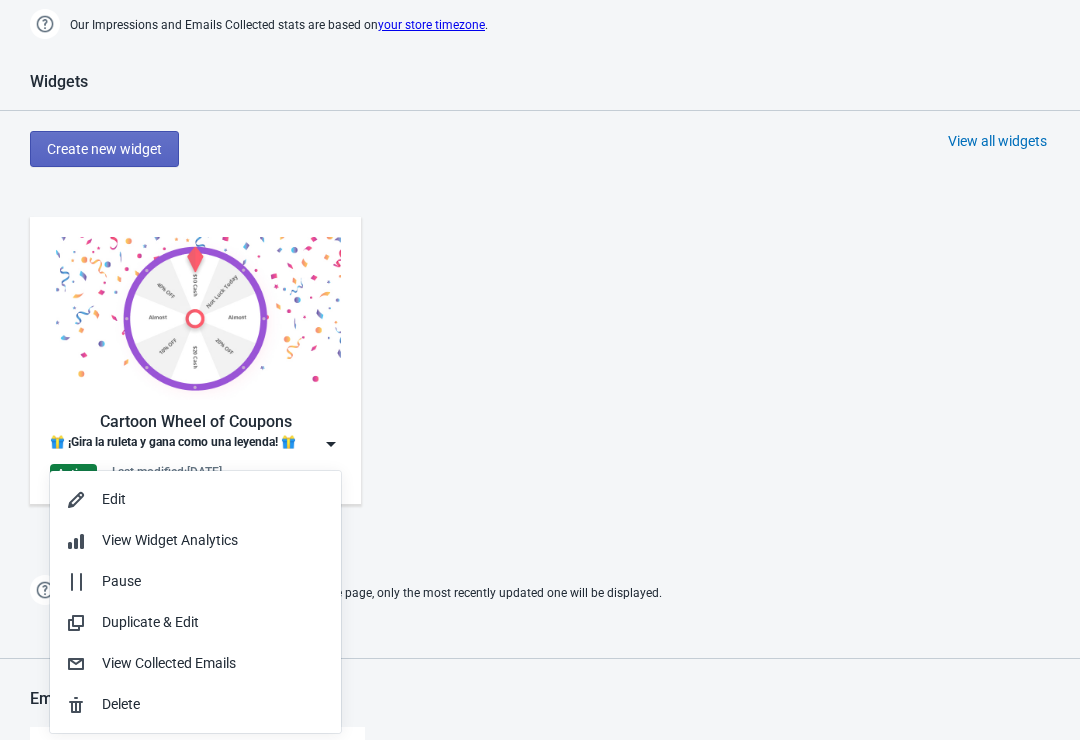 click on "Edit" at bounding box center (213, 499) 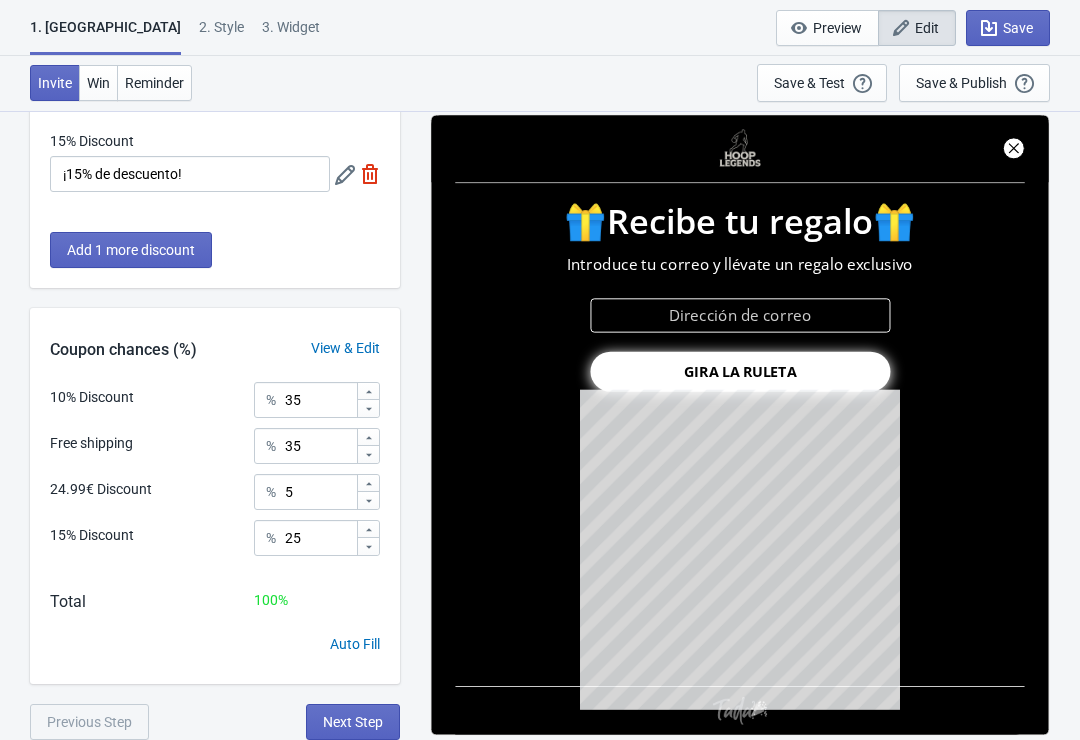 scroll, scrollTop: 326, scrollLeft: 0, axis: vertical 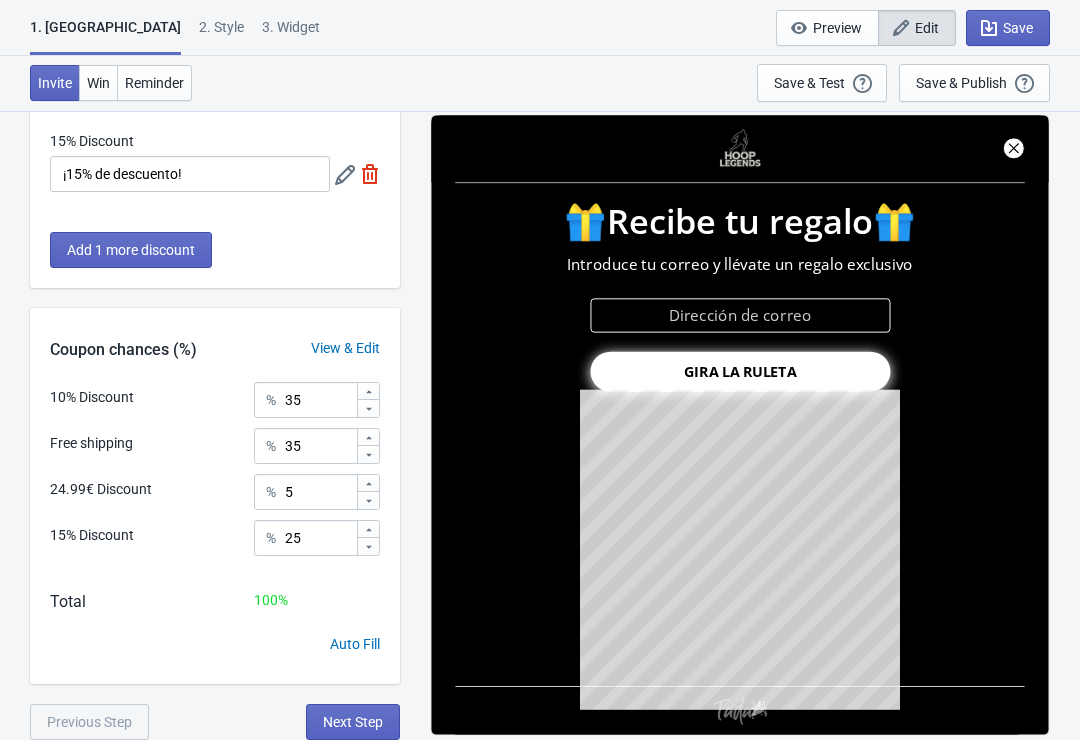 click on "Next Step" at bounding box center [353, 722] 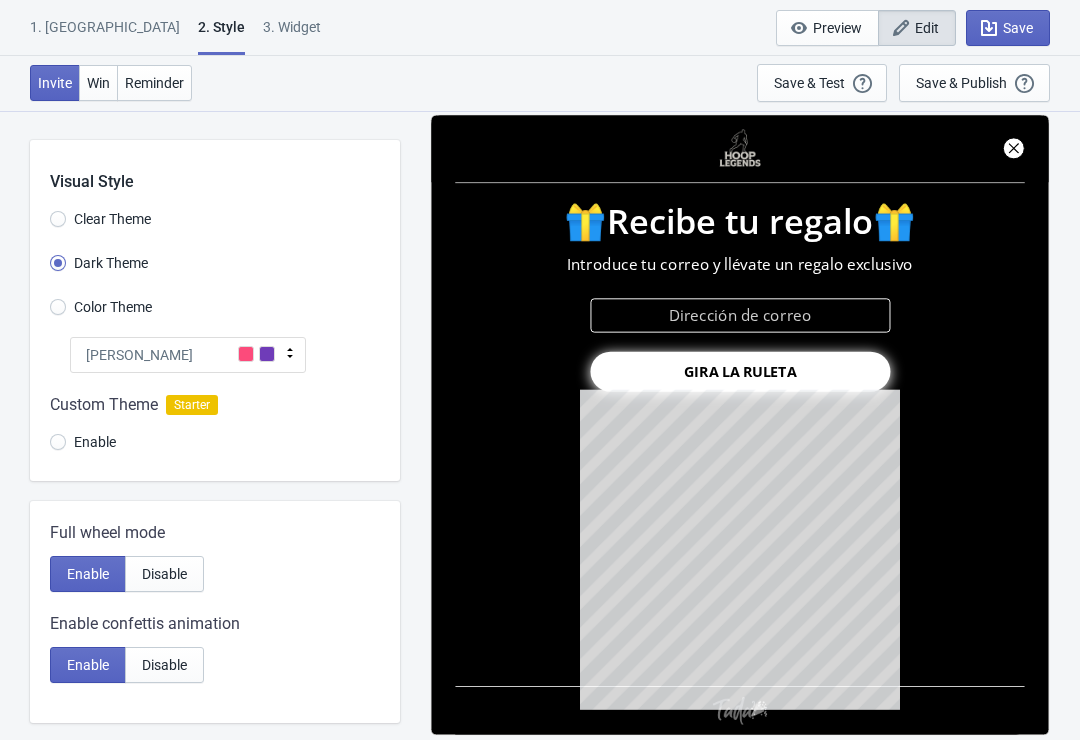 scroll, scrollTop: 0, scrollLeft: 0, axis: both 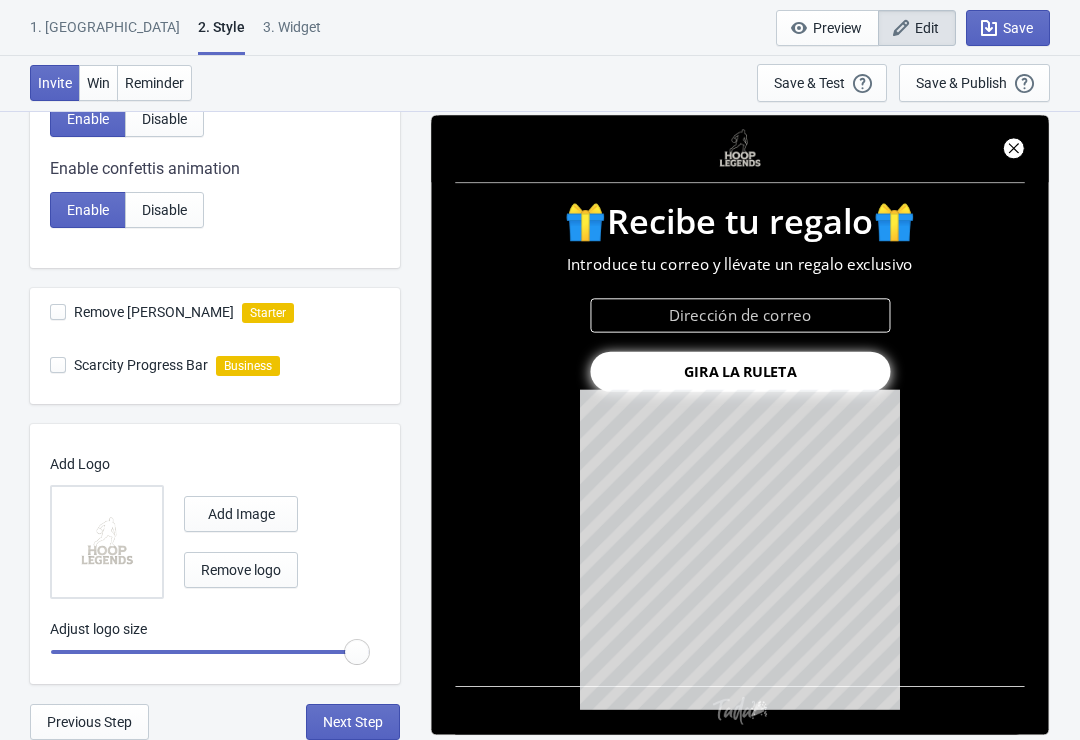 click on "Next Step" at bounding box center (353, 722) 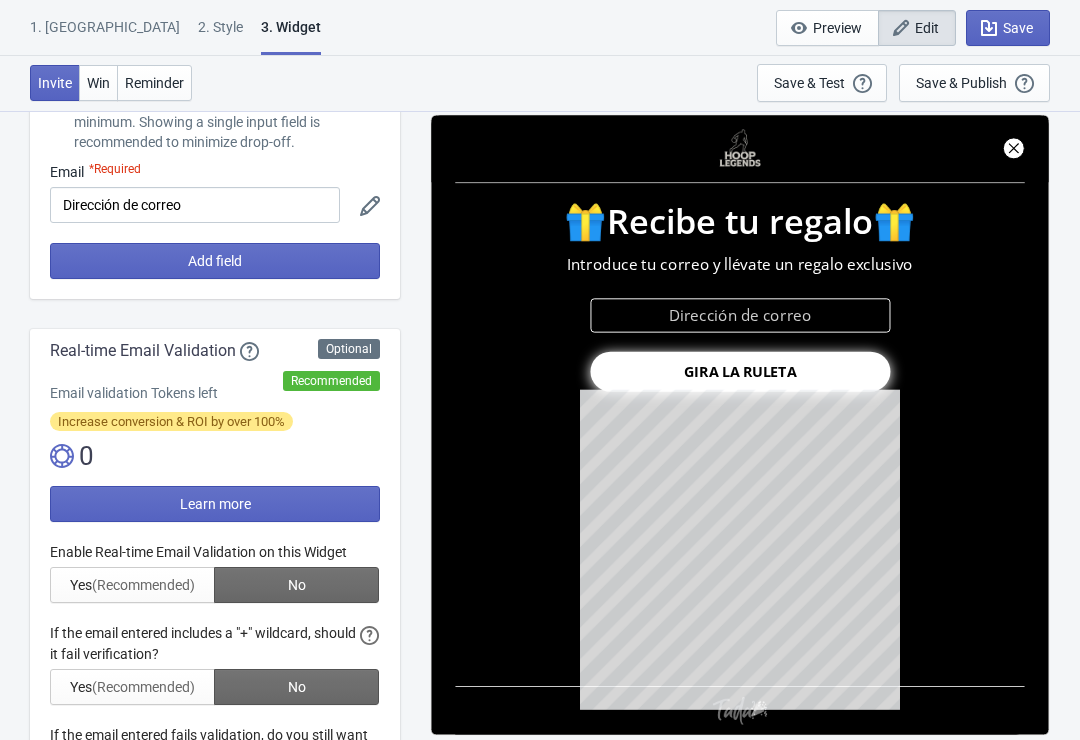 scroll, scrollTop: 202, scrollLeft: 0, axis: vertical 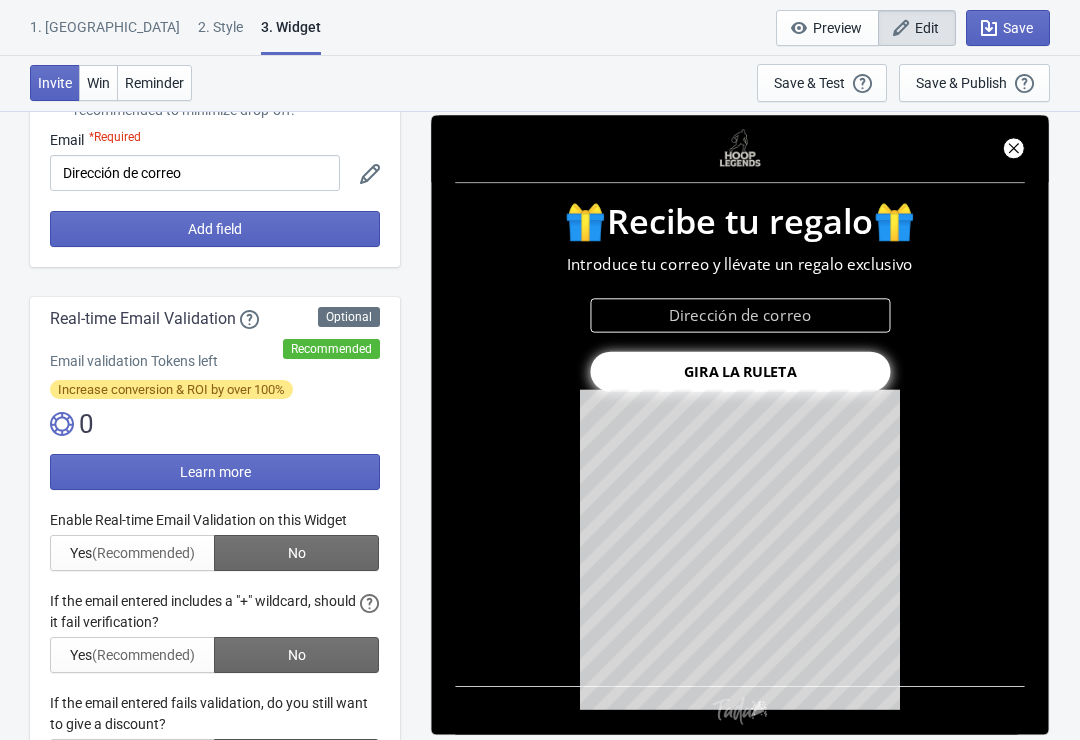 click on "Learn more" at bounding box center [215, 472] 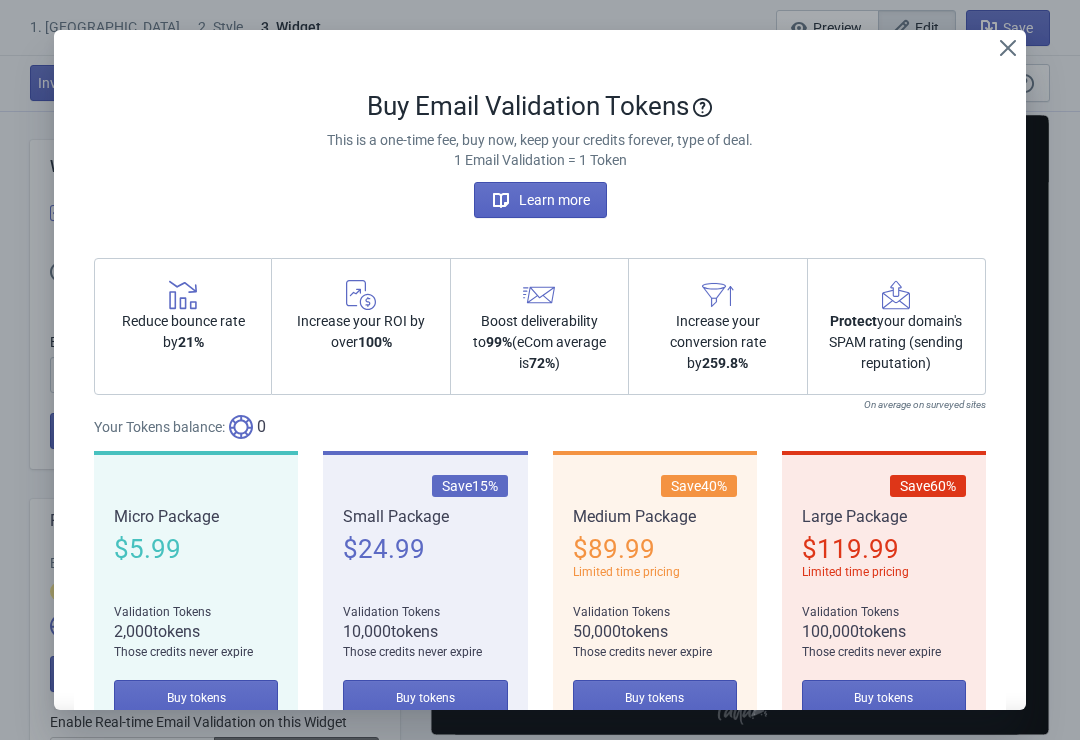 scroll, scrollTop: 0, scrollLeft: 0, axis: both 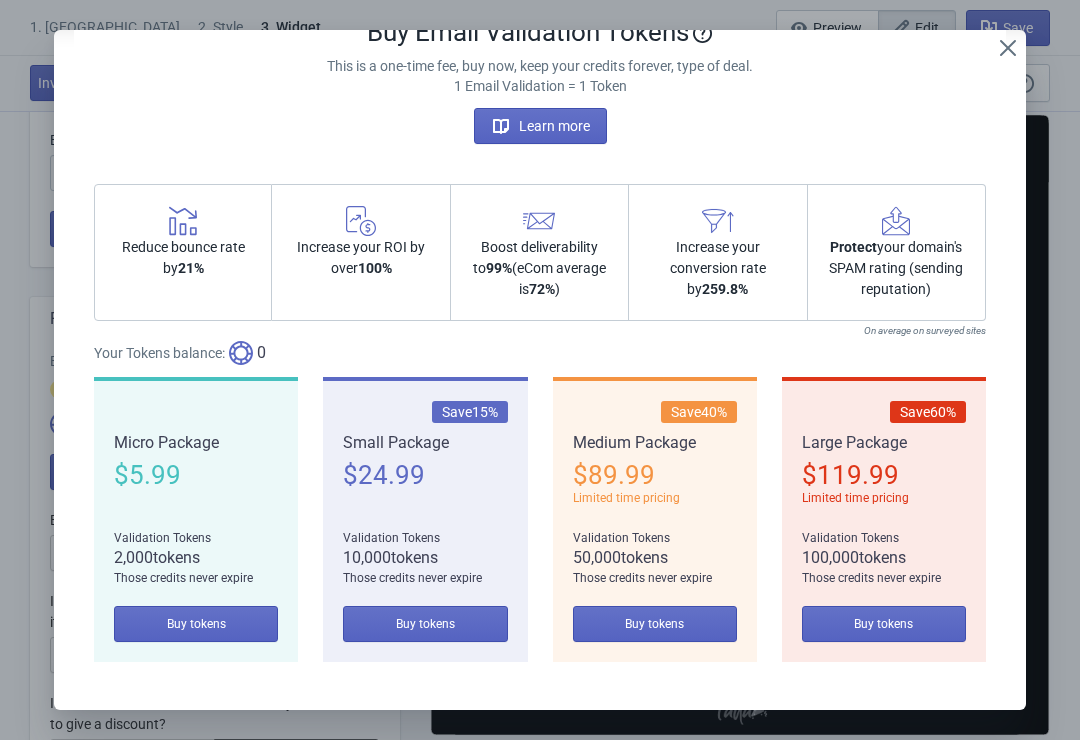 click 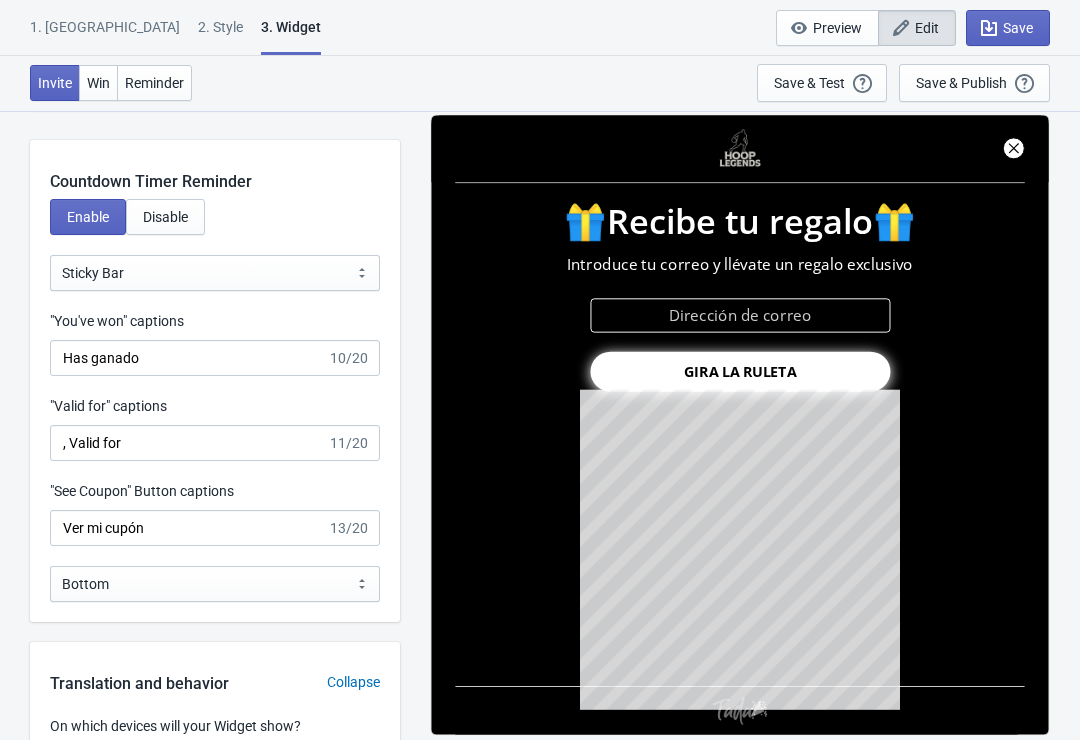 scroll, scrollTop: 1997, scrollLeft: 0, axis: vertical 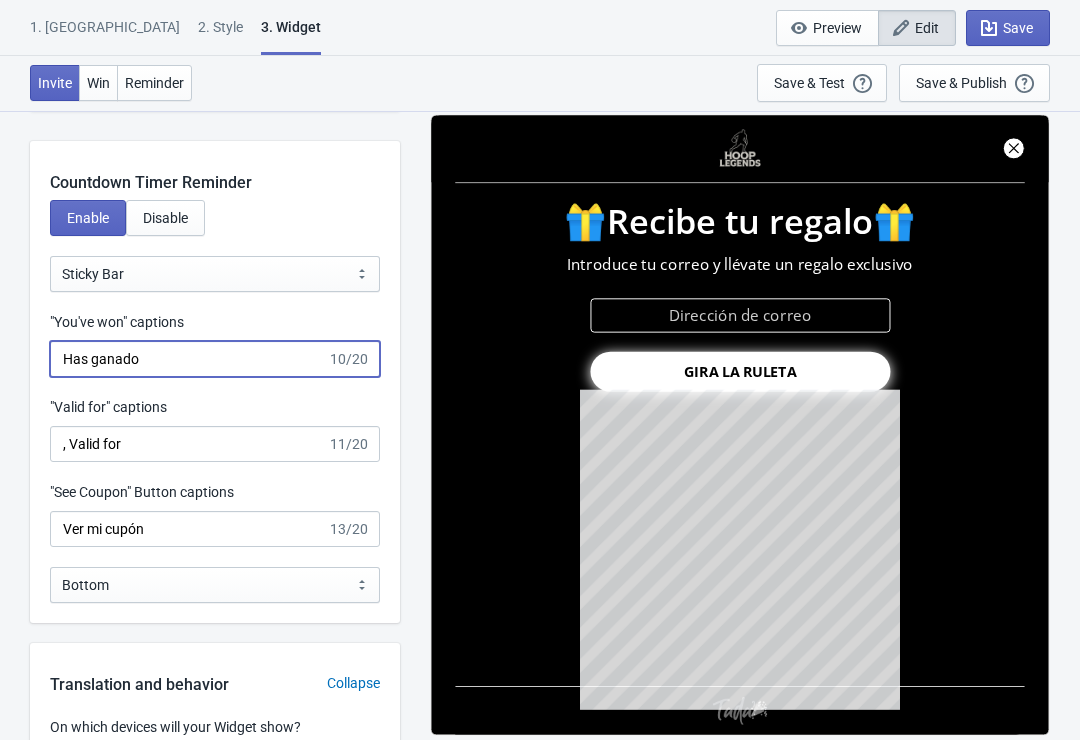 click on "Has ganado" at bounding box center [188, 359] 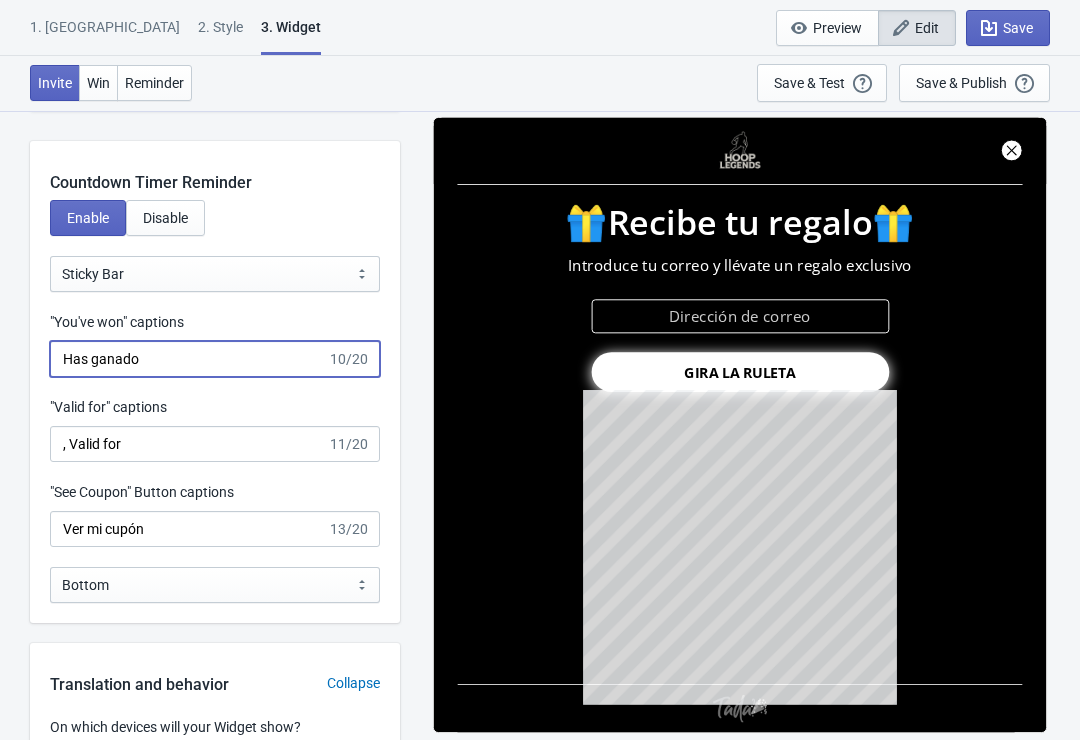 click on "Has ganado" at bounding box center (188, 359) 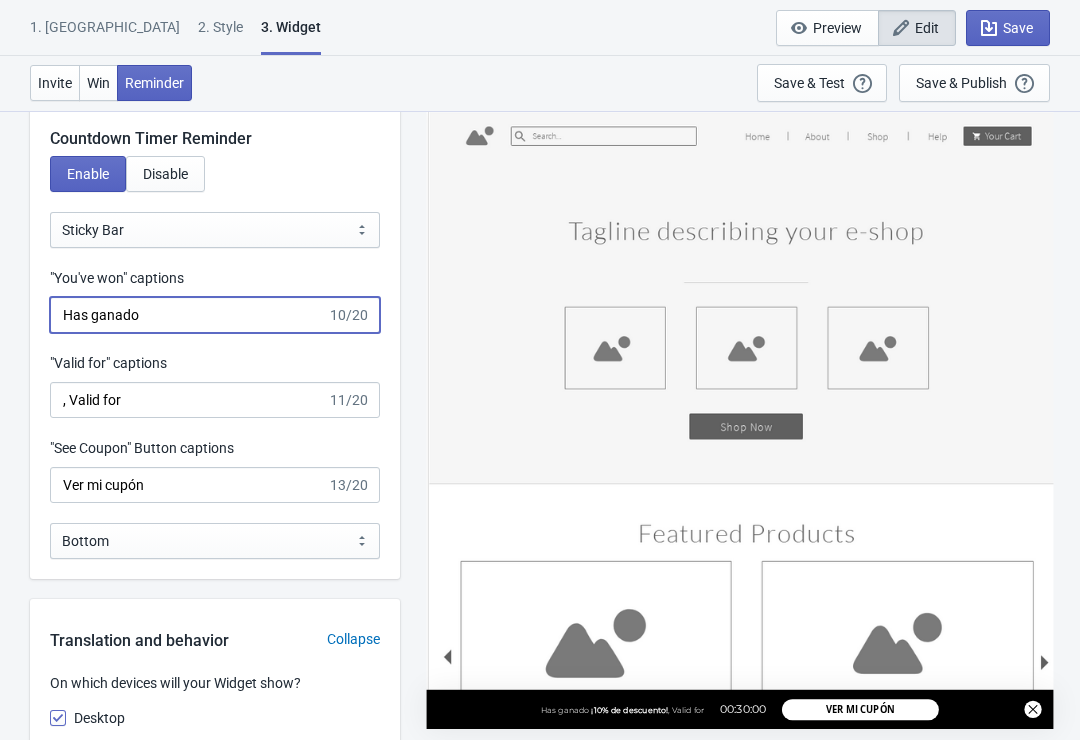 scroll, scrollTop: 2043, scrollLeft: 0, axis: vertical 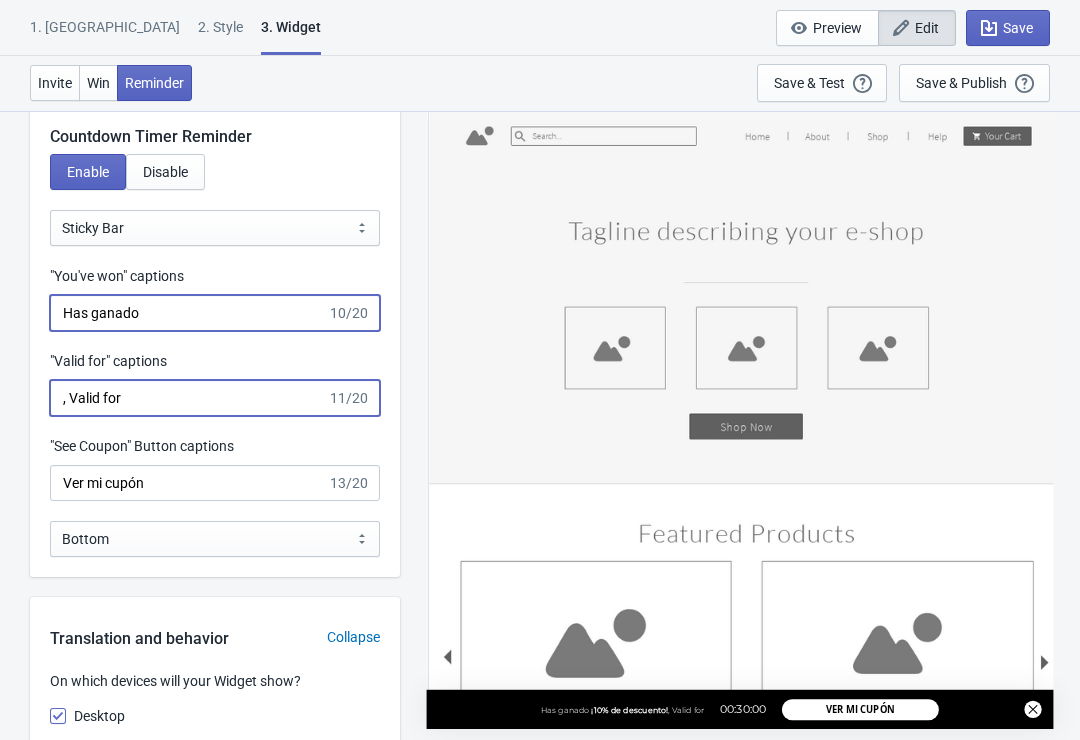 click on ", Valid for" at bounding box center [188, 398] 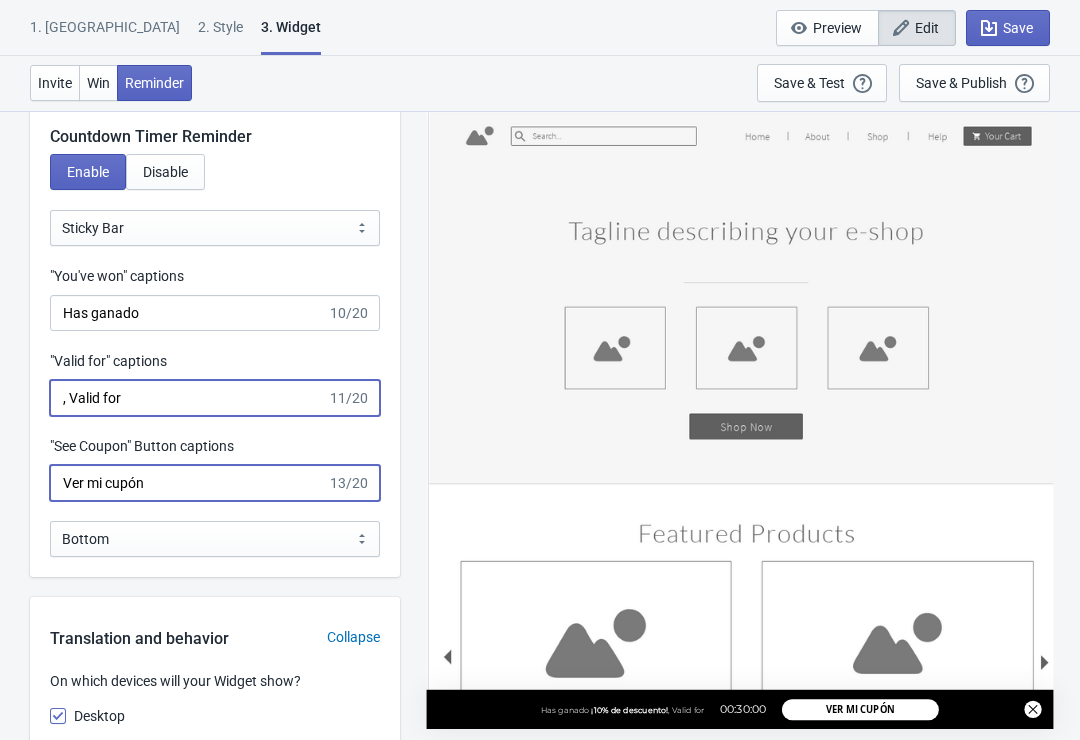 click on "Ver mi cupón" at bounding box center (188, 483) 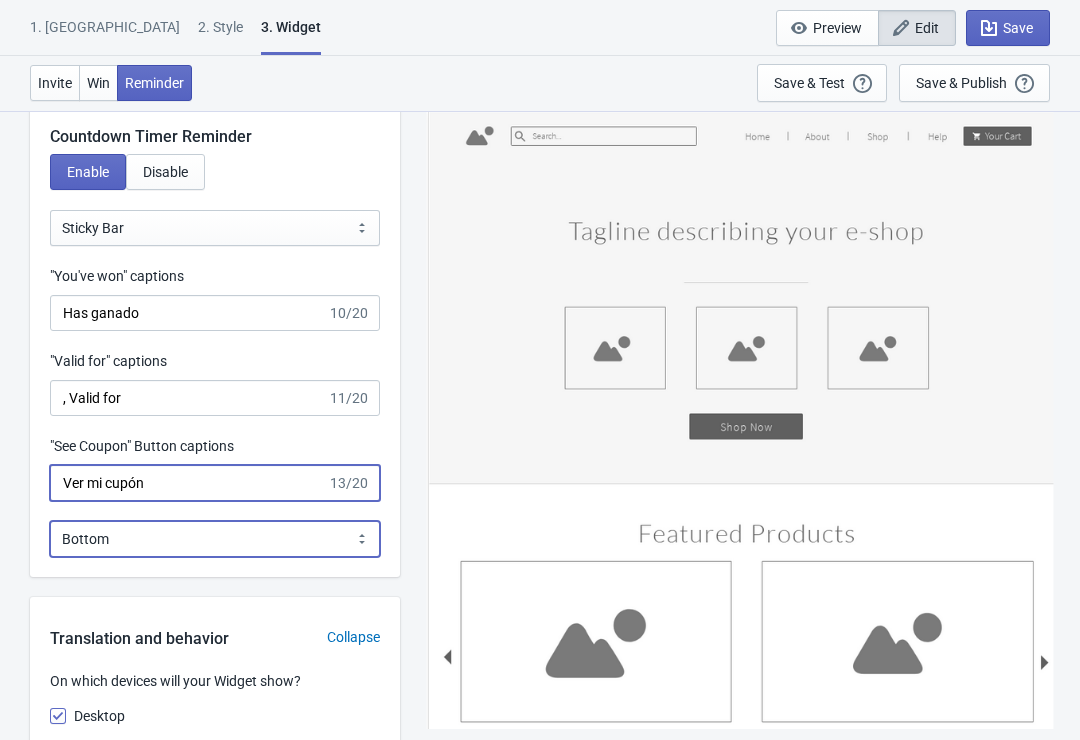 click on "Bottom Top" at bounding box center (215, 539) 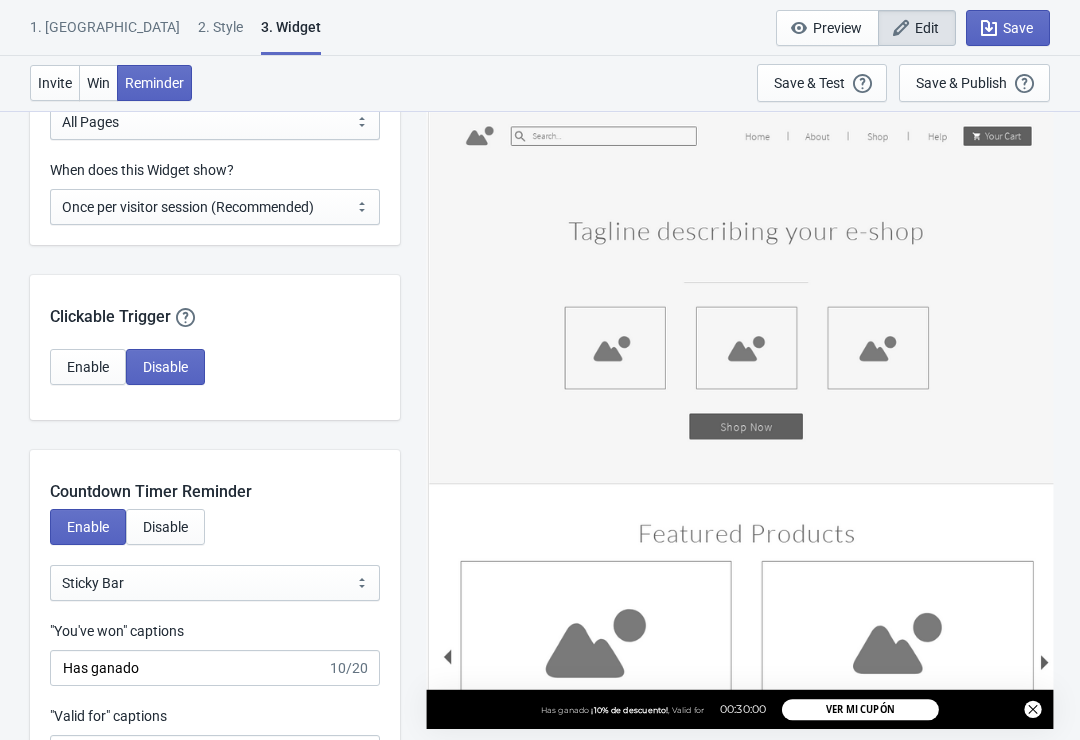 scroll, scrollTop: 1717, scrollLeft: 0, axis: vertical 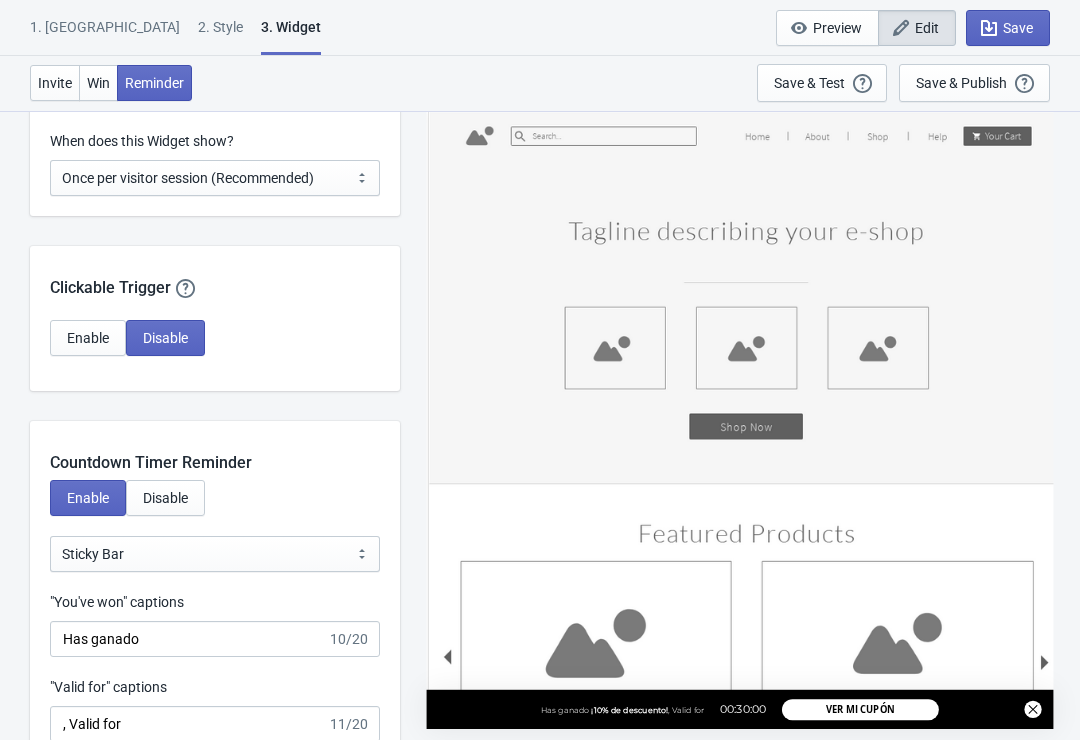 click on "Disable" at bounding box center (165, 498) 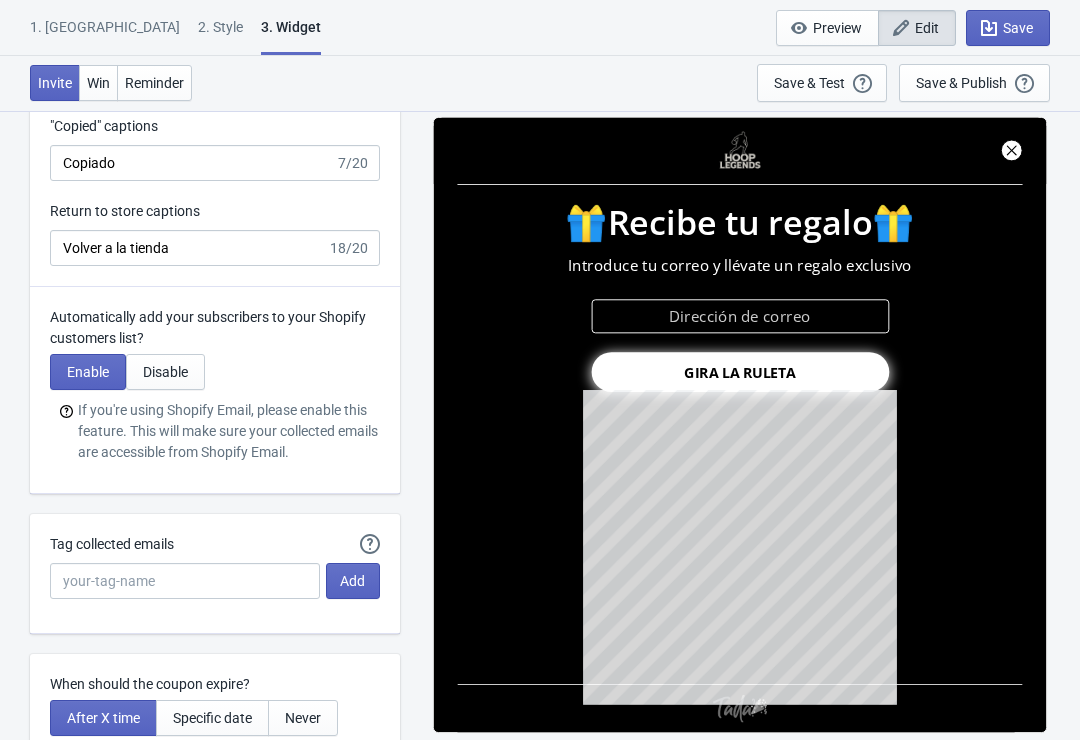 scroll, scrollTop: 4066, scrollLeft: 0, axis: vertical 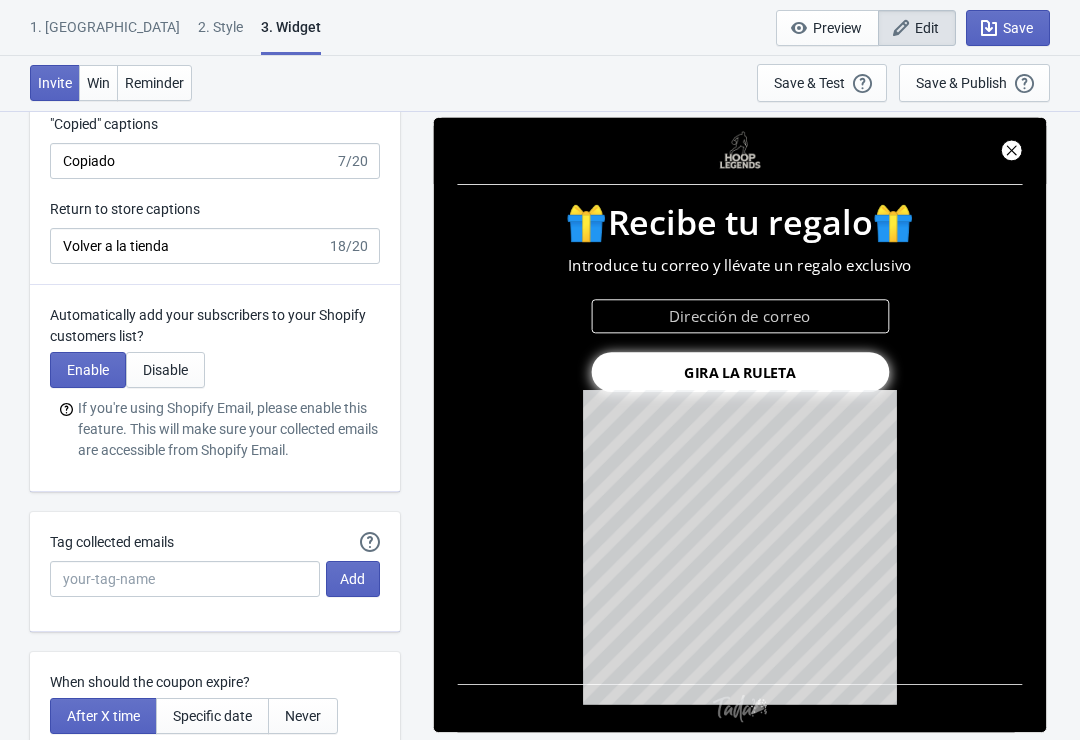 click on "Enable" at bounding box center (88, 370) 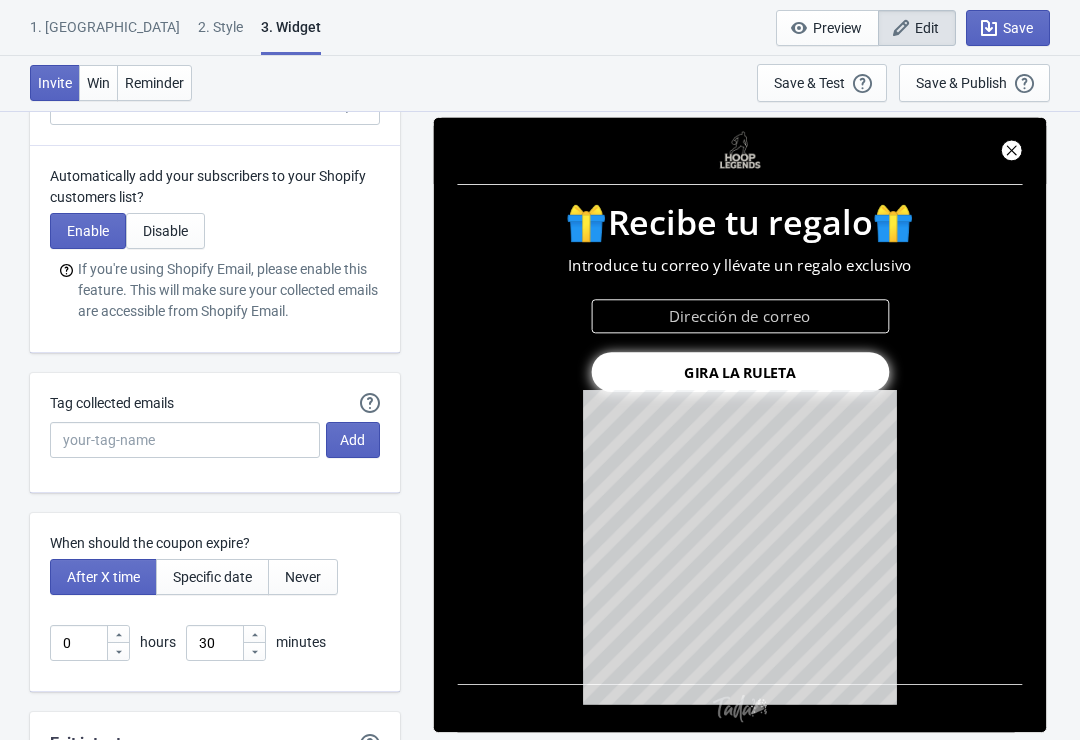 scroll, scrollTop: 4210, scrollLeft: 0, axis: vertical 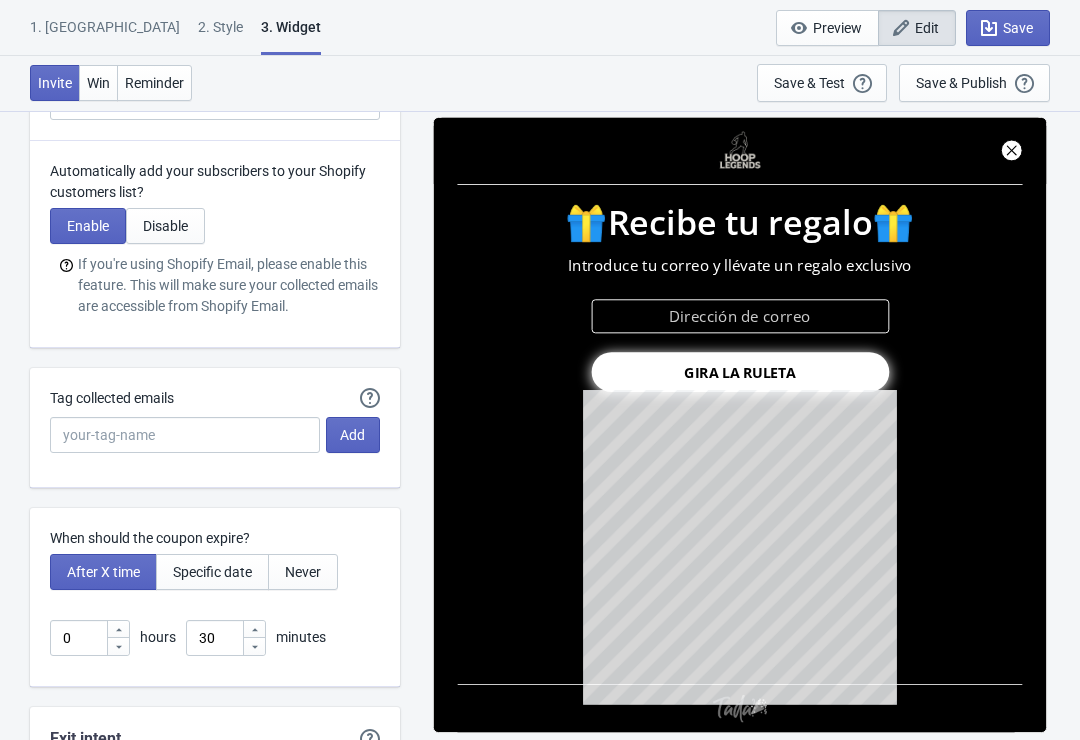 click on "Add" at bounding box center [352, 435] 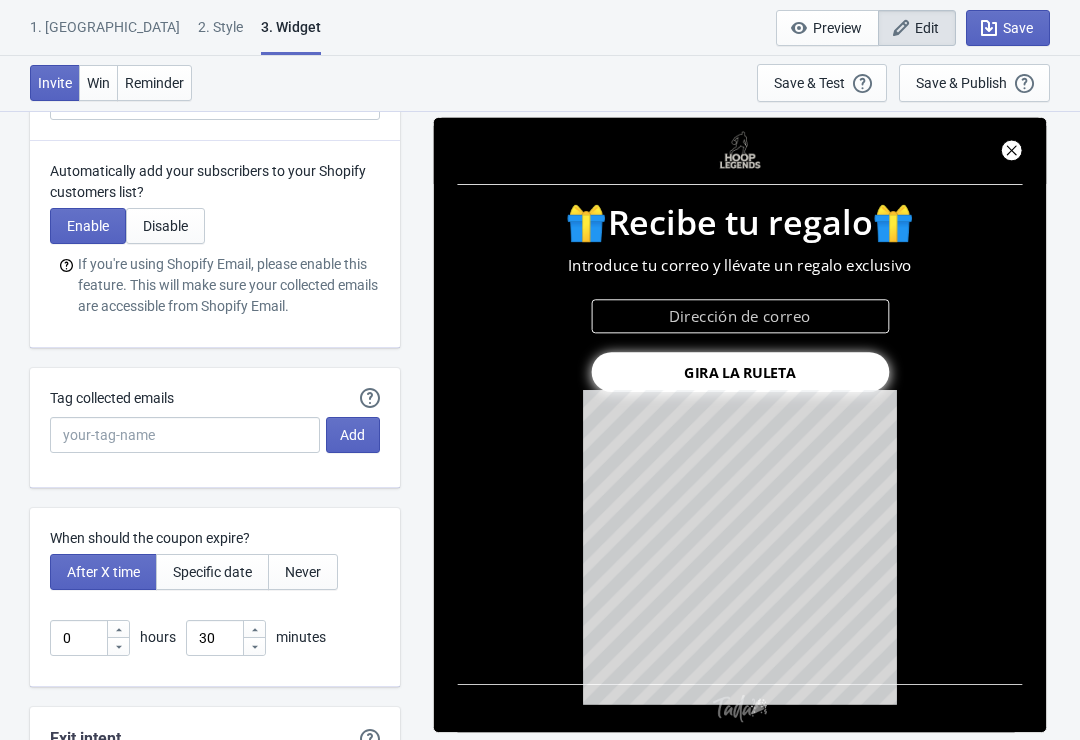 click 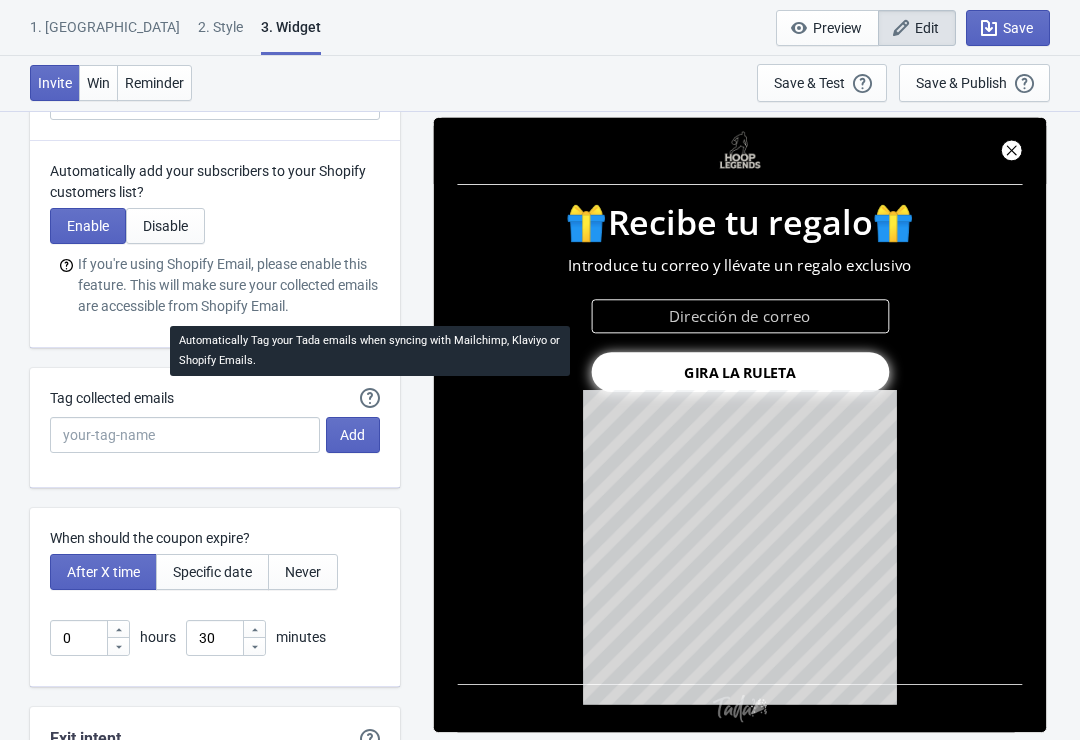 click 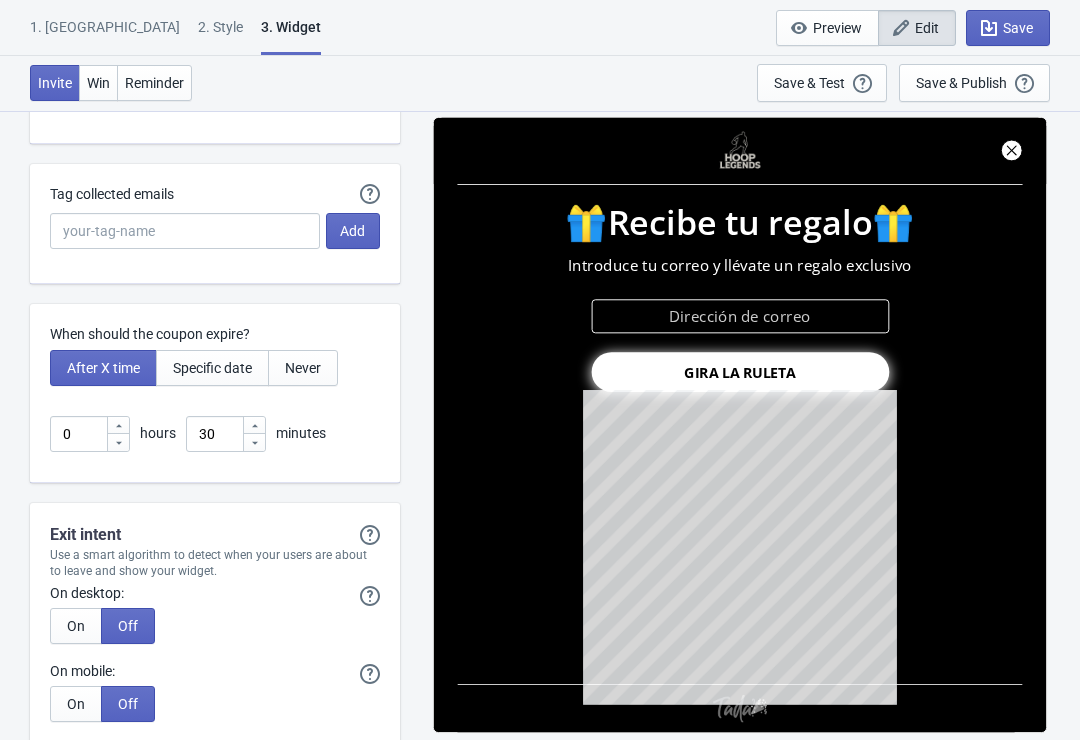 scroll, scrollTop: 4415, scrollLeft: 0, axis: vertical 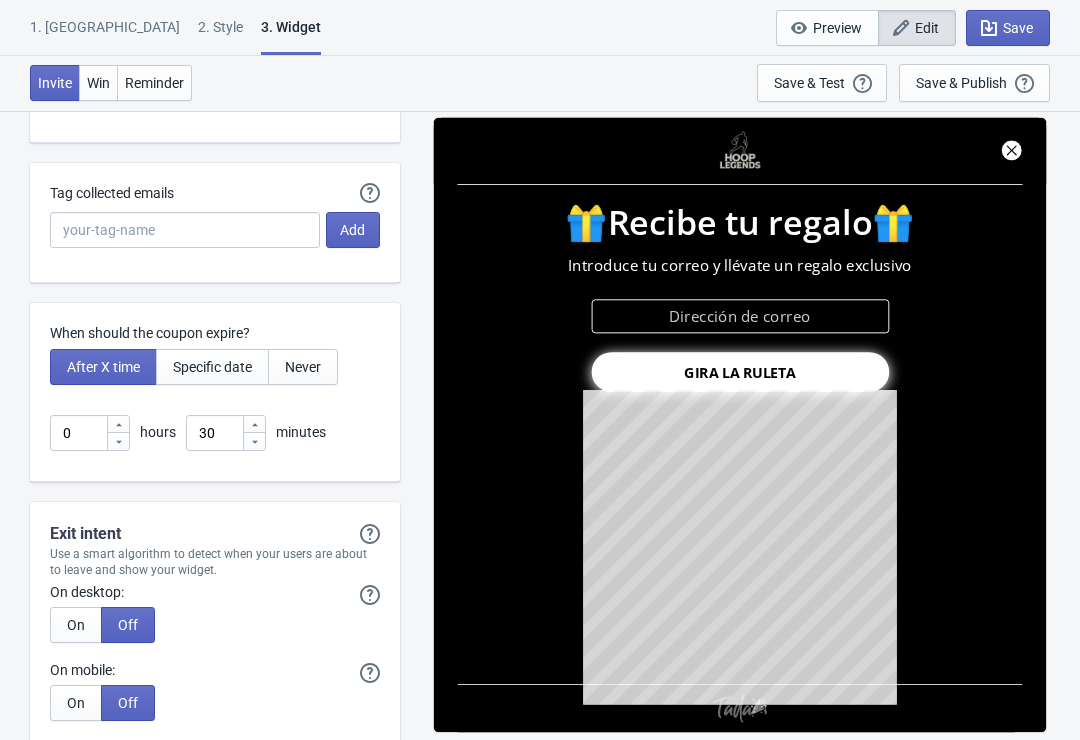 click on "Never" at bounding box center [303, 367] 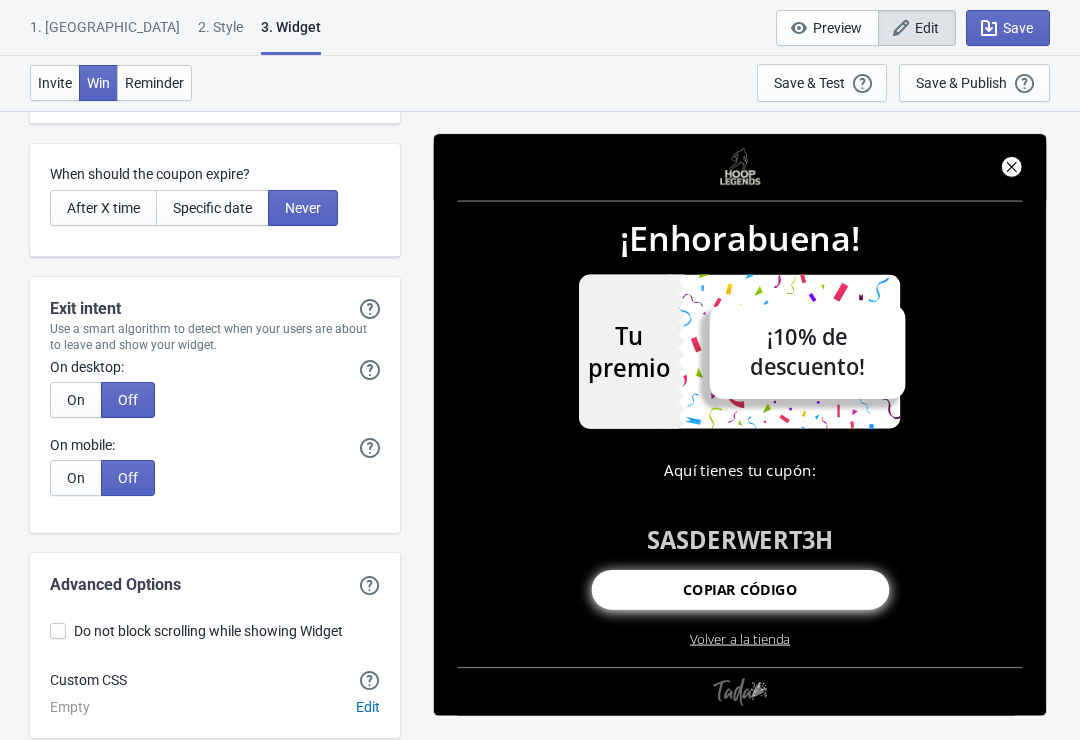 scroll, scrollTop: 4575, scrollLeft: 0, axis: vertical 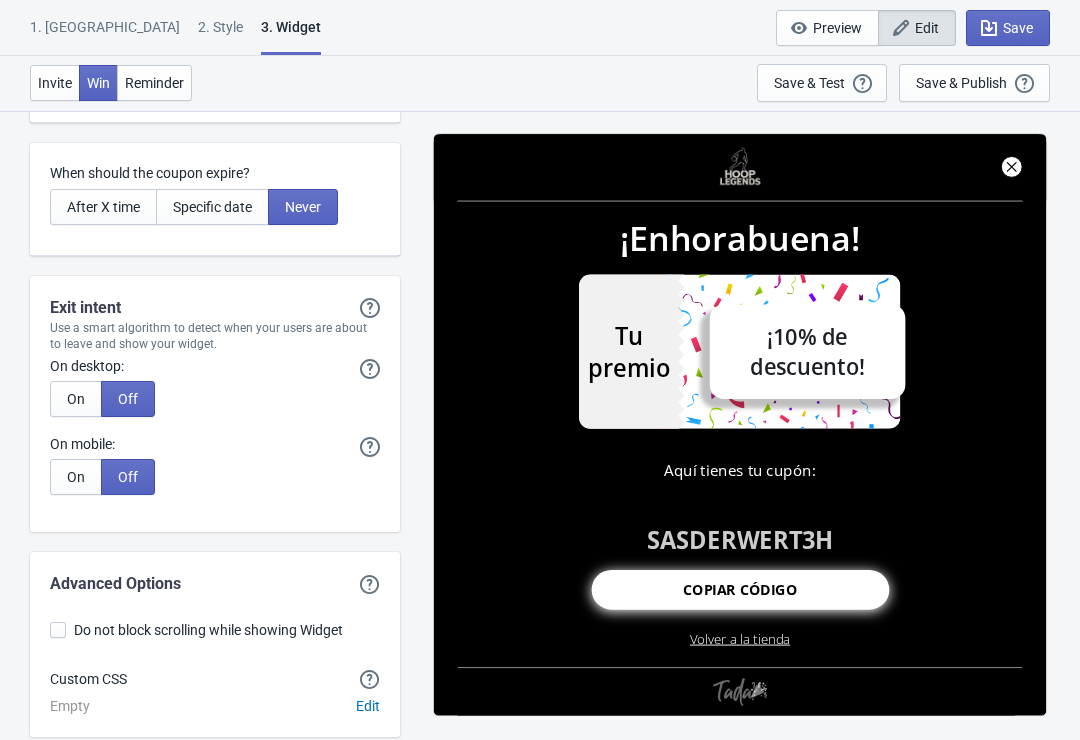 click on "On" at bounding box center [76, 399] 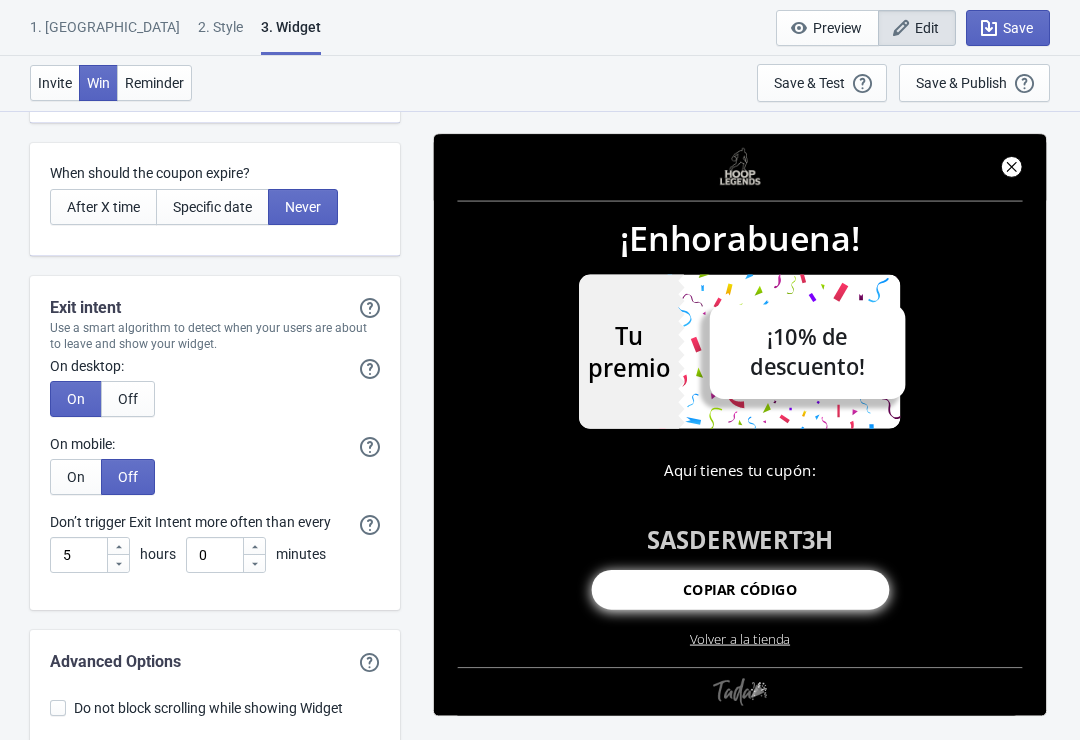 click on "On" at bounding box center (76, 477) 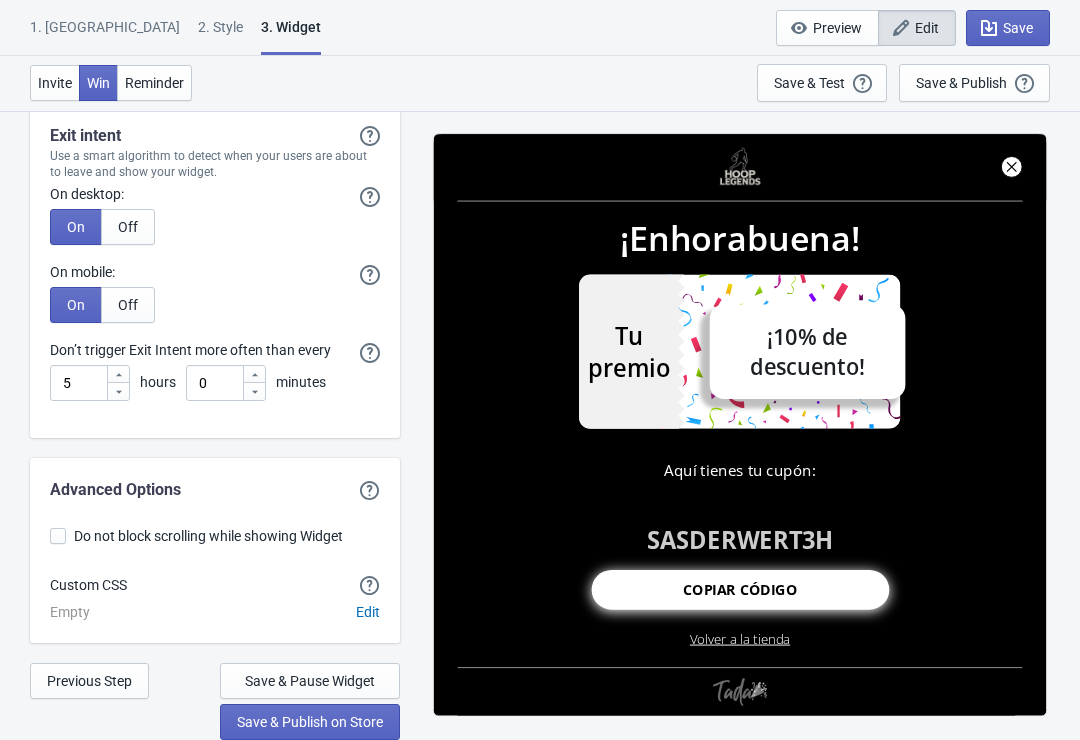scroll, scrollTop: 4747, scrollLeft: 0, axis: vertical 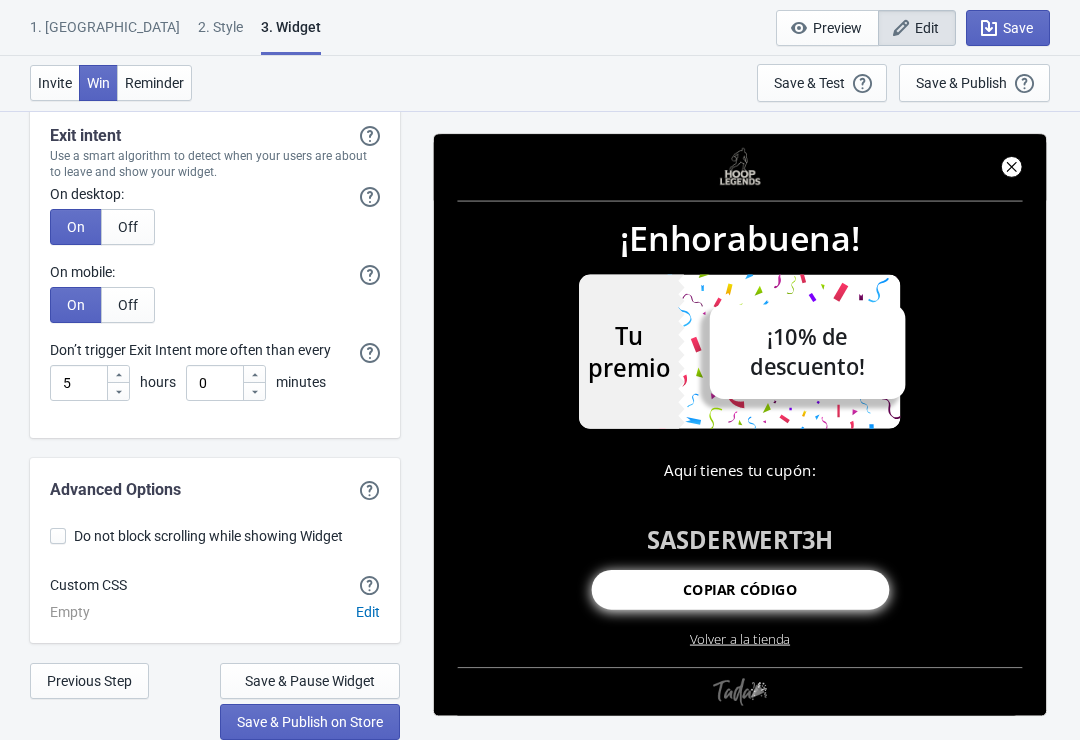 click on "Edit" at bounding box center [368, 612] 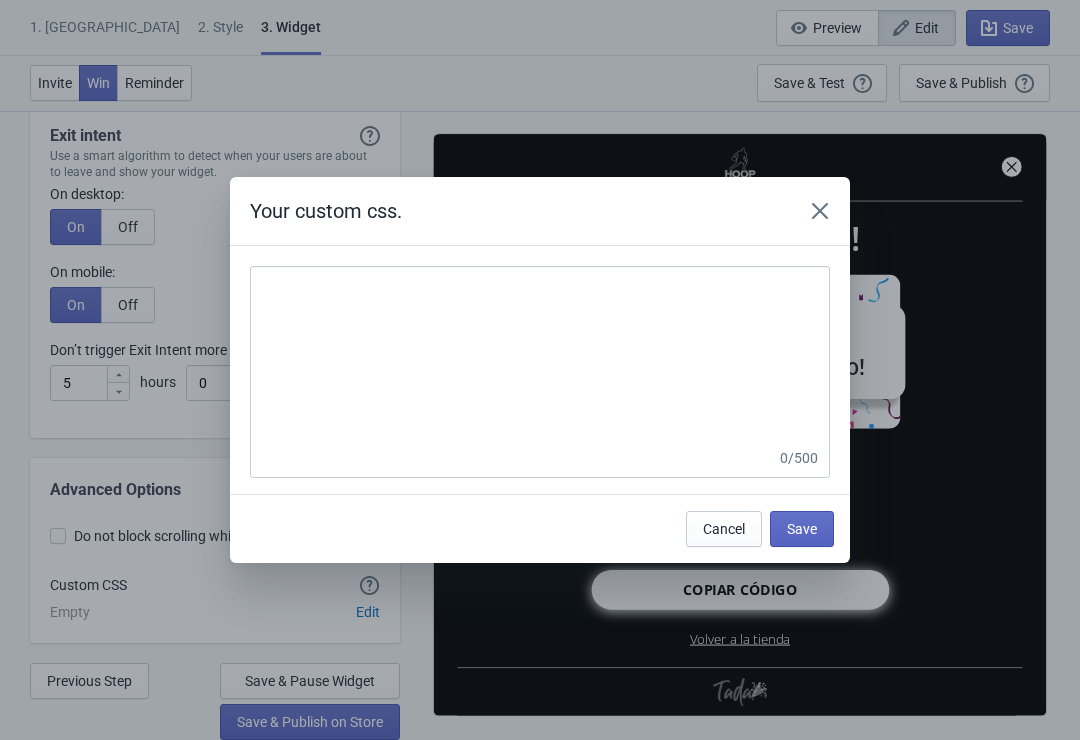 click 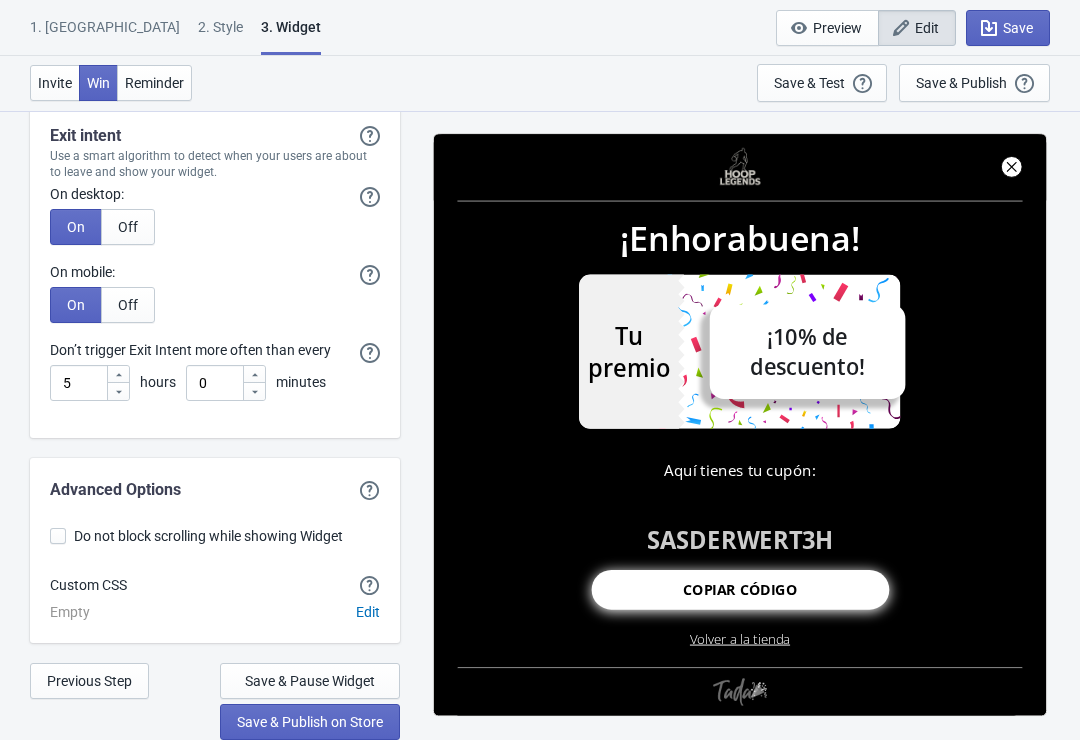 click on "Save & Publish on Store" at bounding box center [310, 722] 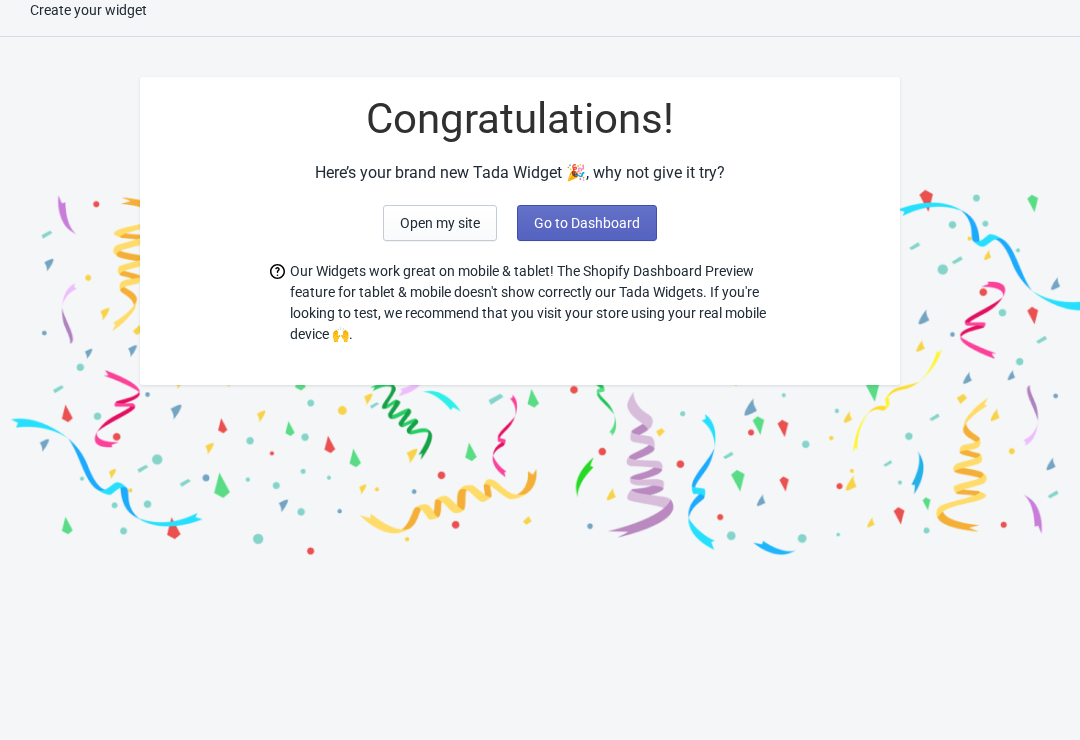 scroll, scrollTop: 20, scrollLeft: 0, axis: vertical 